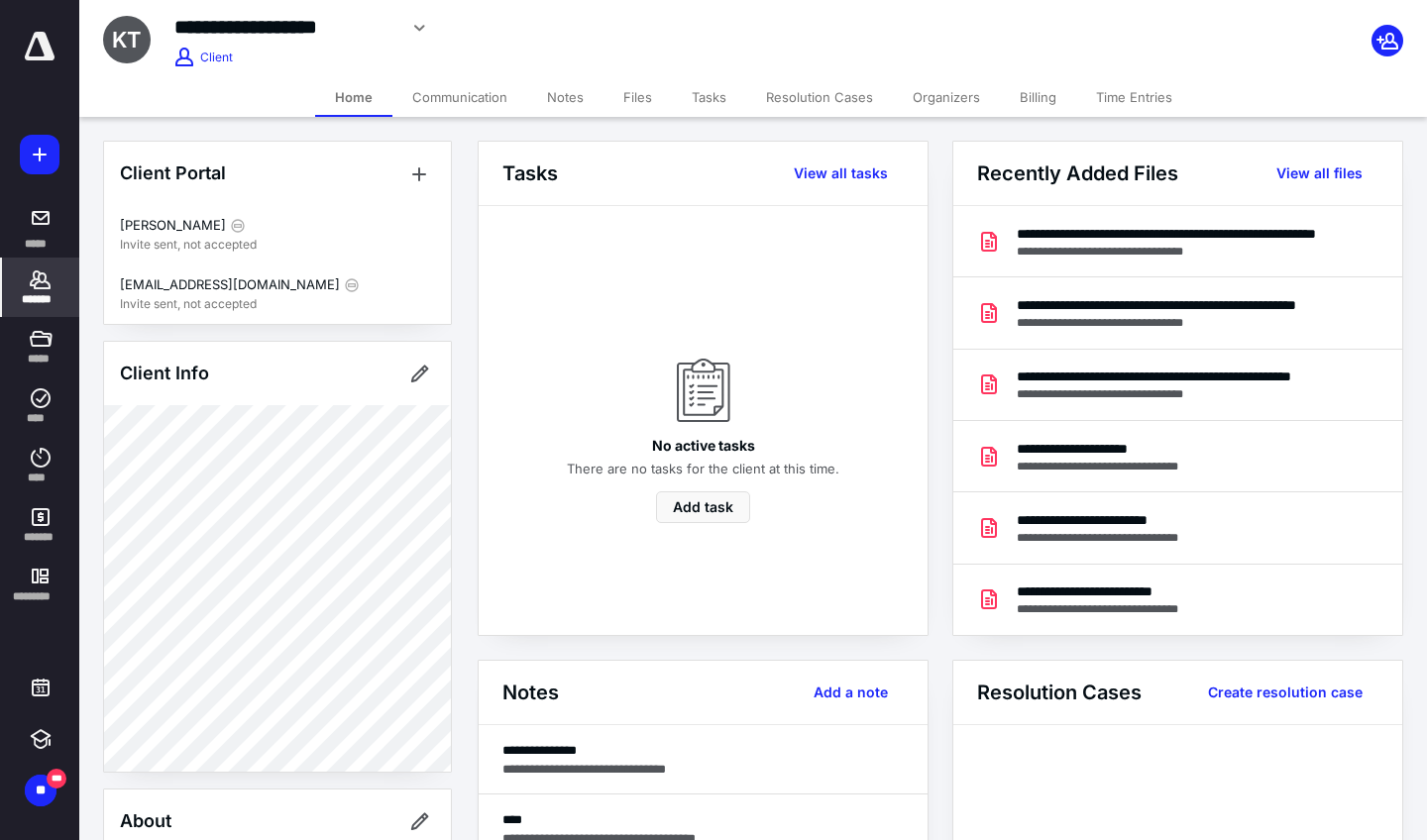 scroll, scrollTop: 0, scrollLeft: 0, axis: both 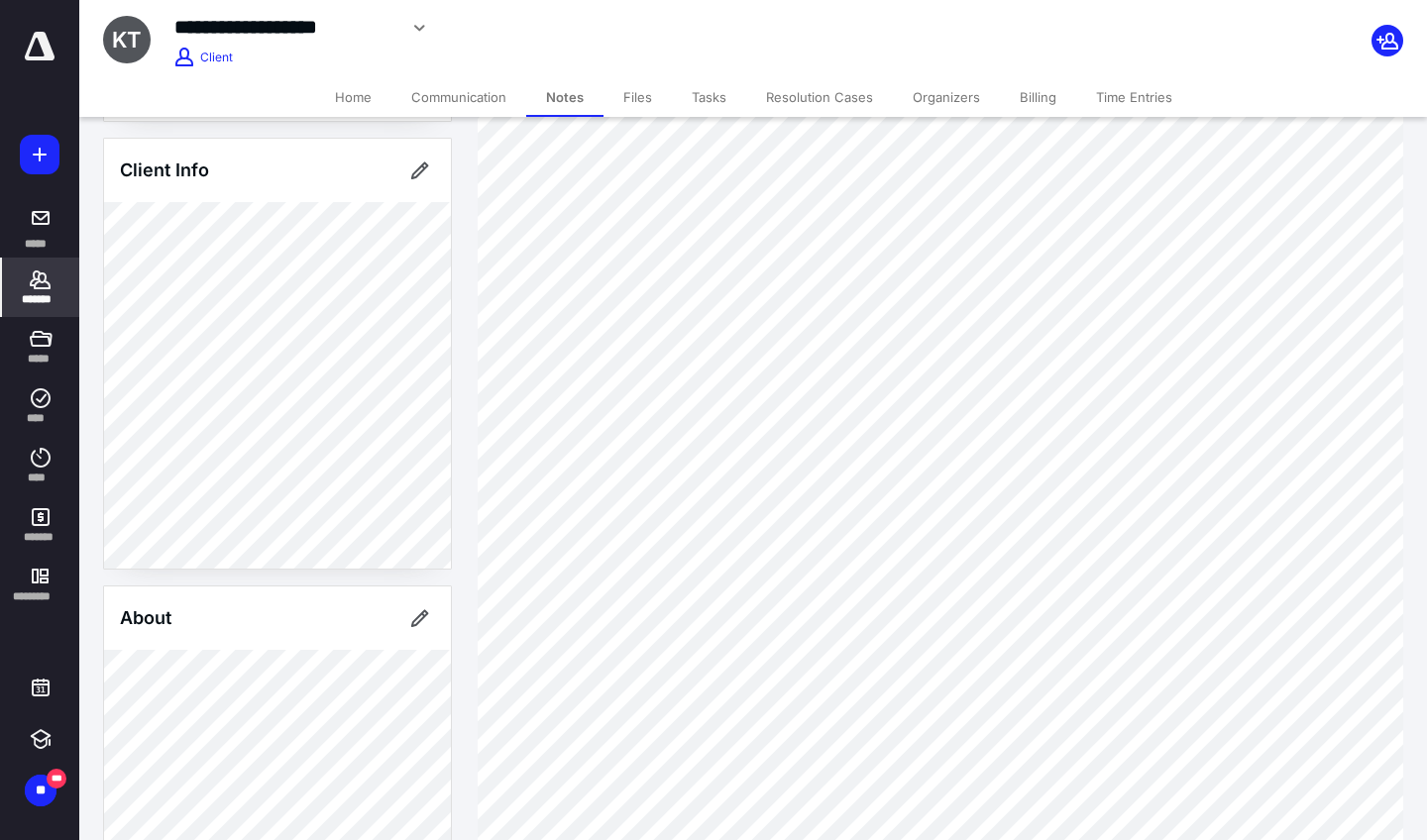 click on "*******" at bounding box center (41, 287) 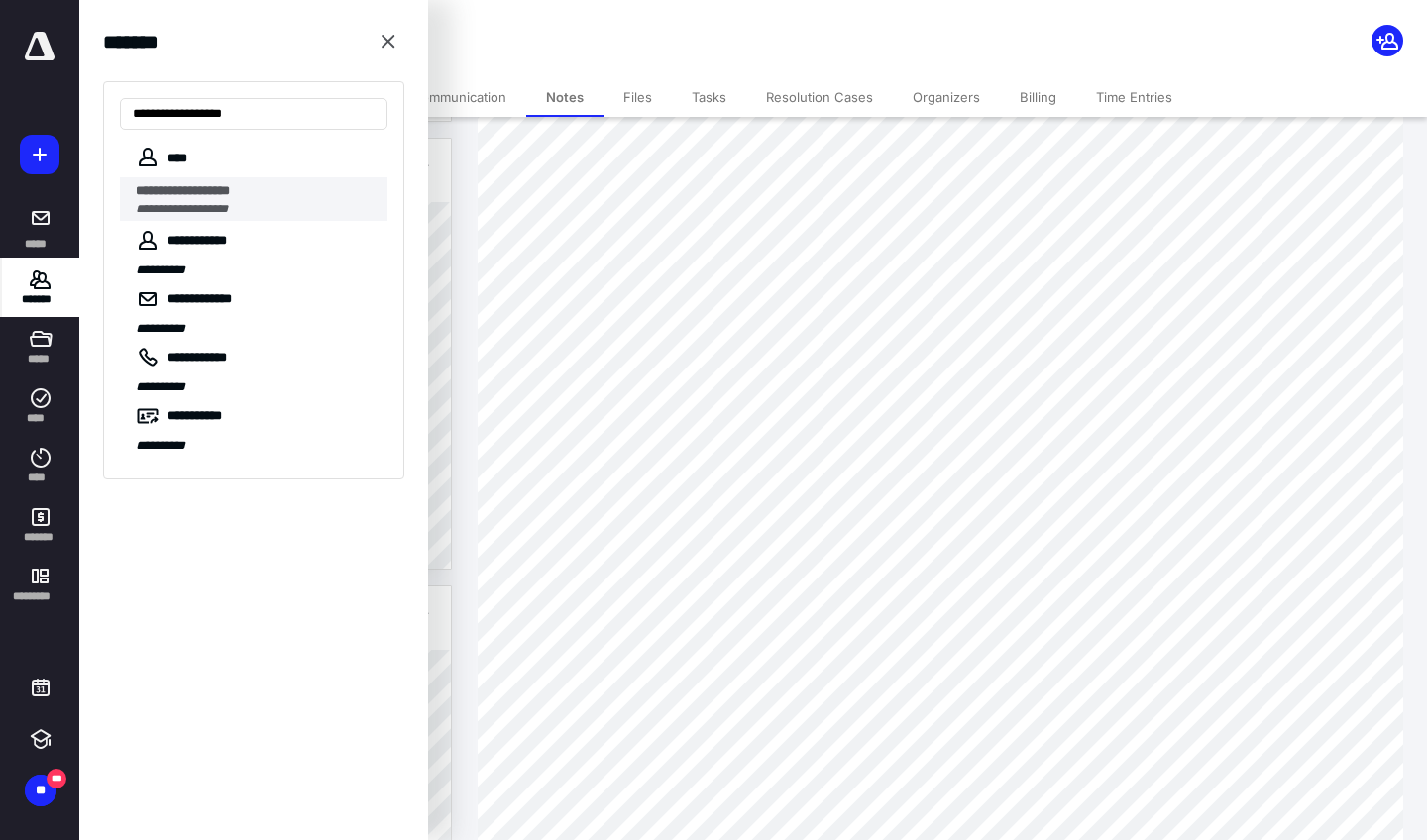 type on "**********" 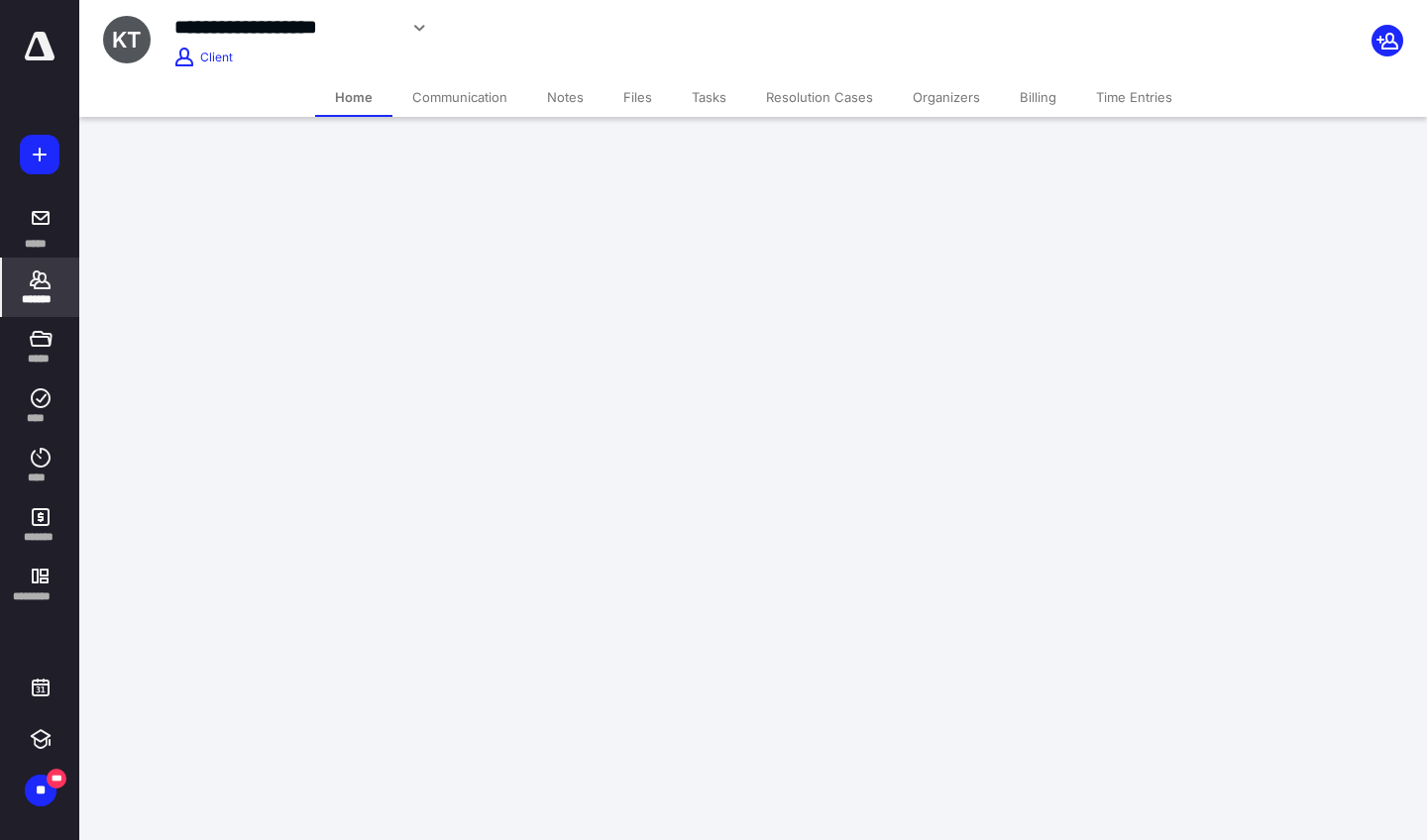 scroll, scrollTop: 0, scrollLeft: 0, axis: both 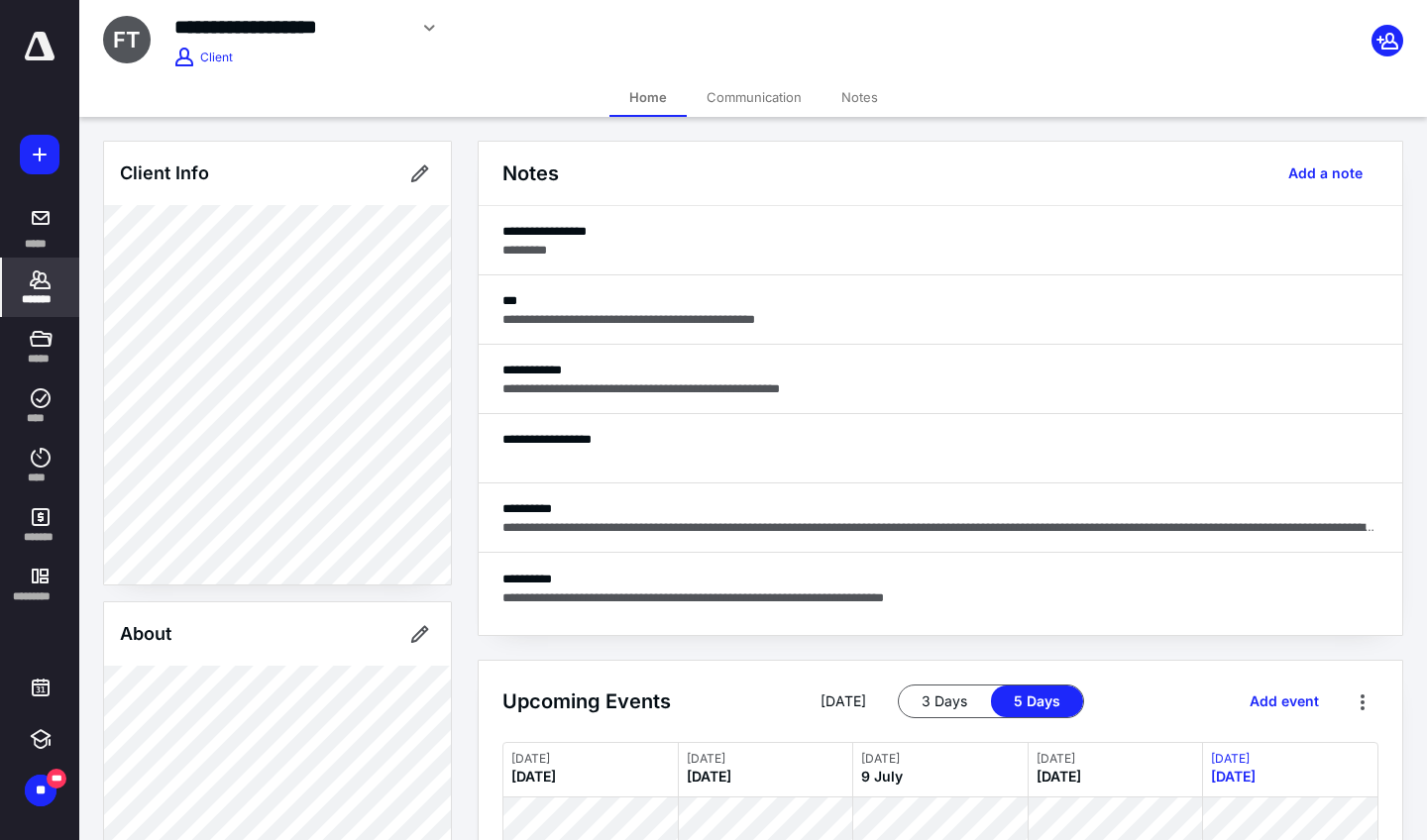 click on "Notes" at bounding box center (859, 97) 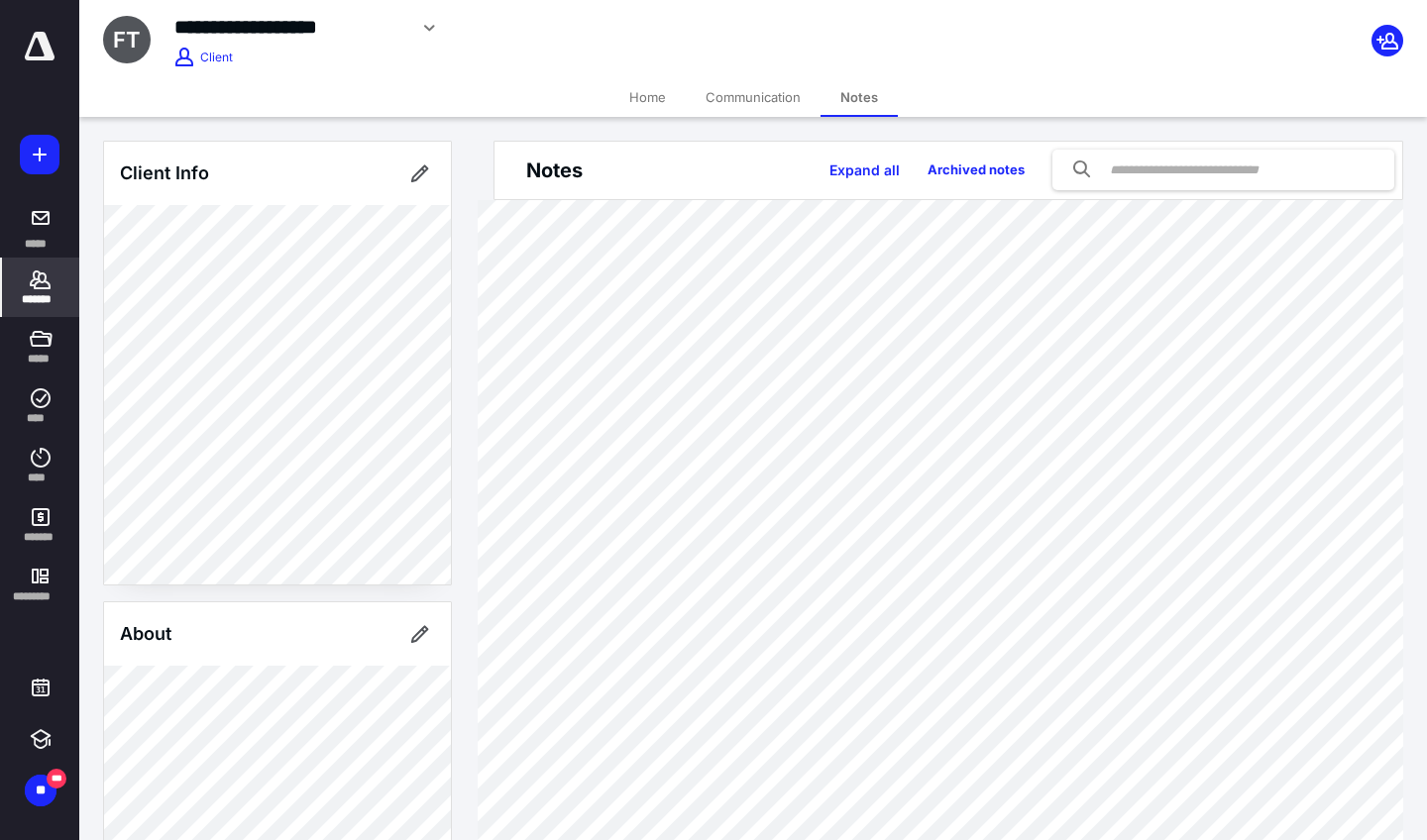scroll, scrollTop: 0, scrollLeft: 0, axis: both 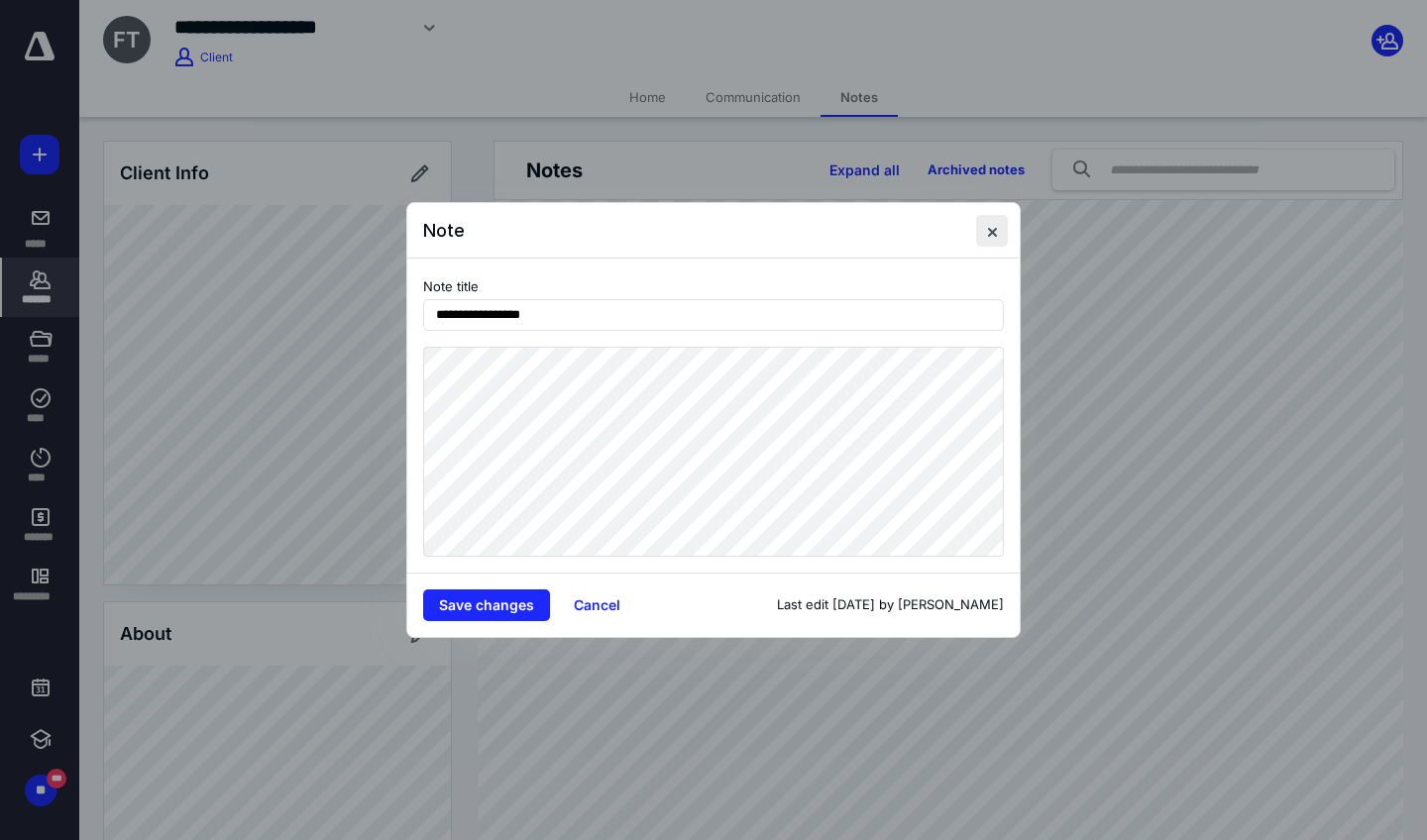 click at bounding box center [992, 231] 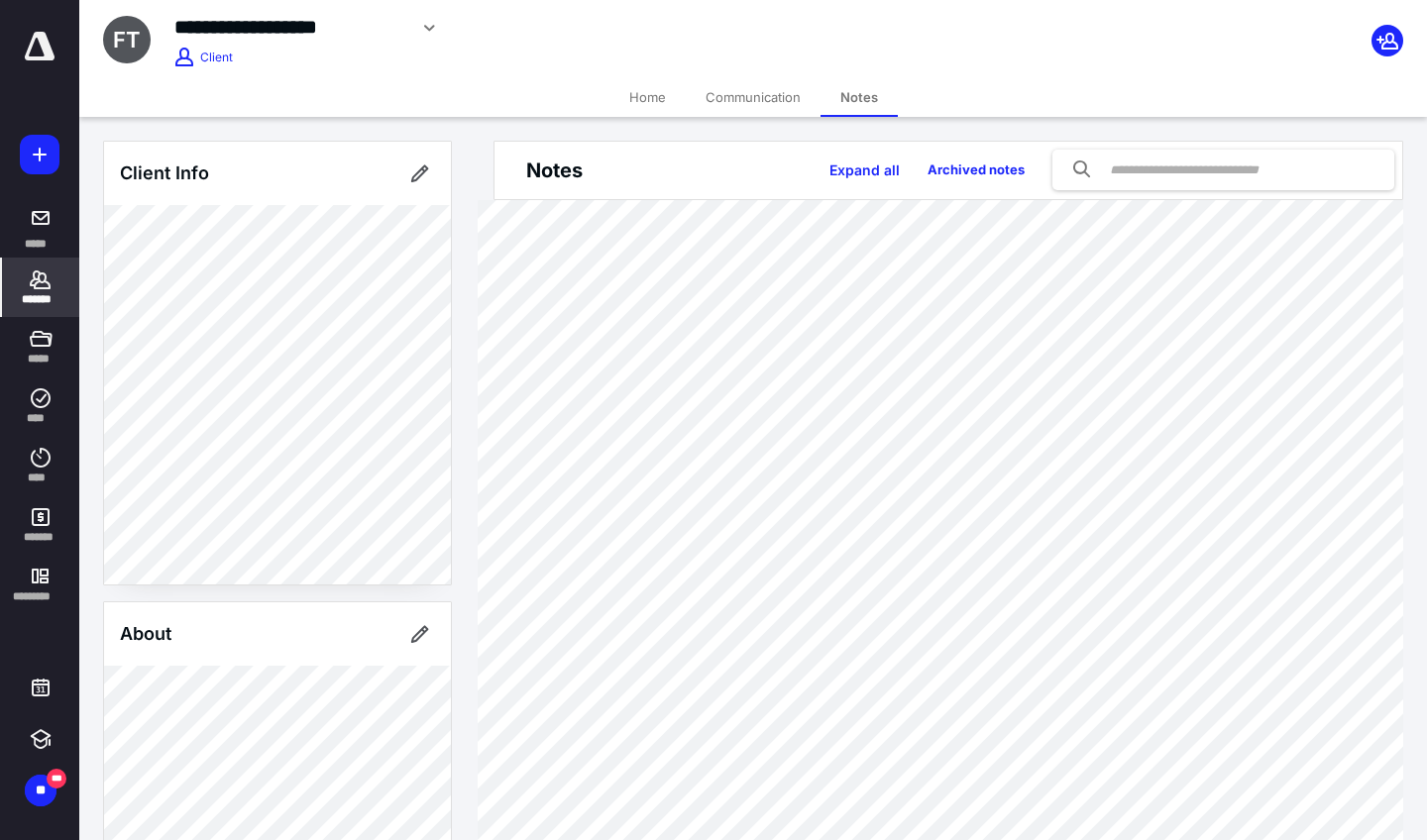 click 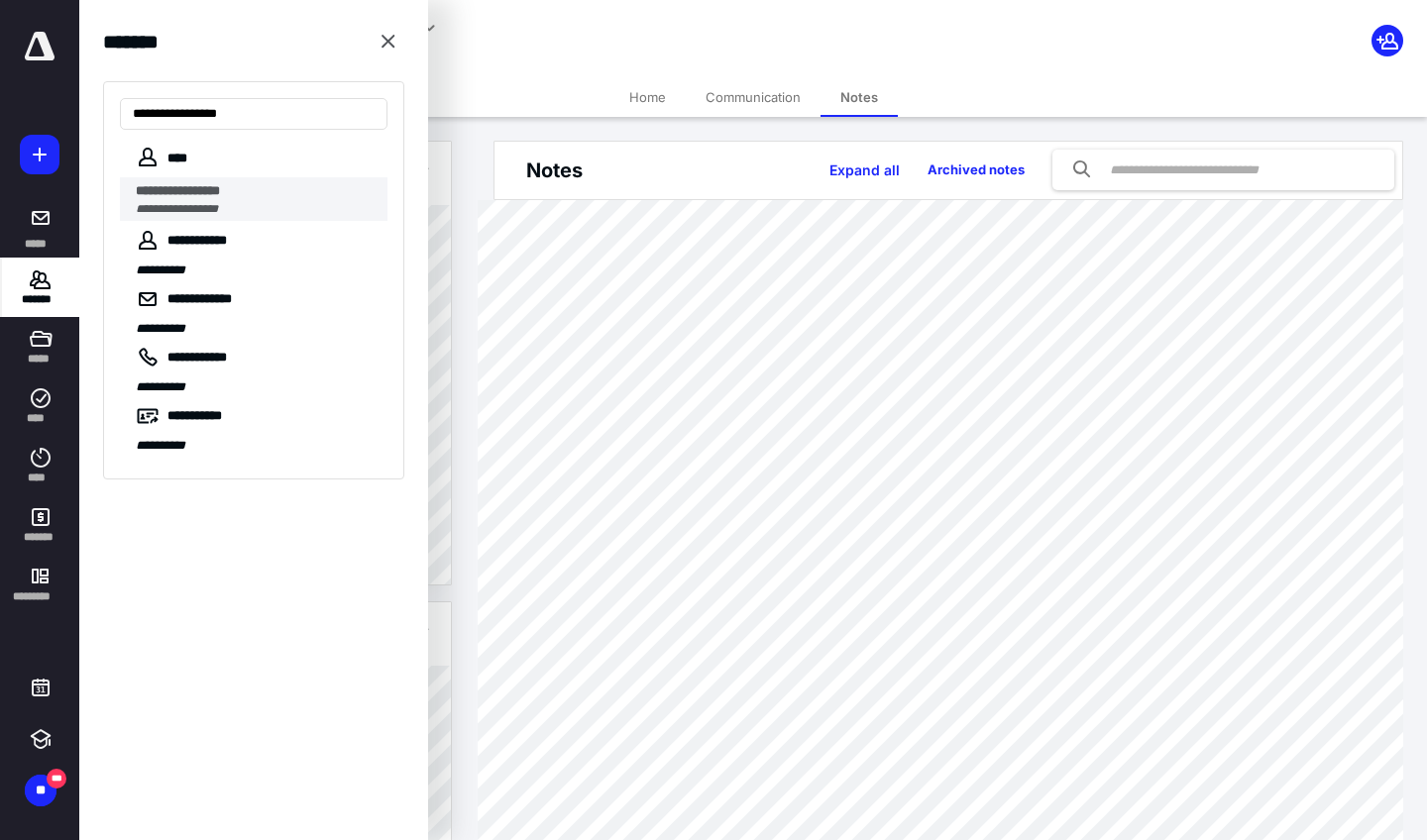 type on "**********" 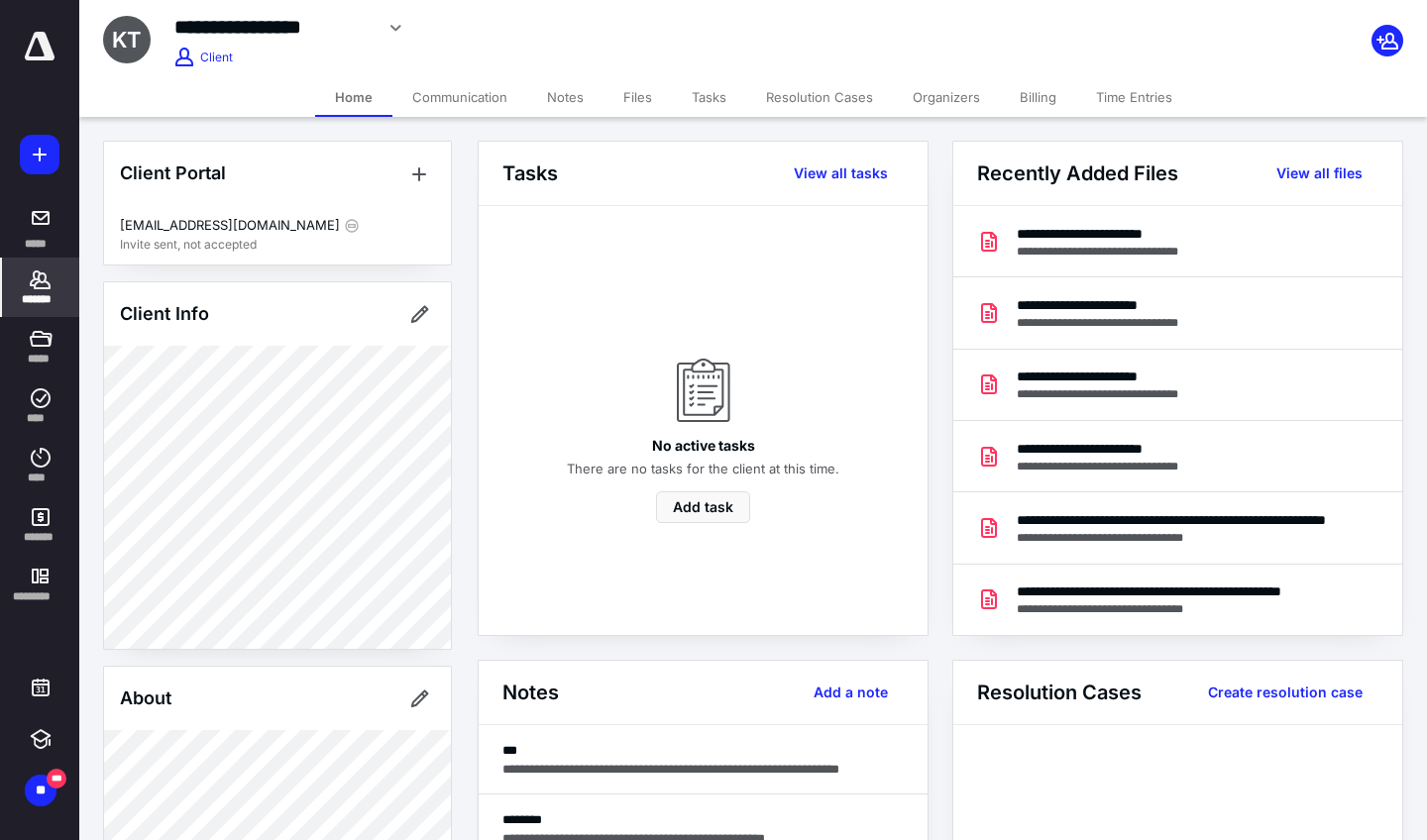 click on "Notes" at bounding box center (565, 97) 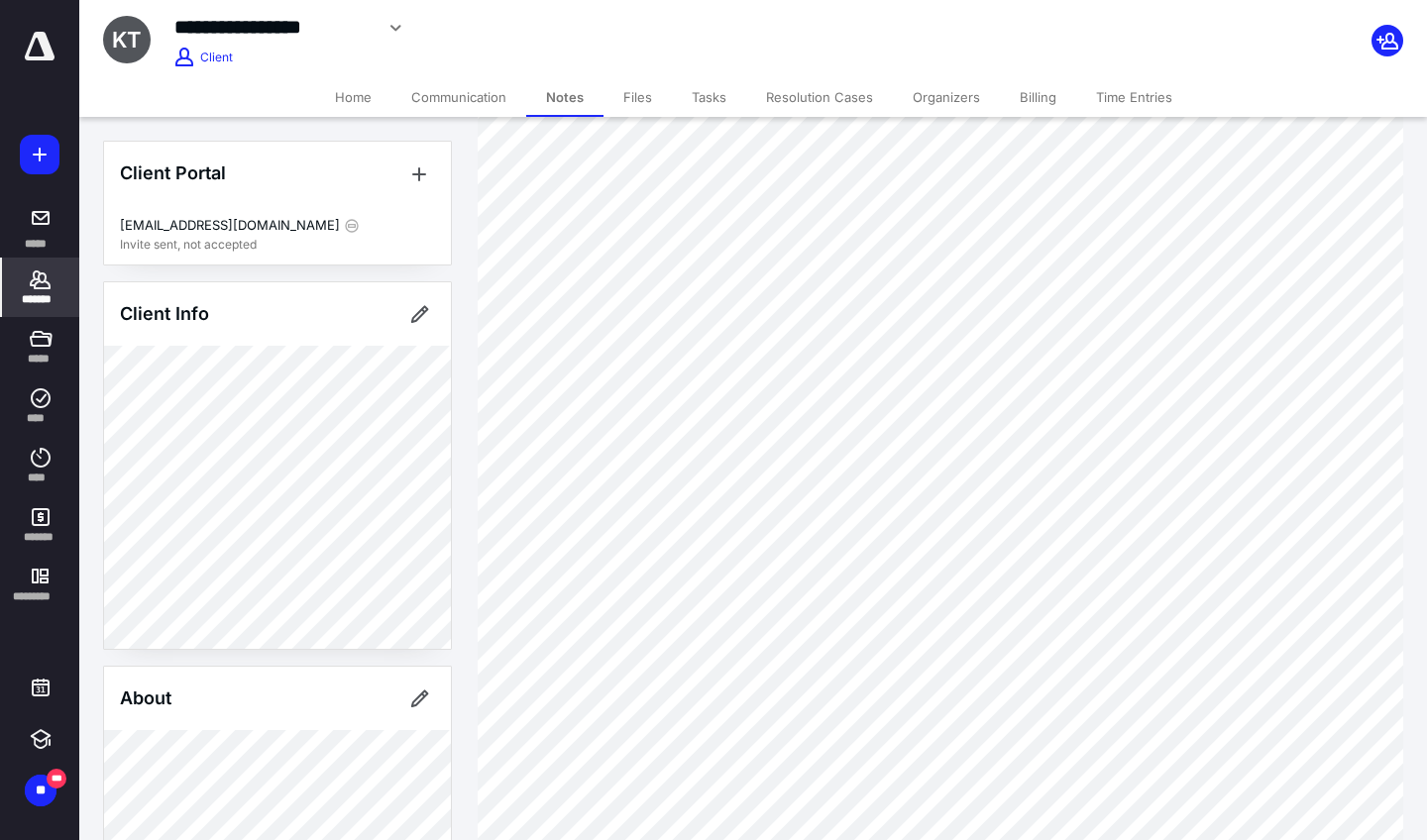 scroll, scrollTop: 404, scrollLeft: 0, axis: vertical 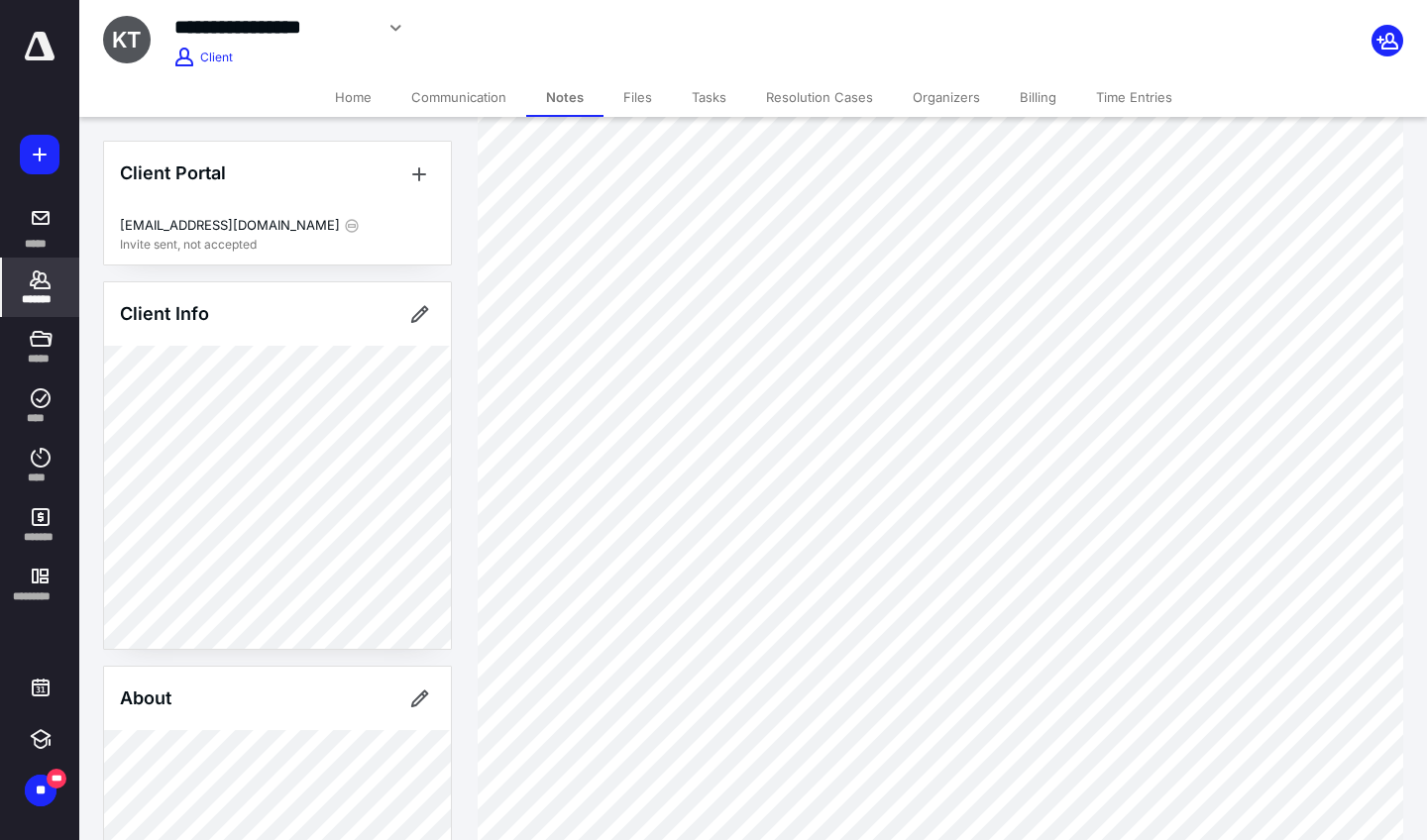 click on "*******" at bounding box center (41, 287) 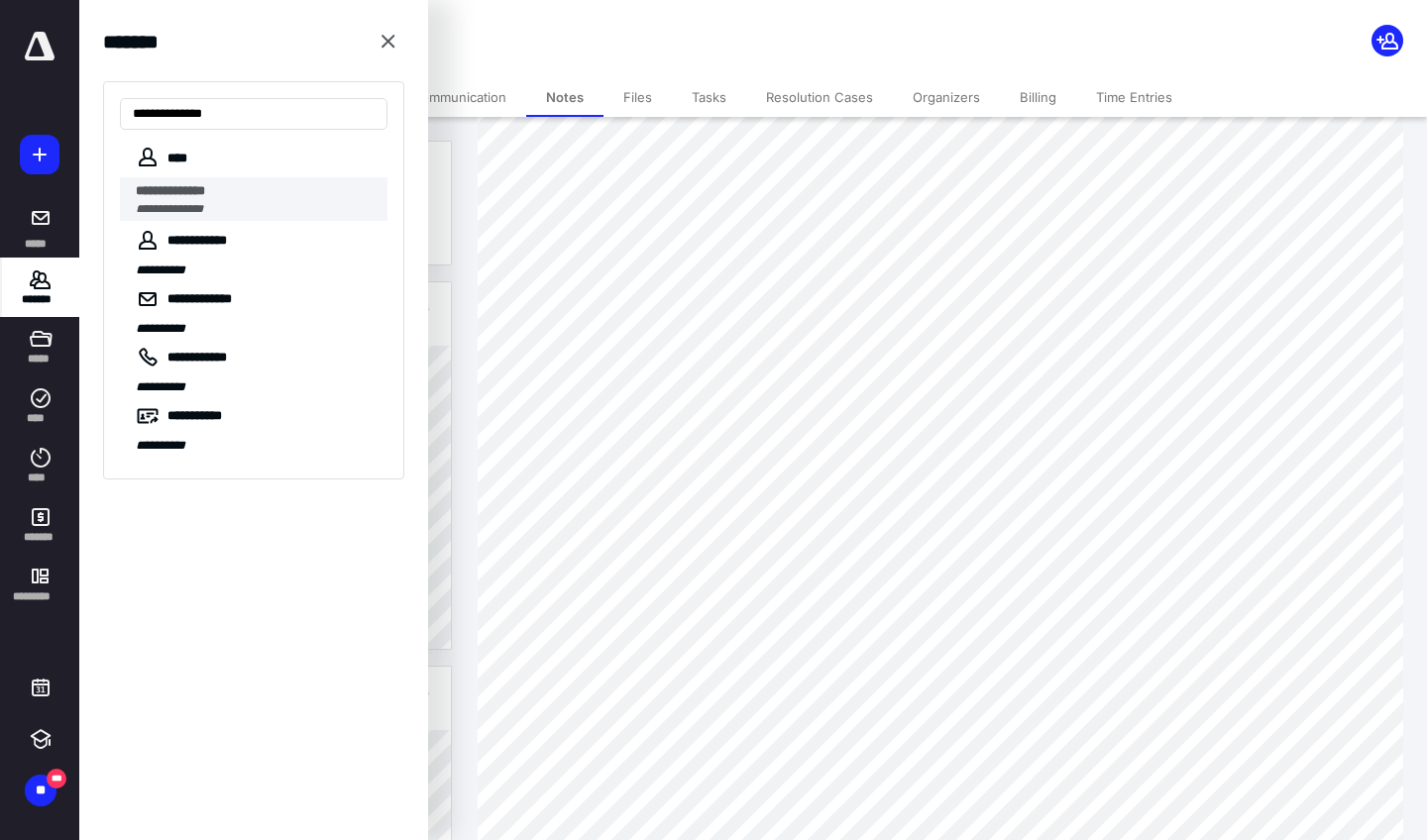 type on "**********" 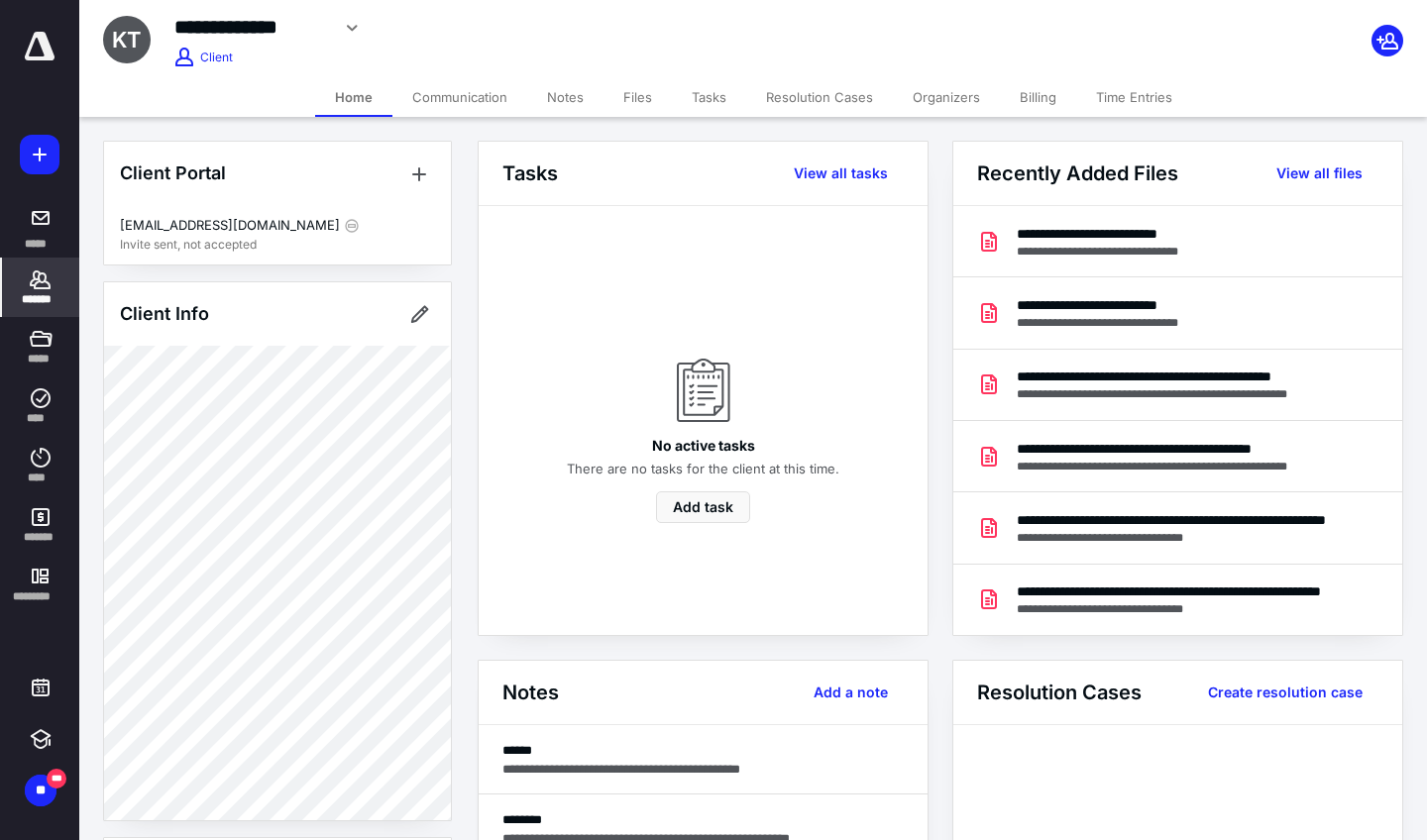 click on "Notes" at bounding box center (565, 97) 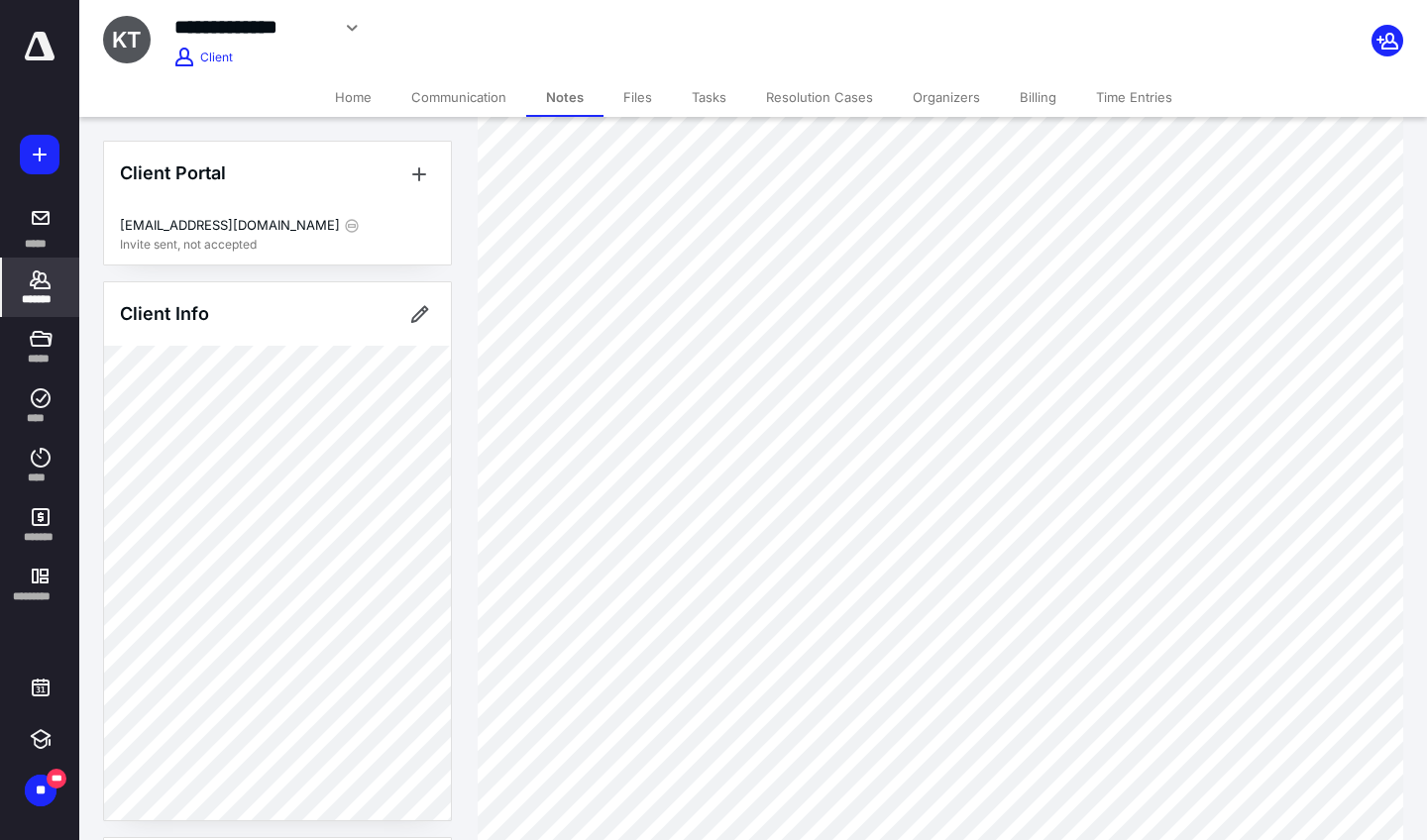 scroll, scrollTop: 720, scrollLeft: 0, axis: vertical 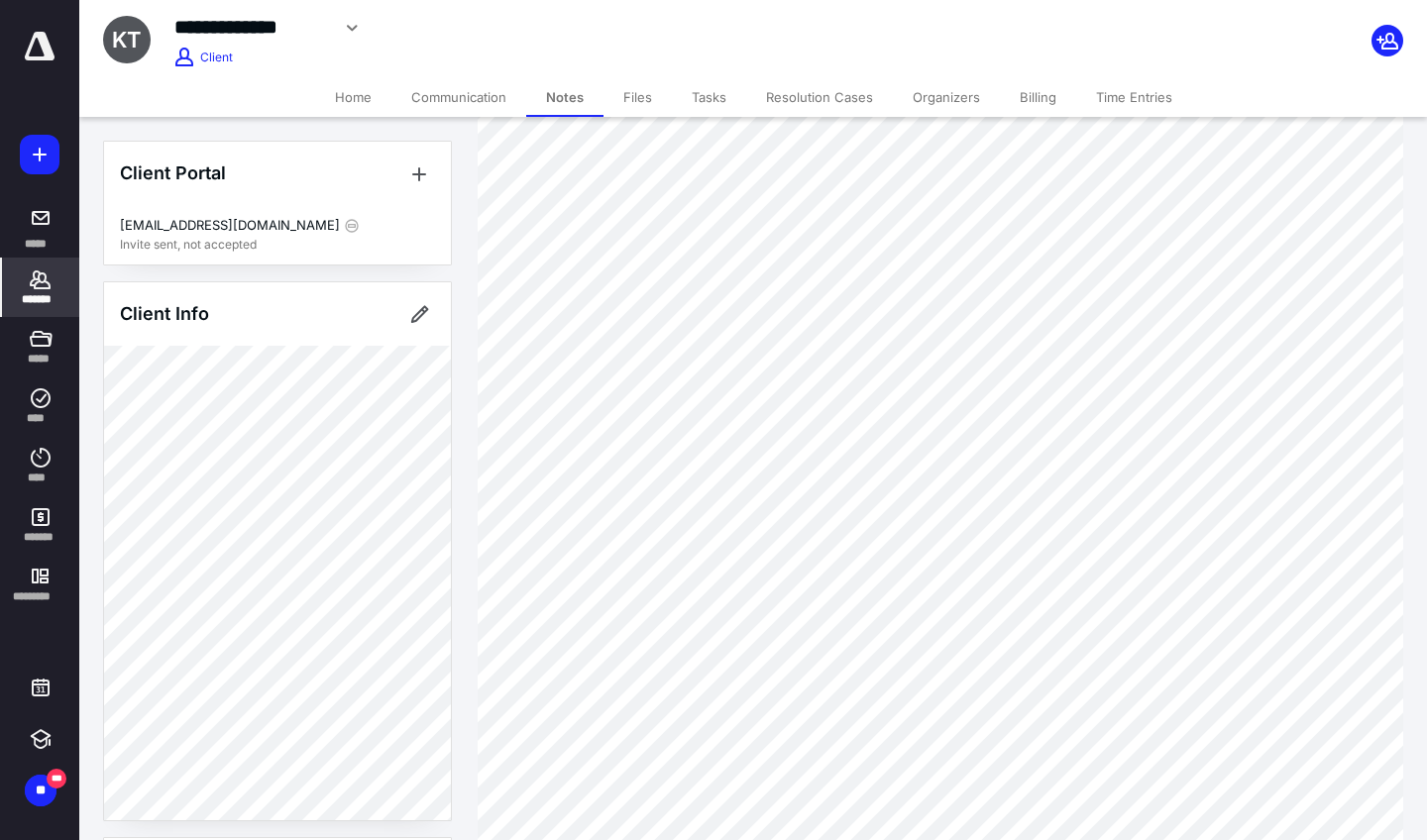 click on "*******" at bounding box center [41, 299] 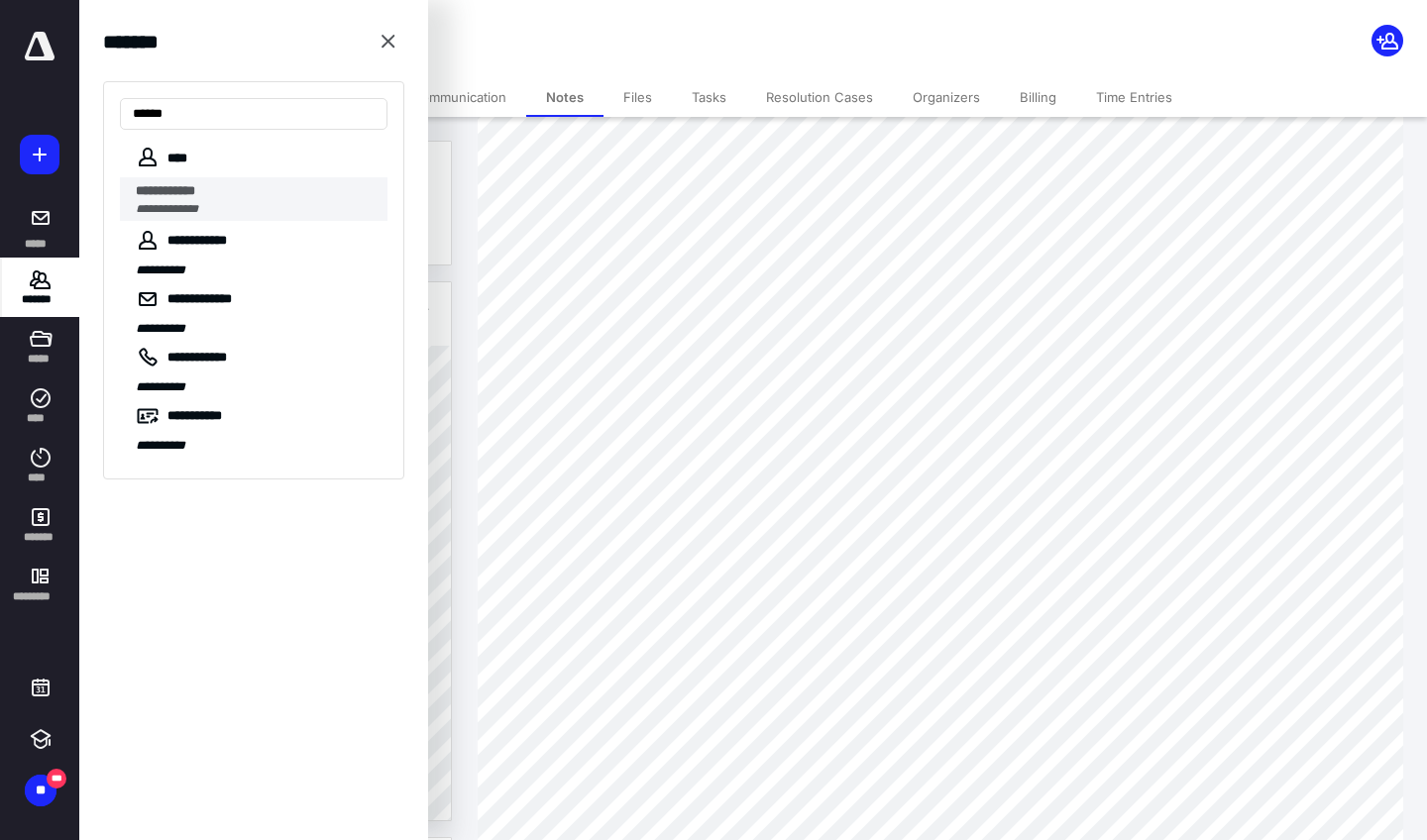 type on "*****" 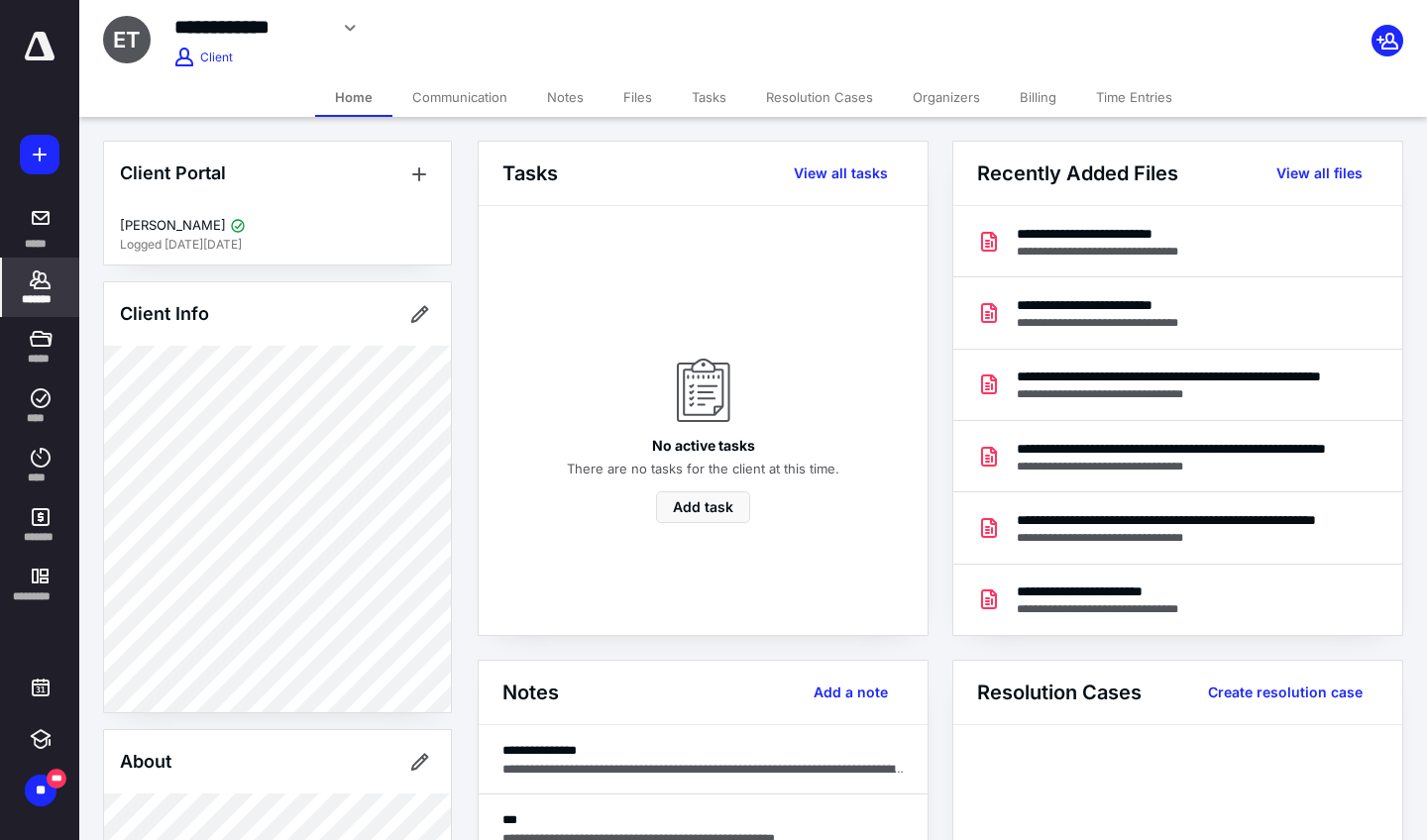 click on "Notes" at bounding box center [565, 97] 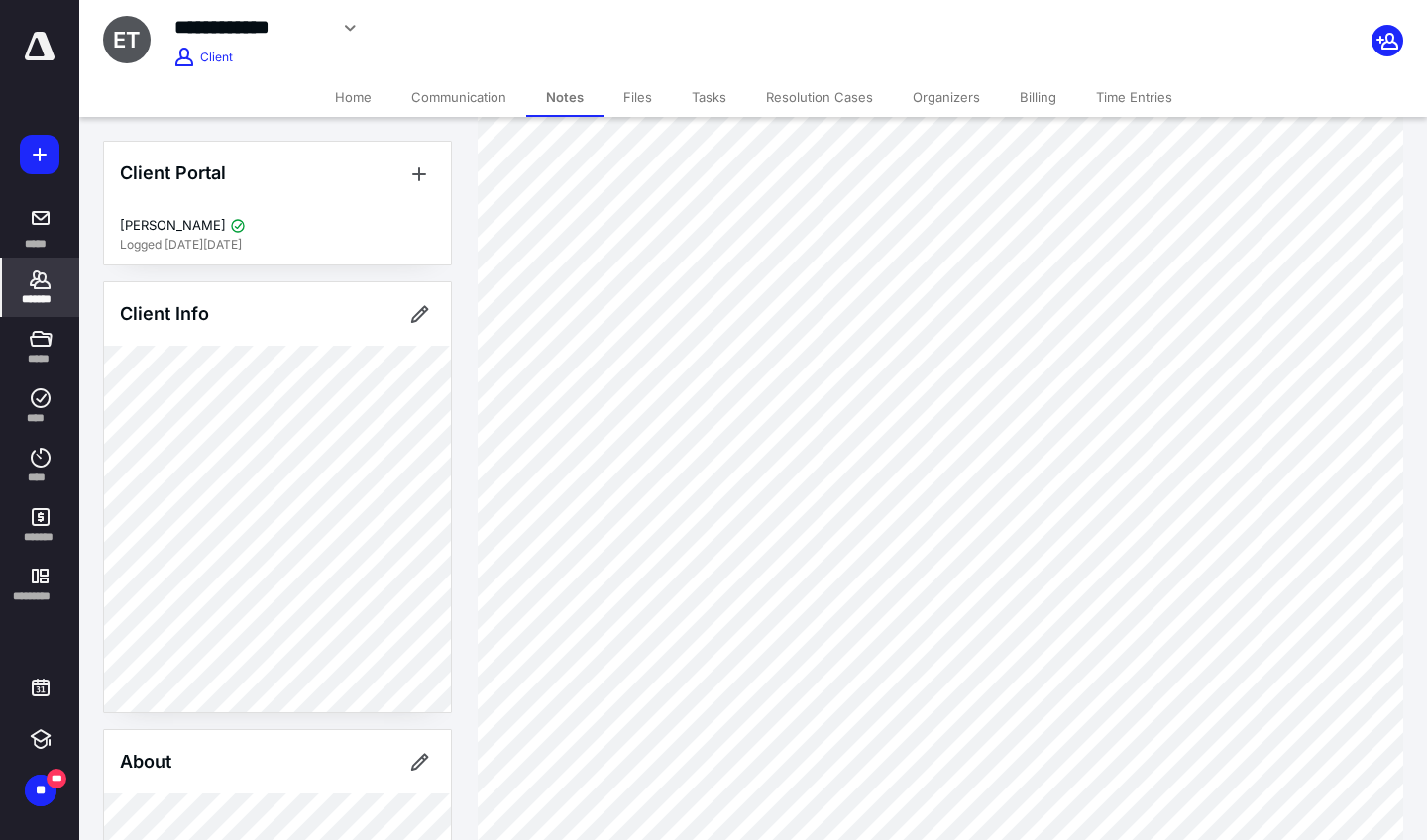 scroll, scrollTop: 1459, scrollLeft: 0, axis: vertical 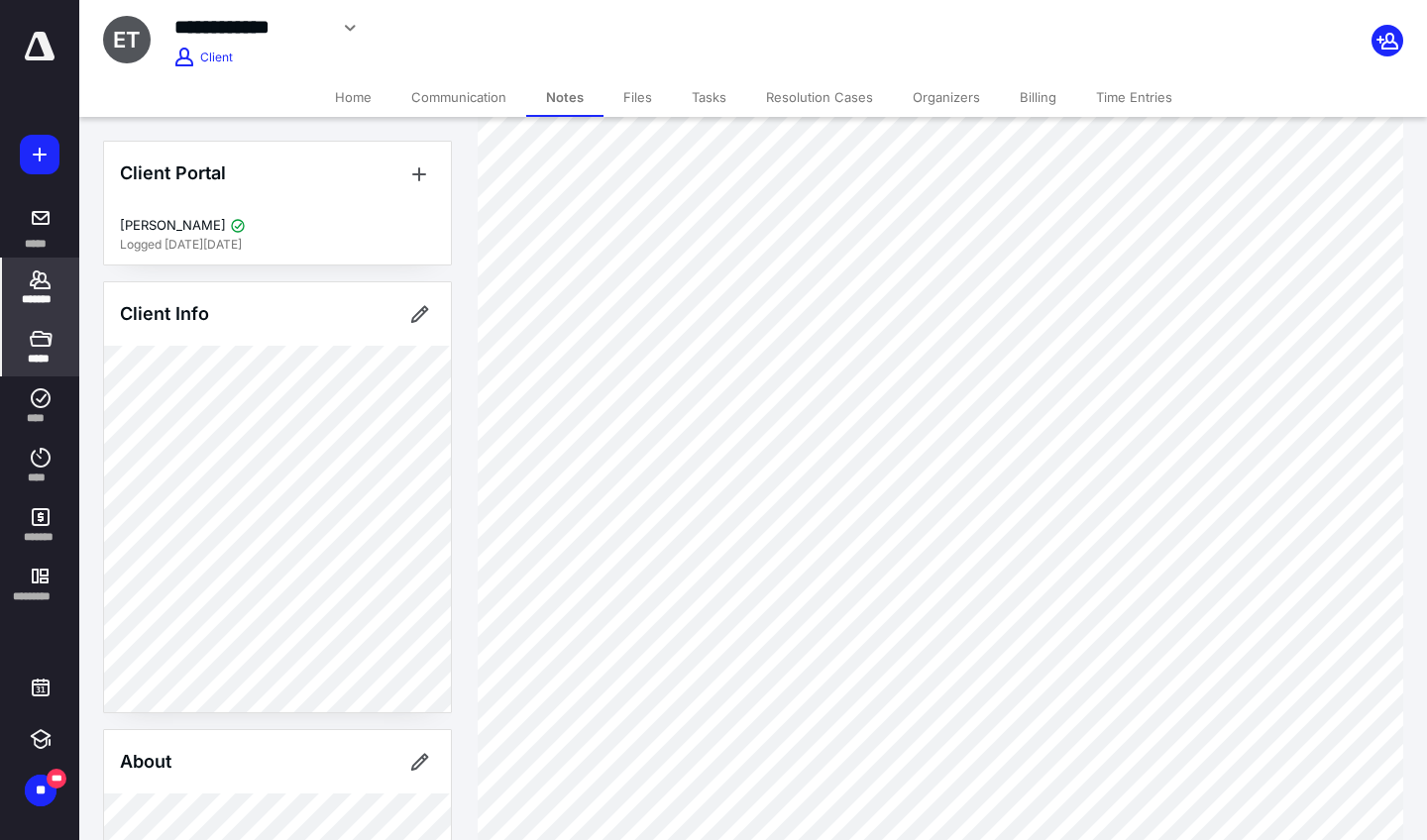 click on "*****" at bounding box center (41, 347) 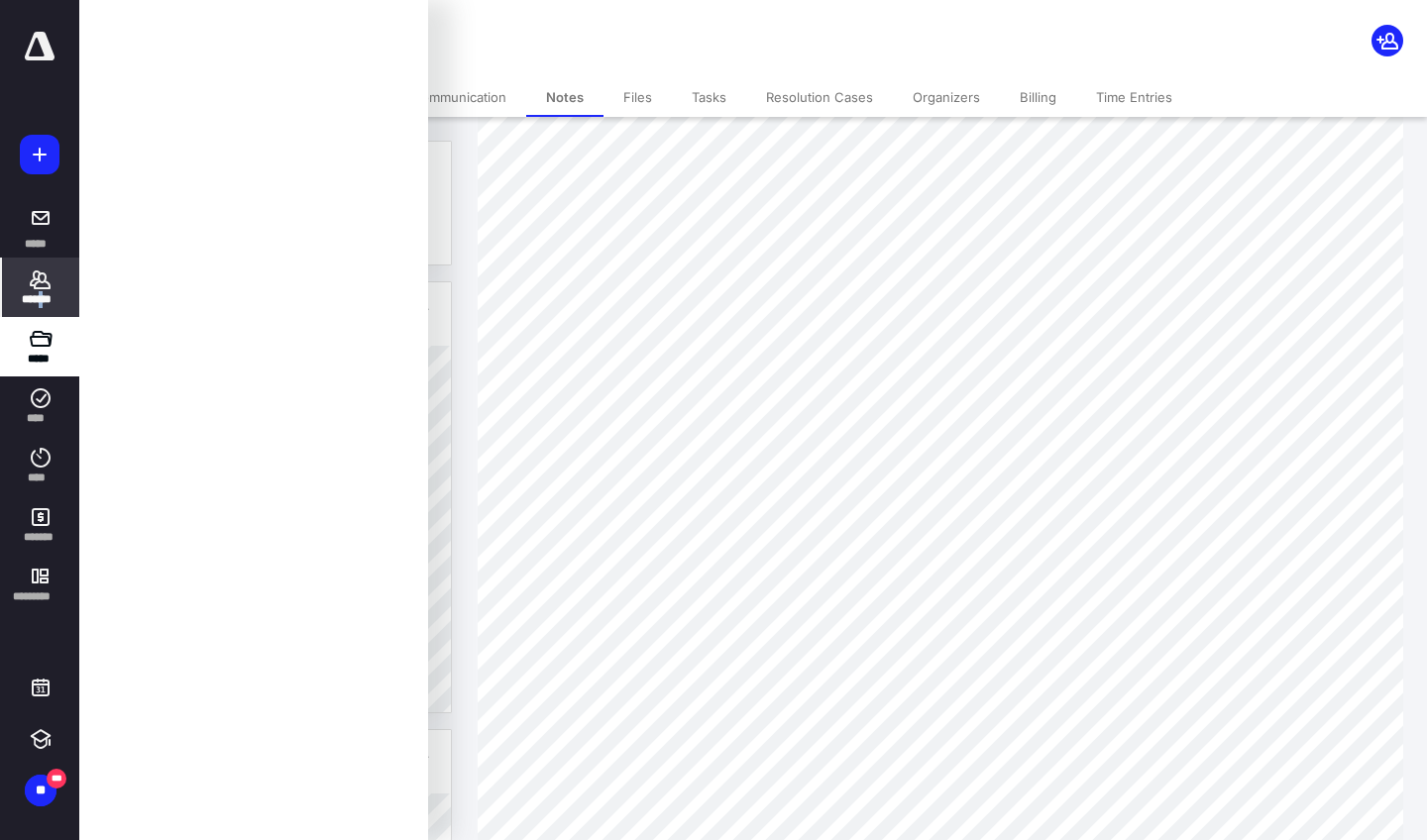 click on "*******" at bounding box center (41, 299) 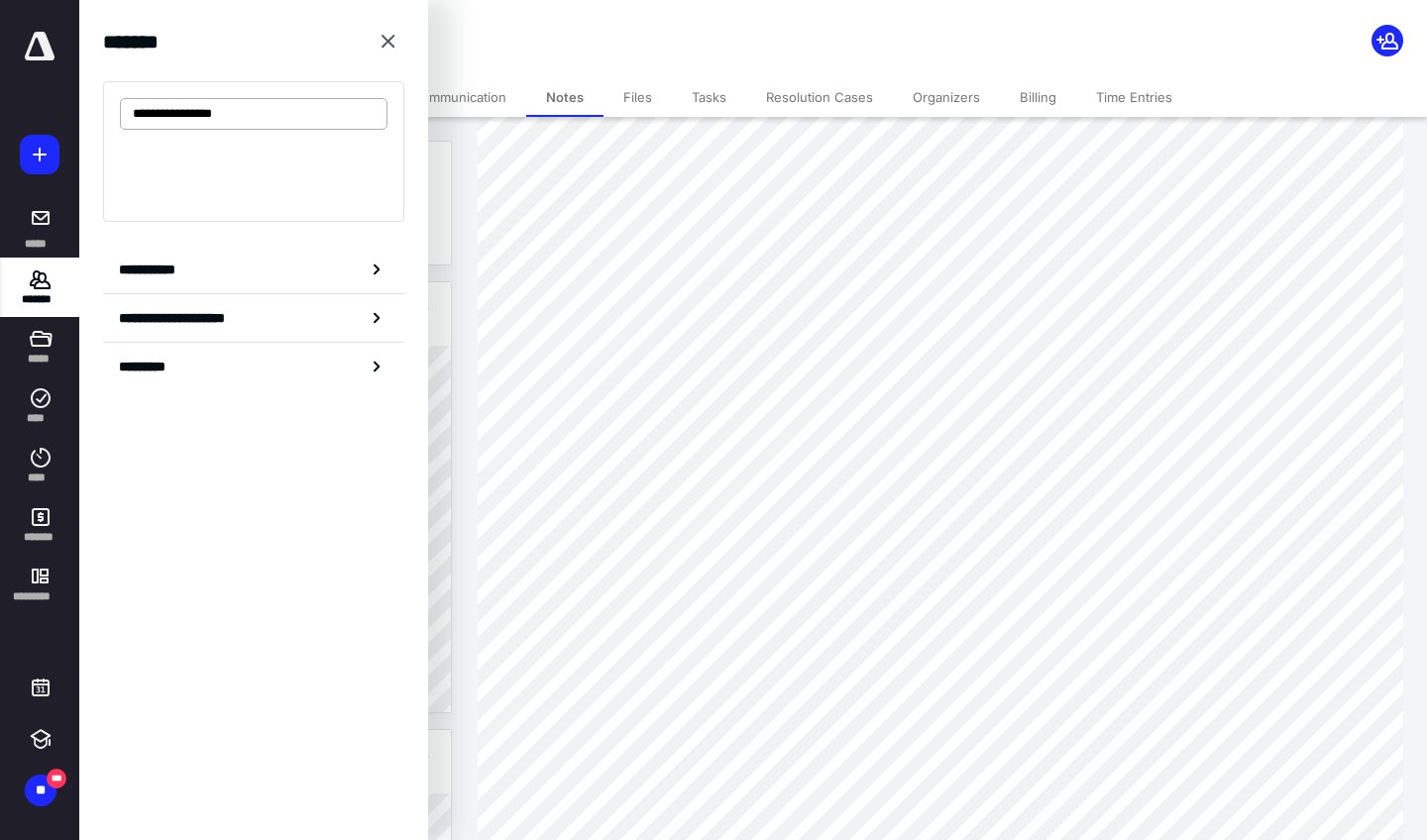 type on "**********" 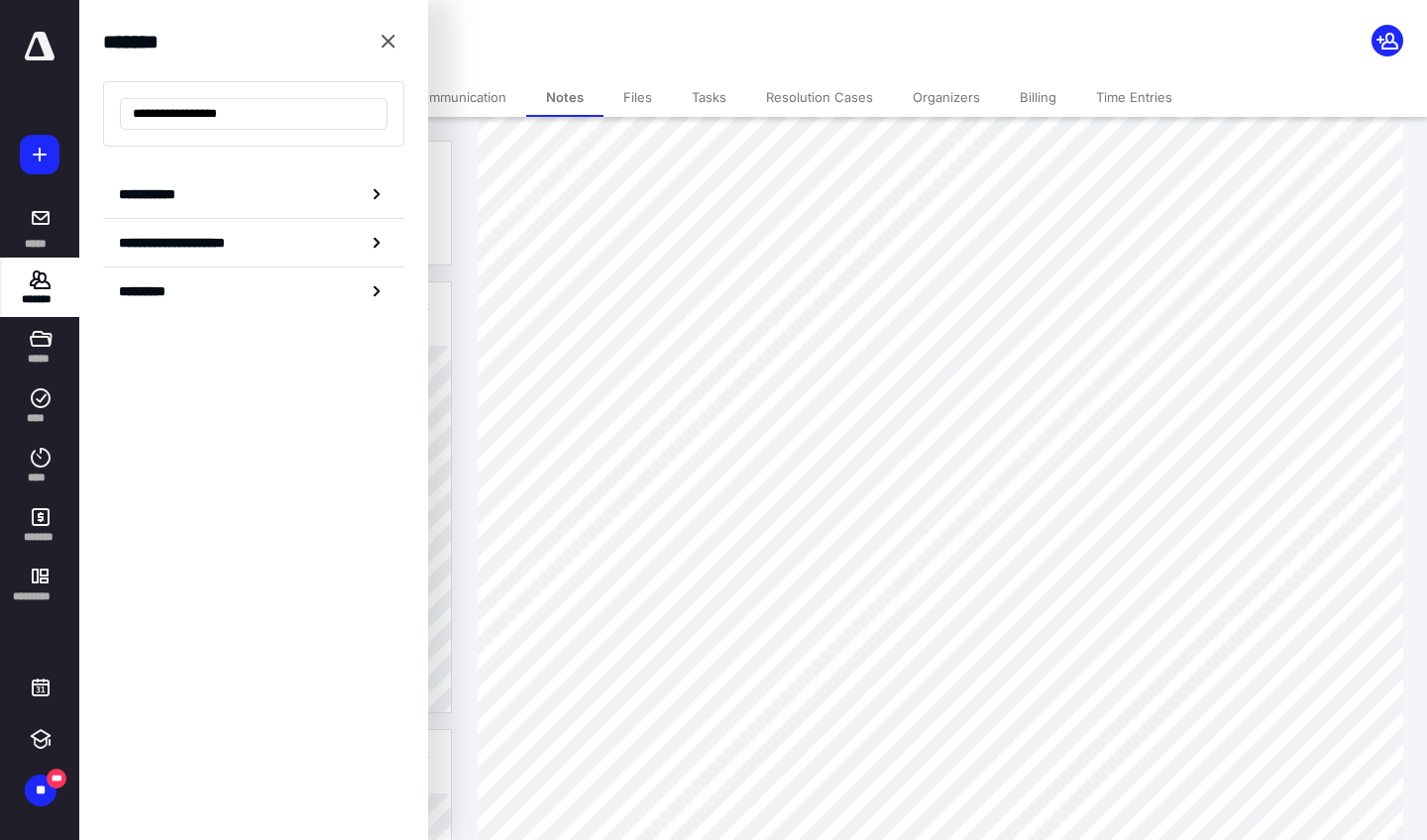 drag, startPoint x: 185, startPoint y: 113, endPoint x: 73, endPoint y: 107, distance: 112.1606 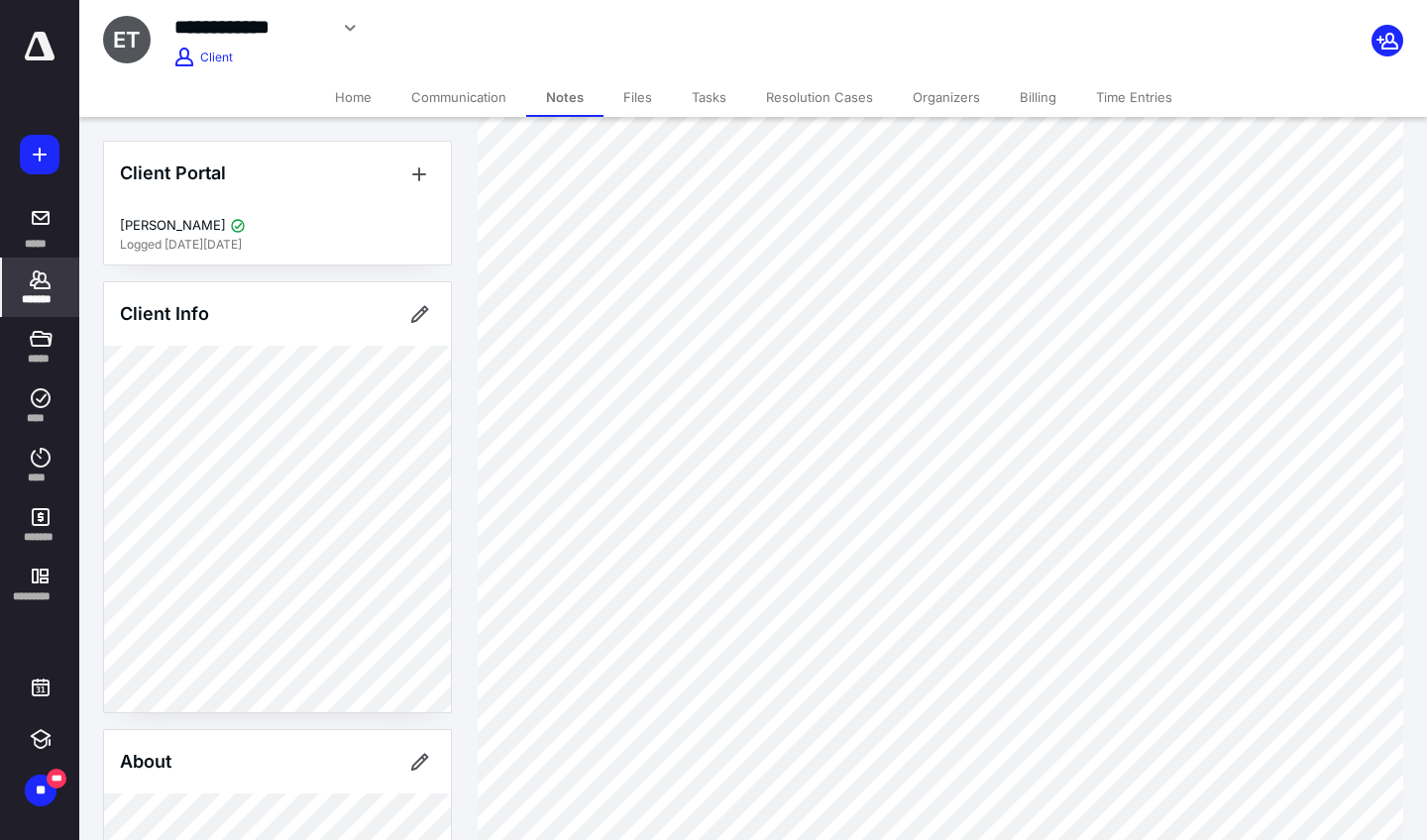 scroll, scrollTop: 2259, scrollLeft: 0, axis: vertical 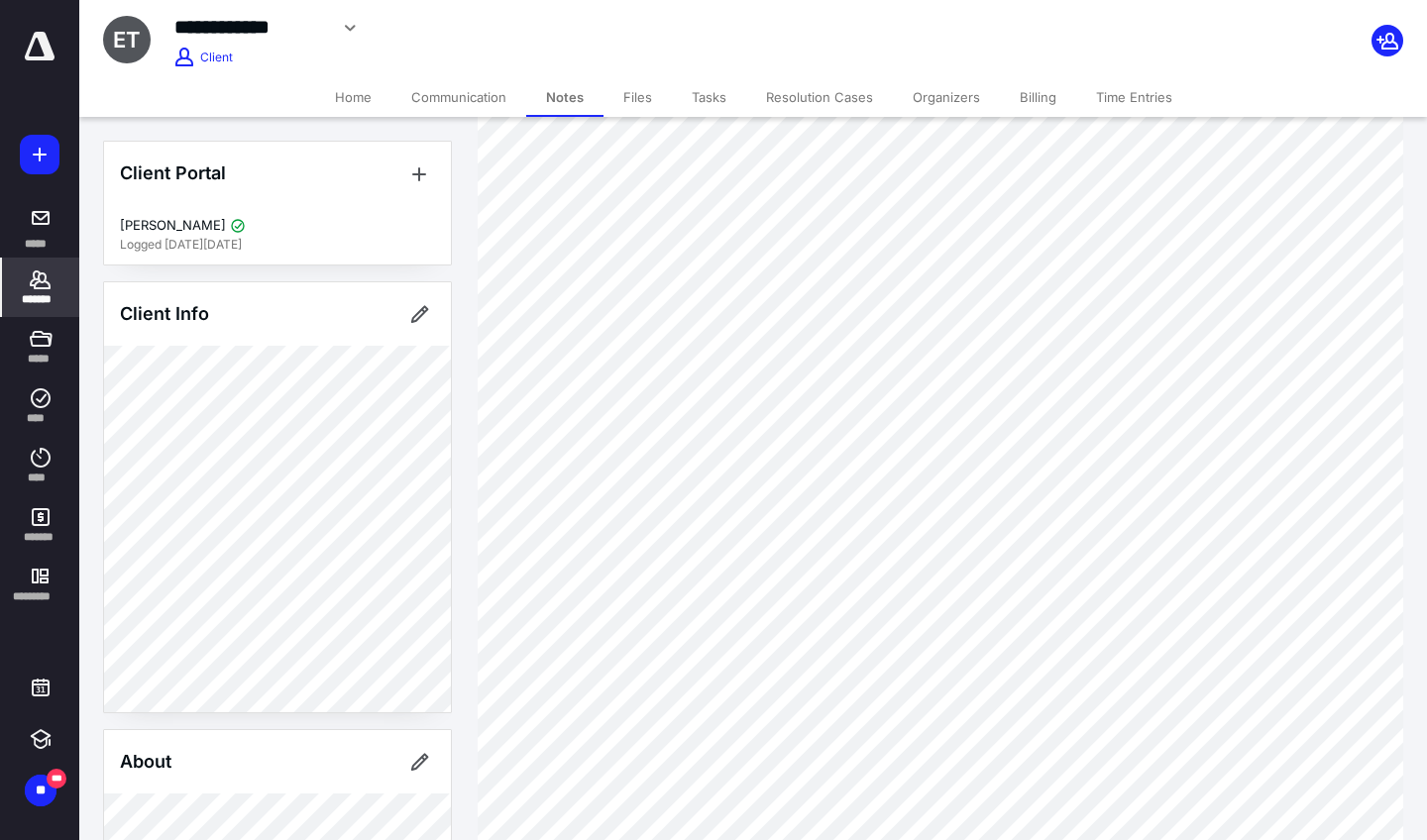 click on "*******" at bounding box center (41, 287) 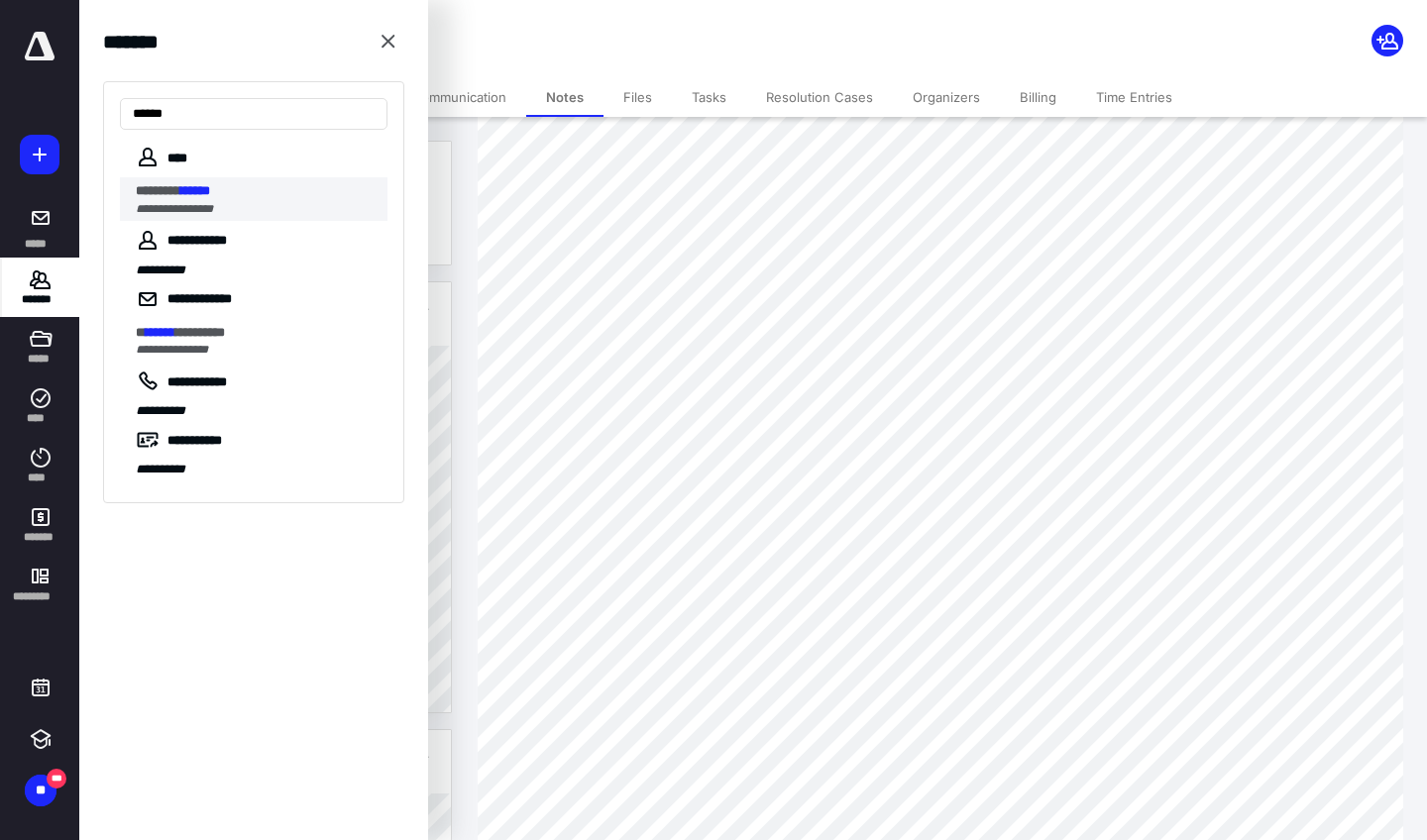 type on "******" 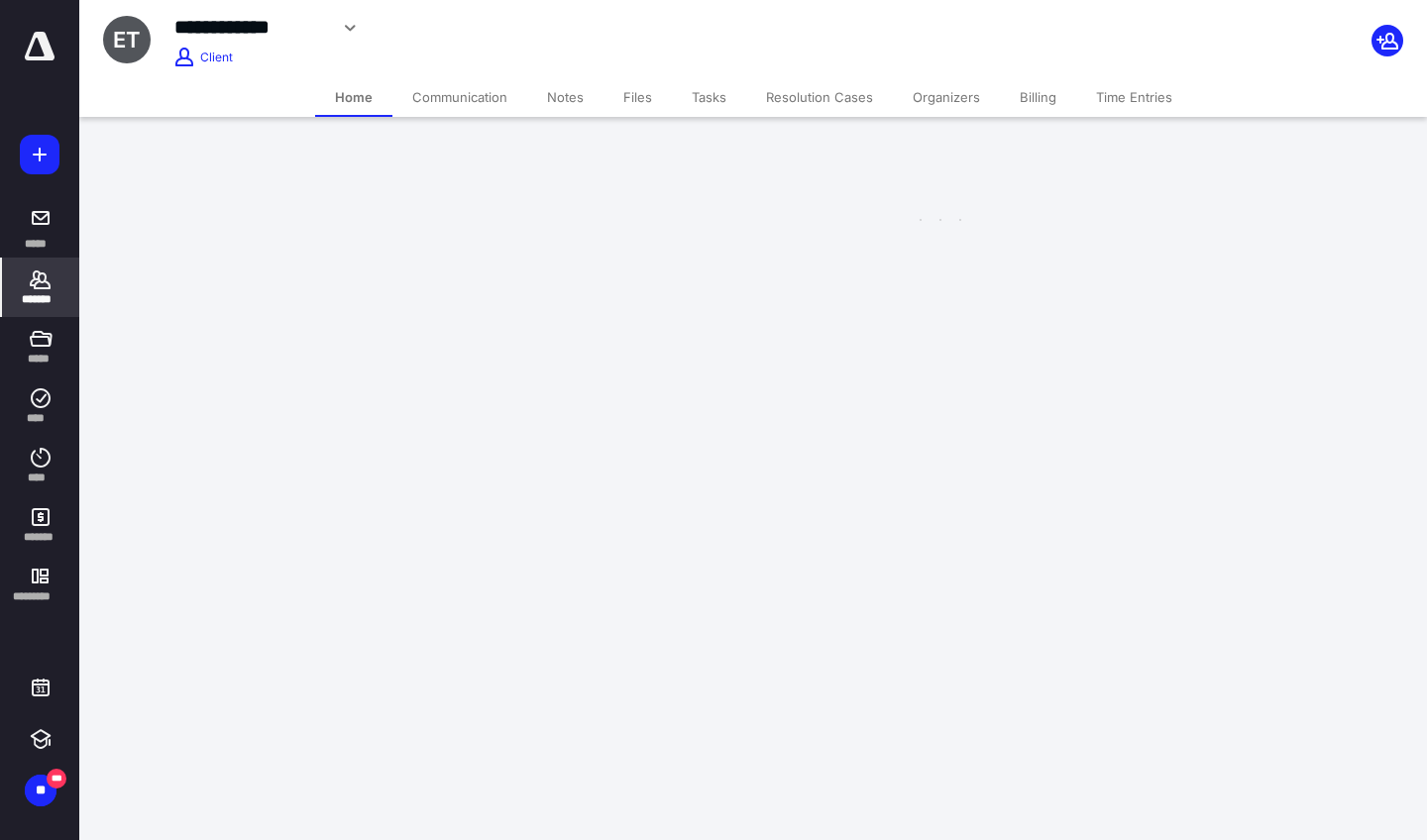 scroll, scrollTop: 0, scrollLeft: 0, axis: both 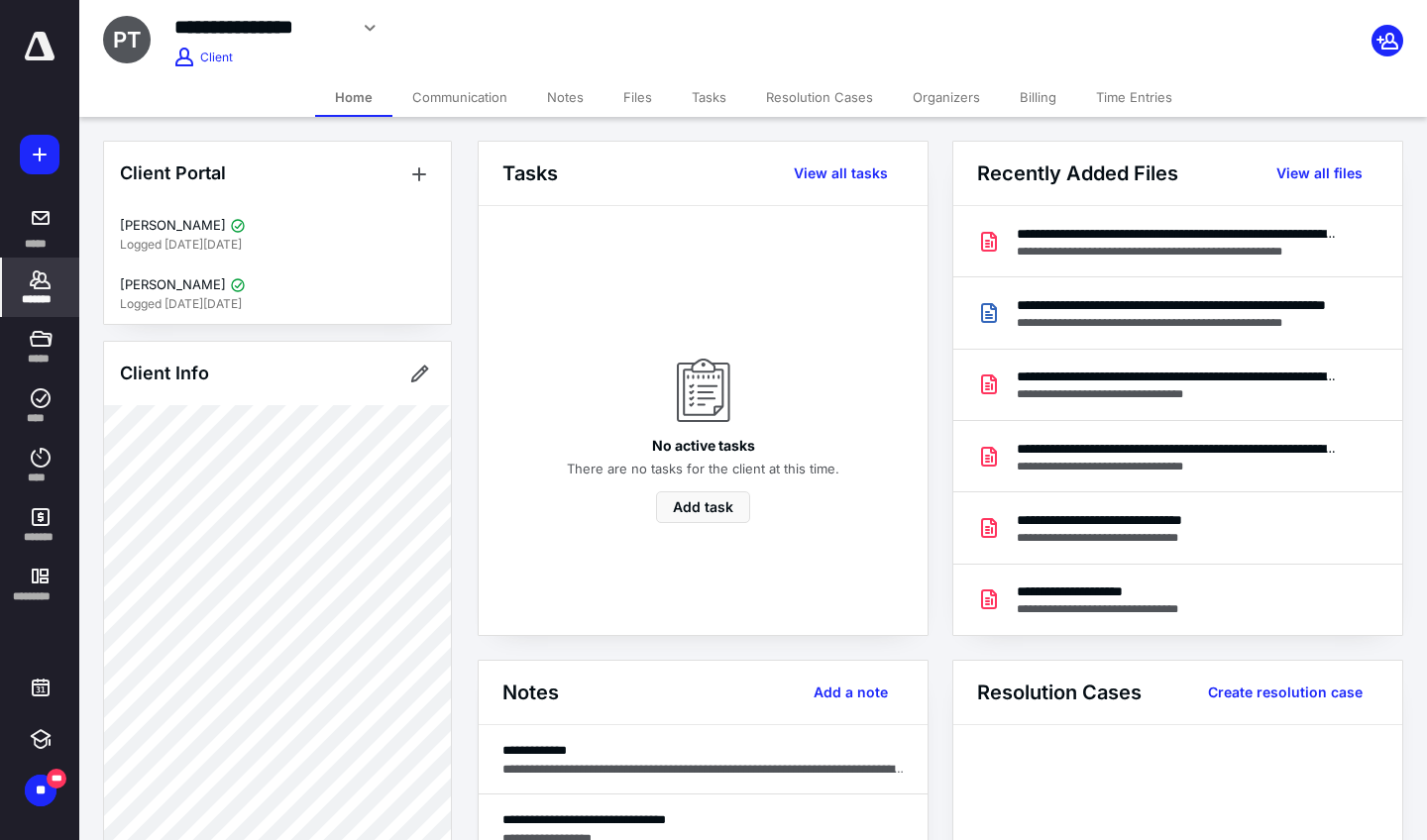 click on "Notes" at bounding box center [565, 97] 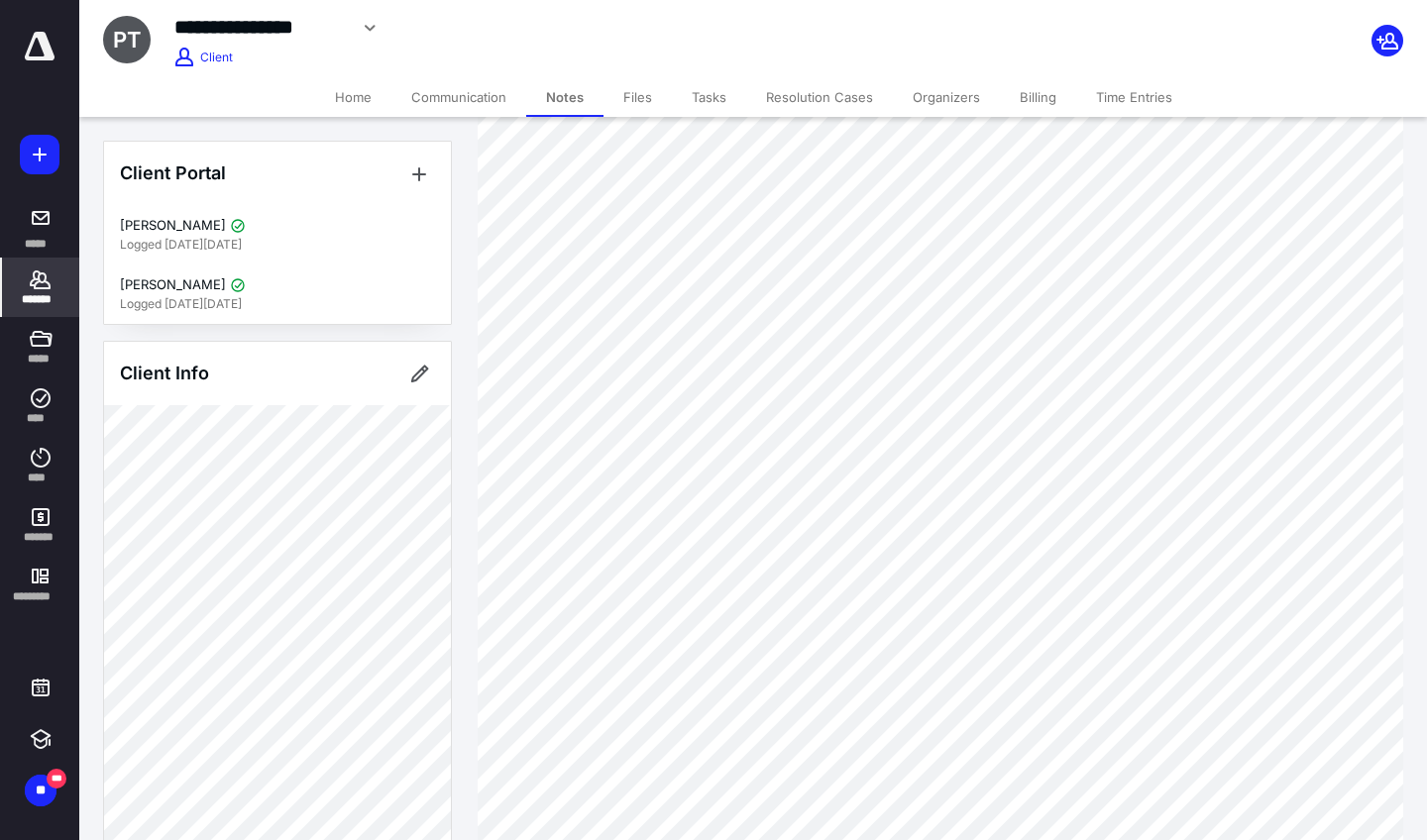 scroll, scrollTop: 1081, scrollLeft: 0, axis: vertical 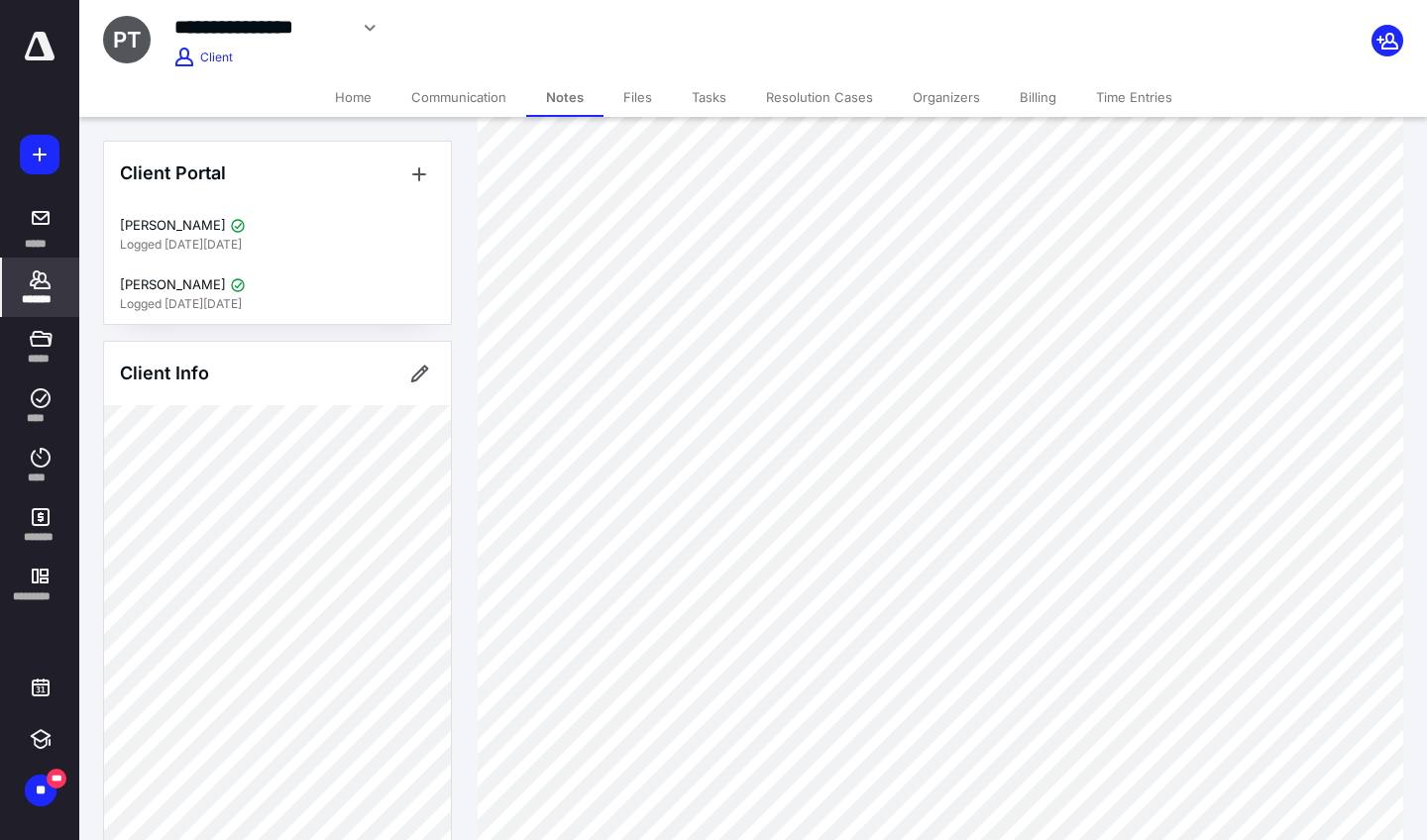click 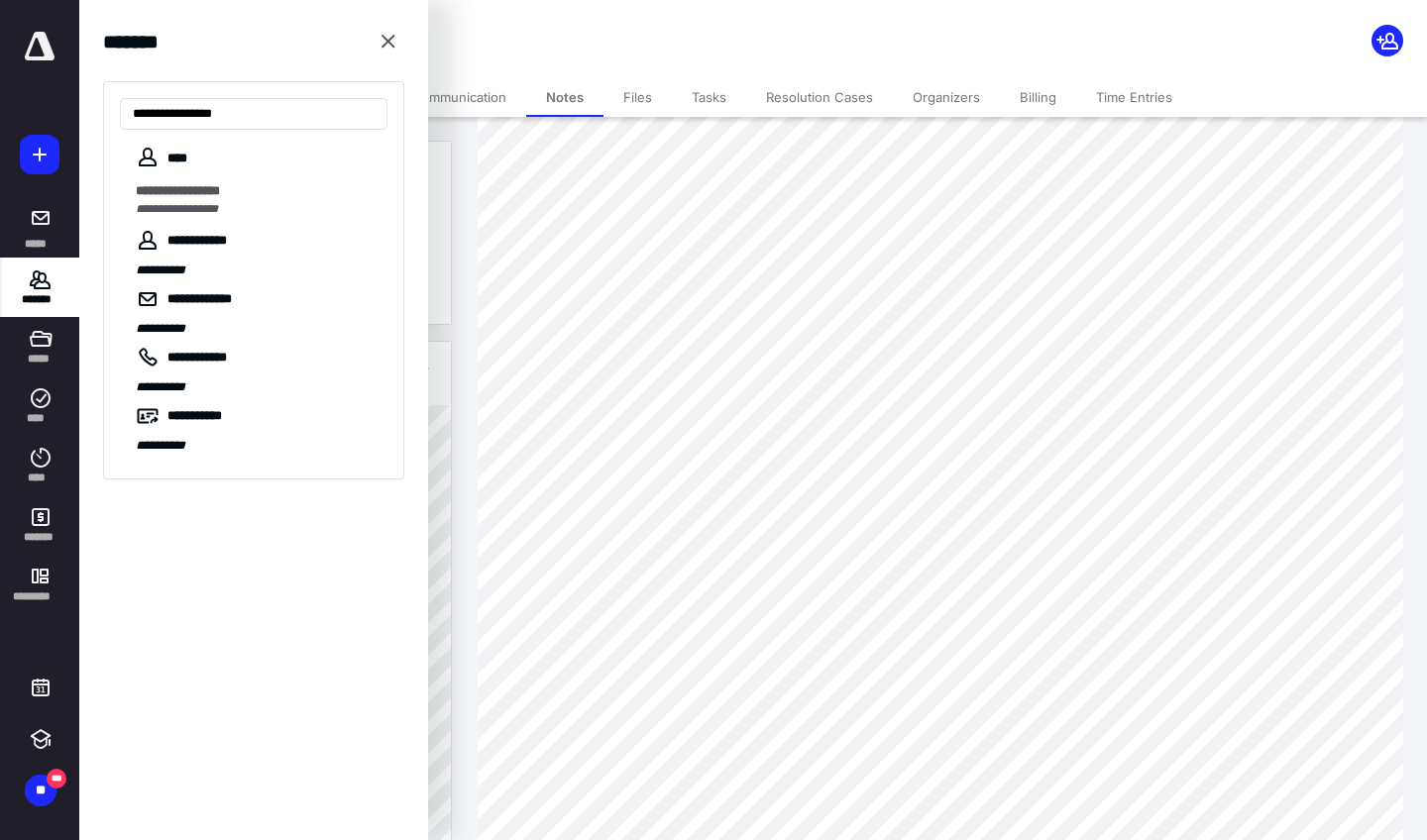type on "**********" 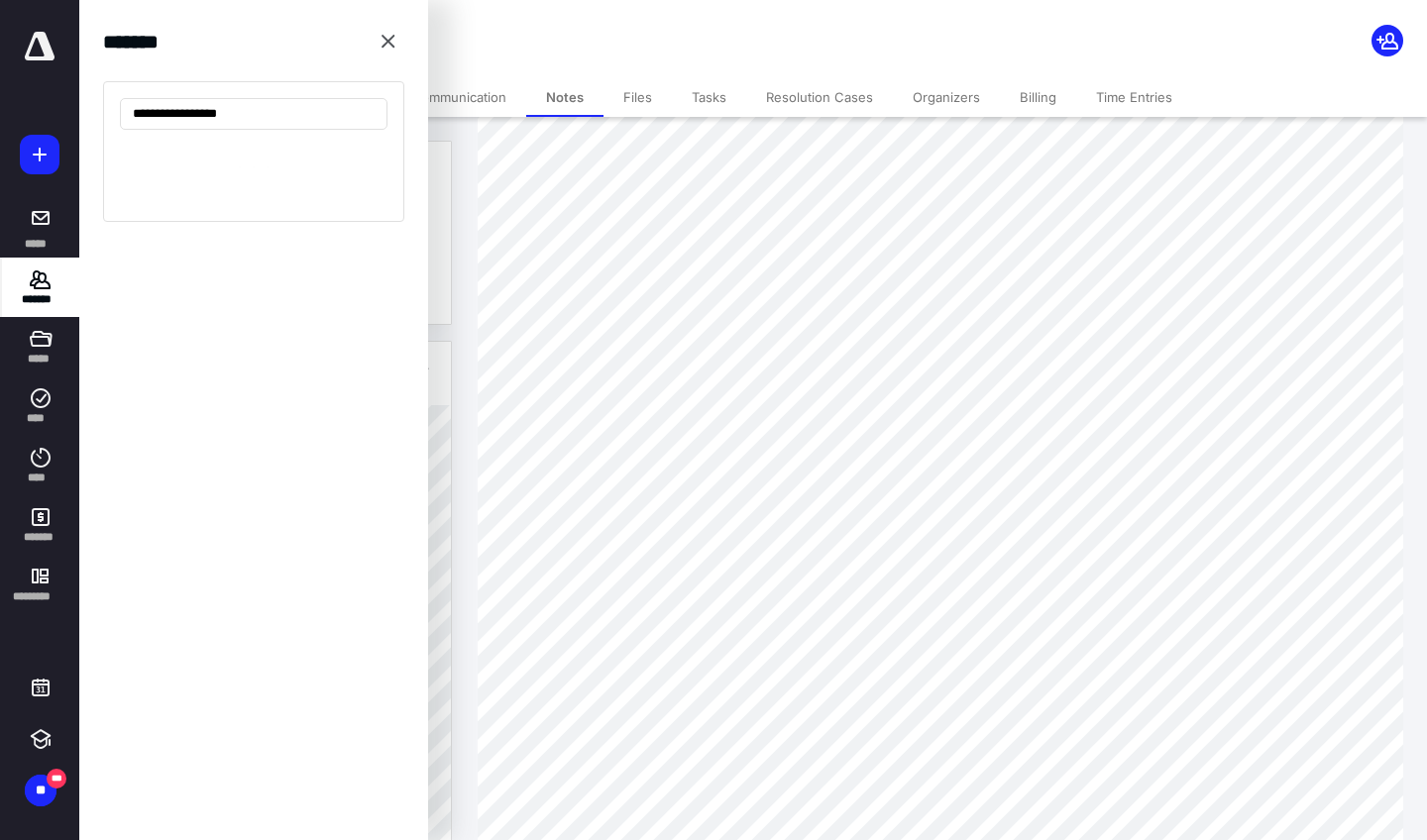 drag, startPoint x: 161, startPoint y: 154, endPoint x: 166, endPoint y: 208, distance: 54.230987 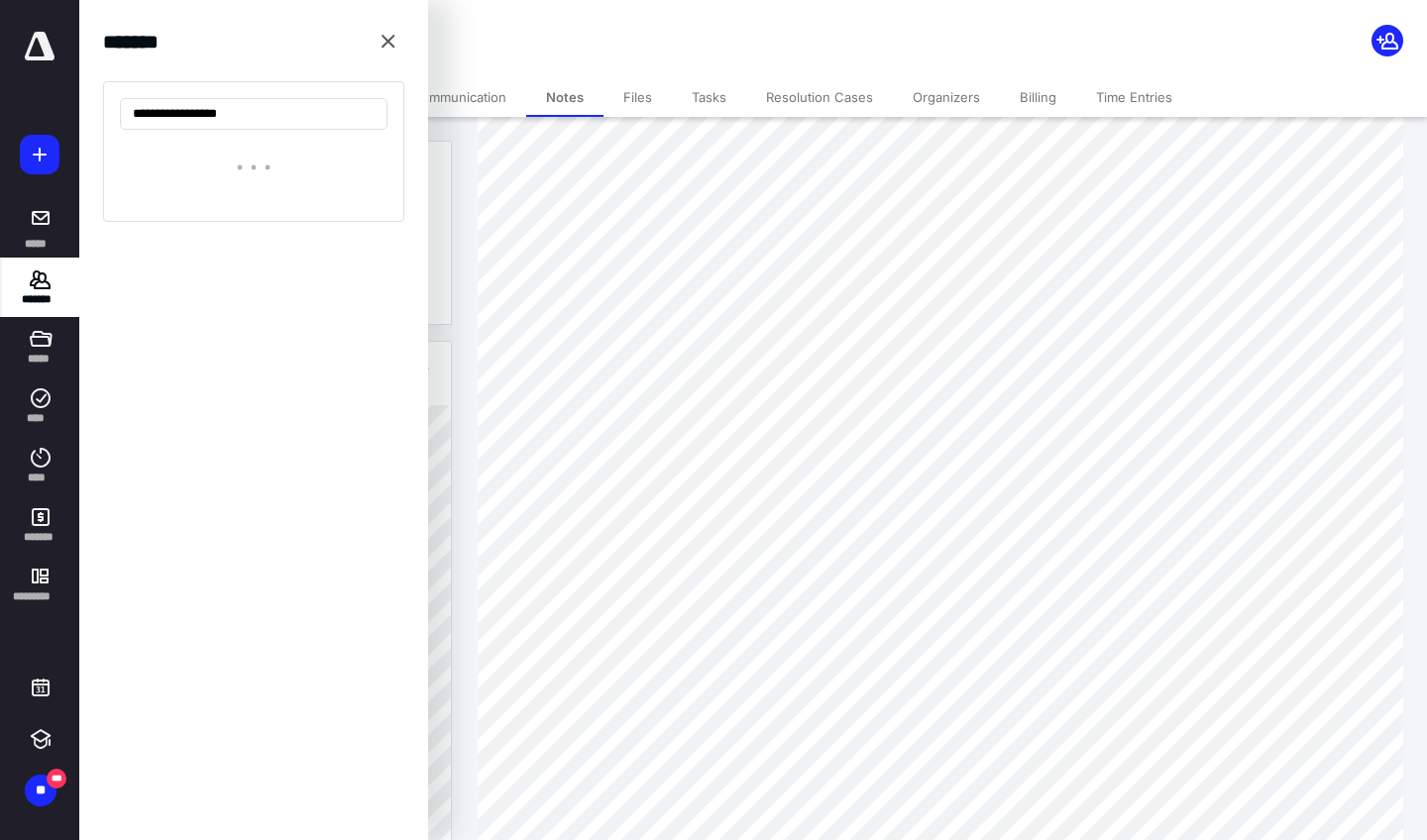 click on "**********" at bounding box center (254, 152) 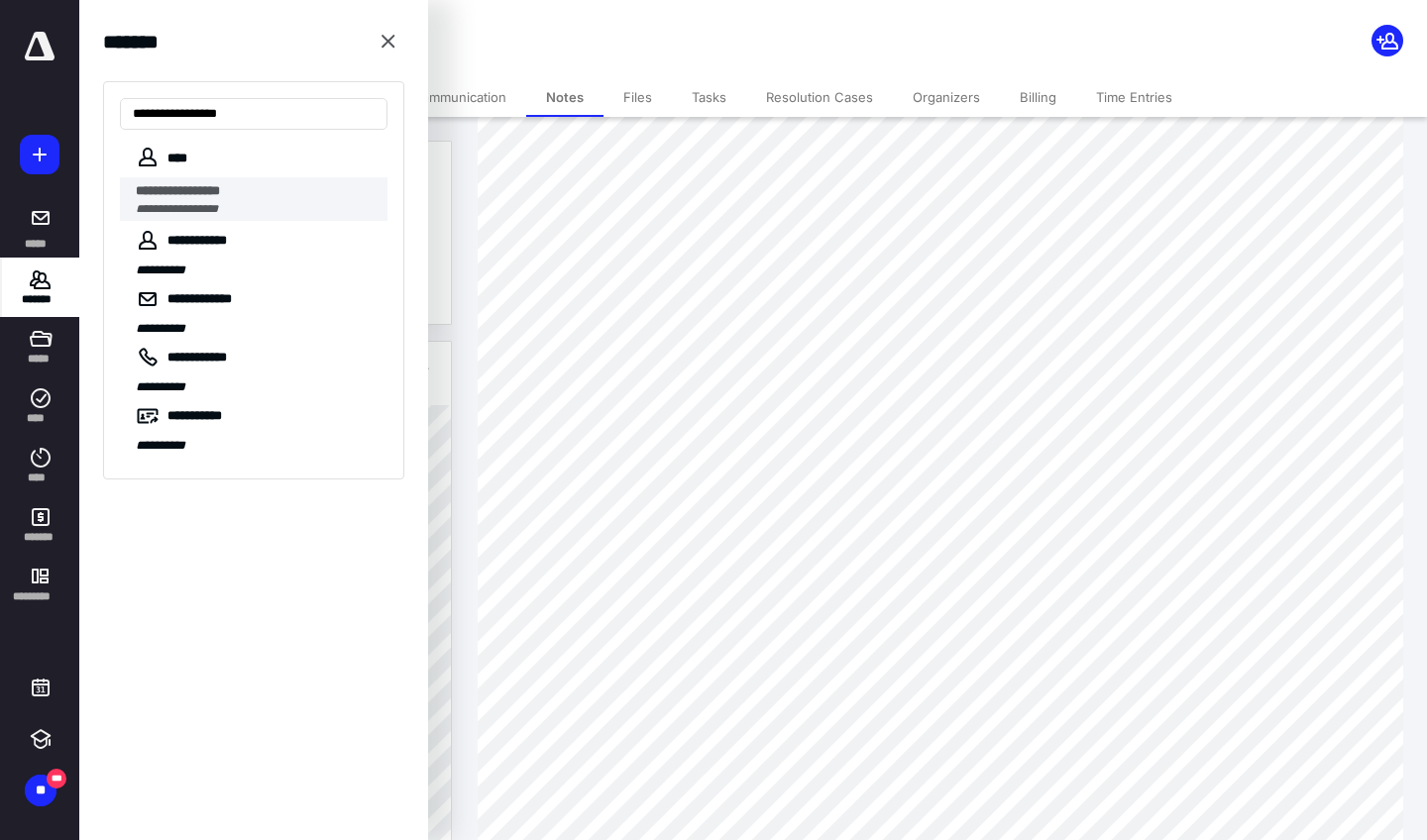 click on "**********" at bounding box center (176, 209) 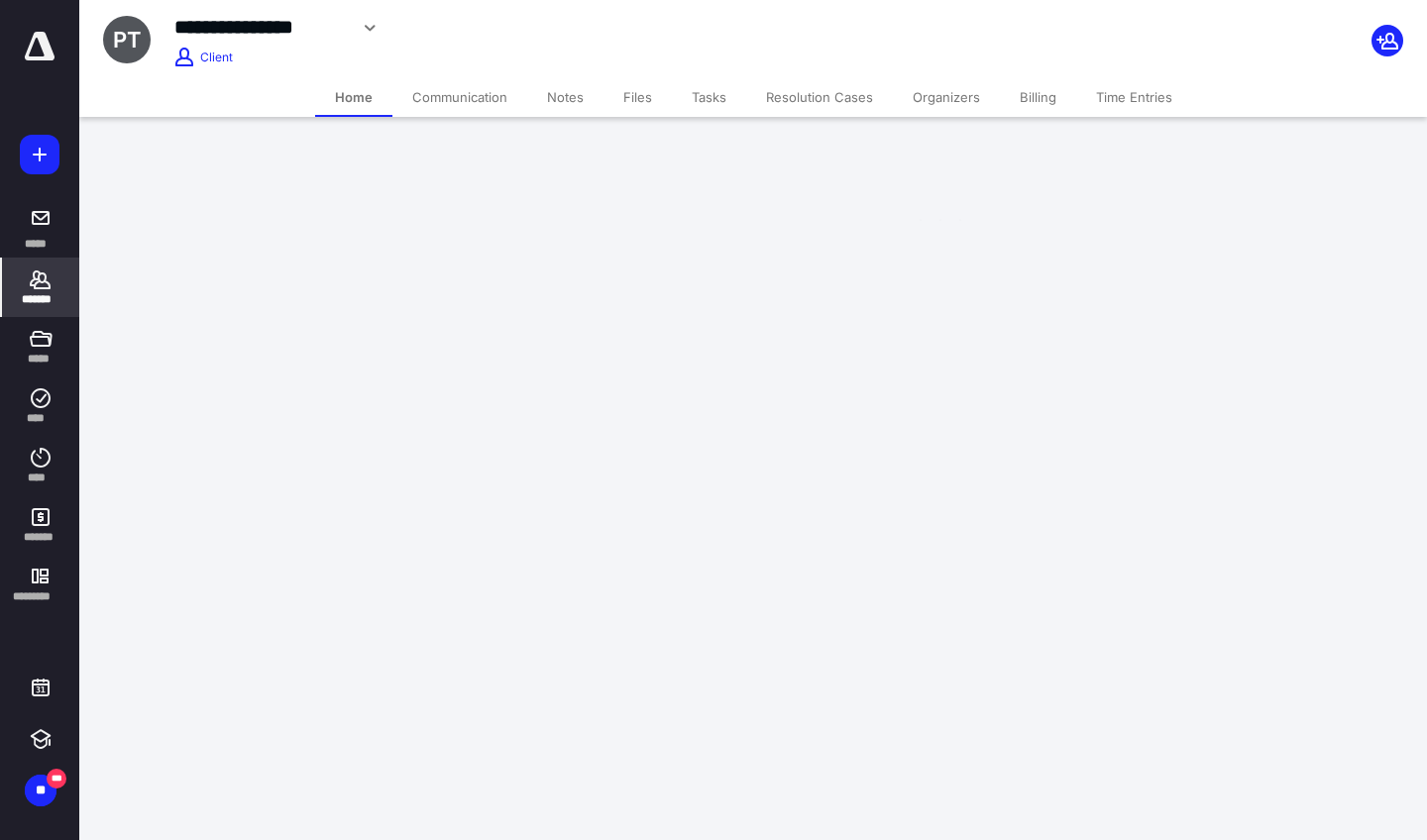 scroll, scrollTop: 0, scrollLeft: 0, axis: both 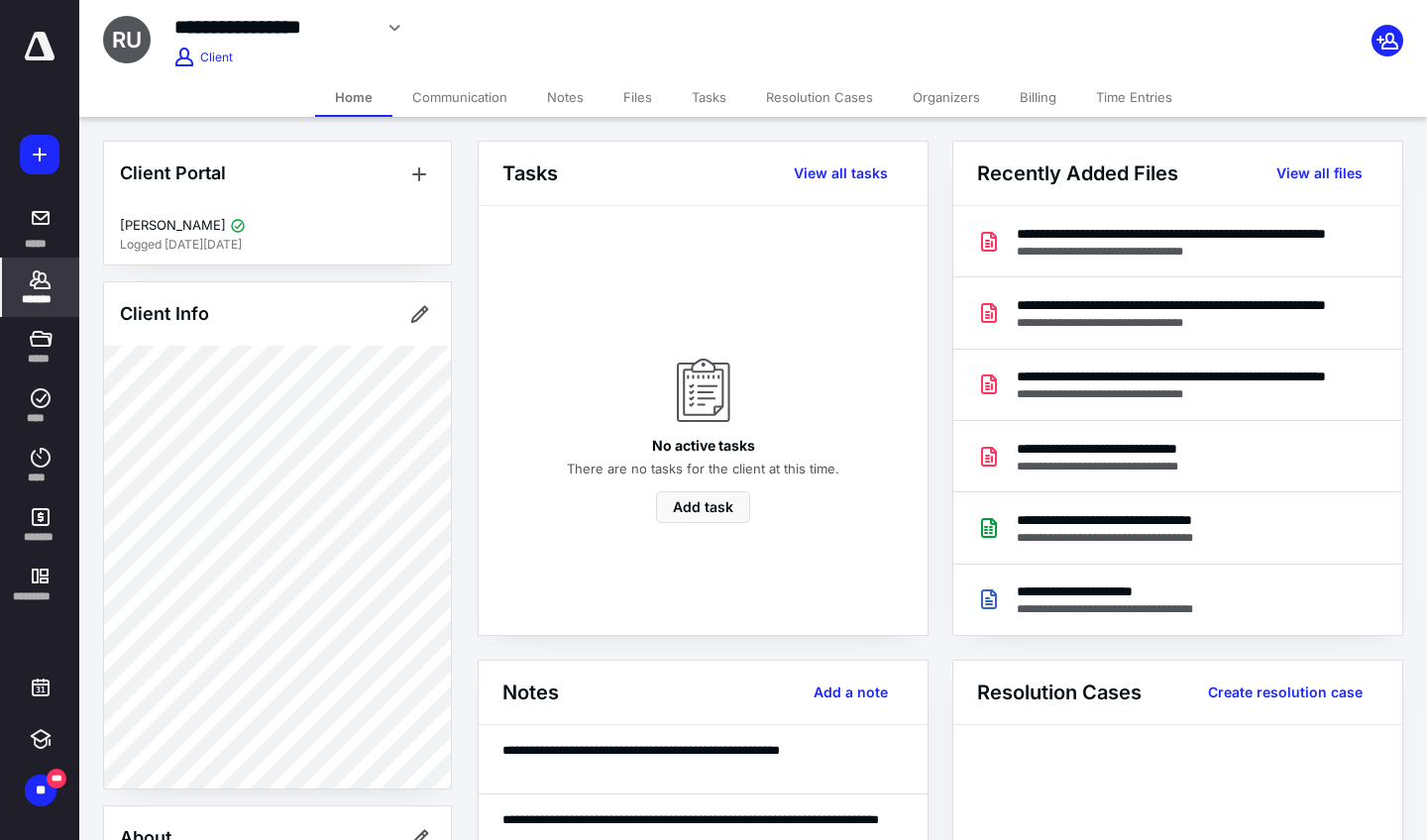 click on "Notes" at bounding box center (565, 97) 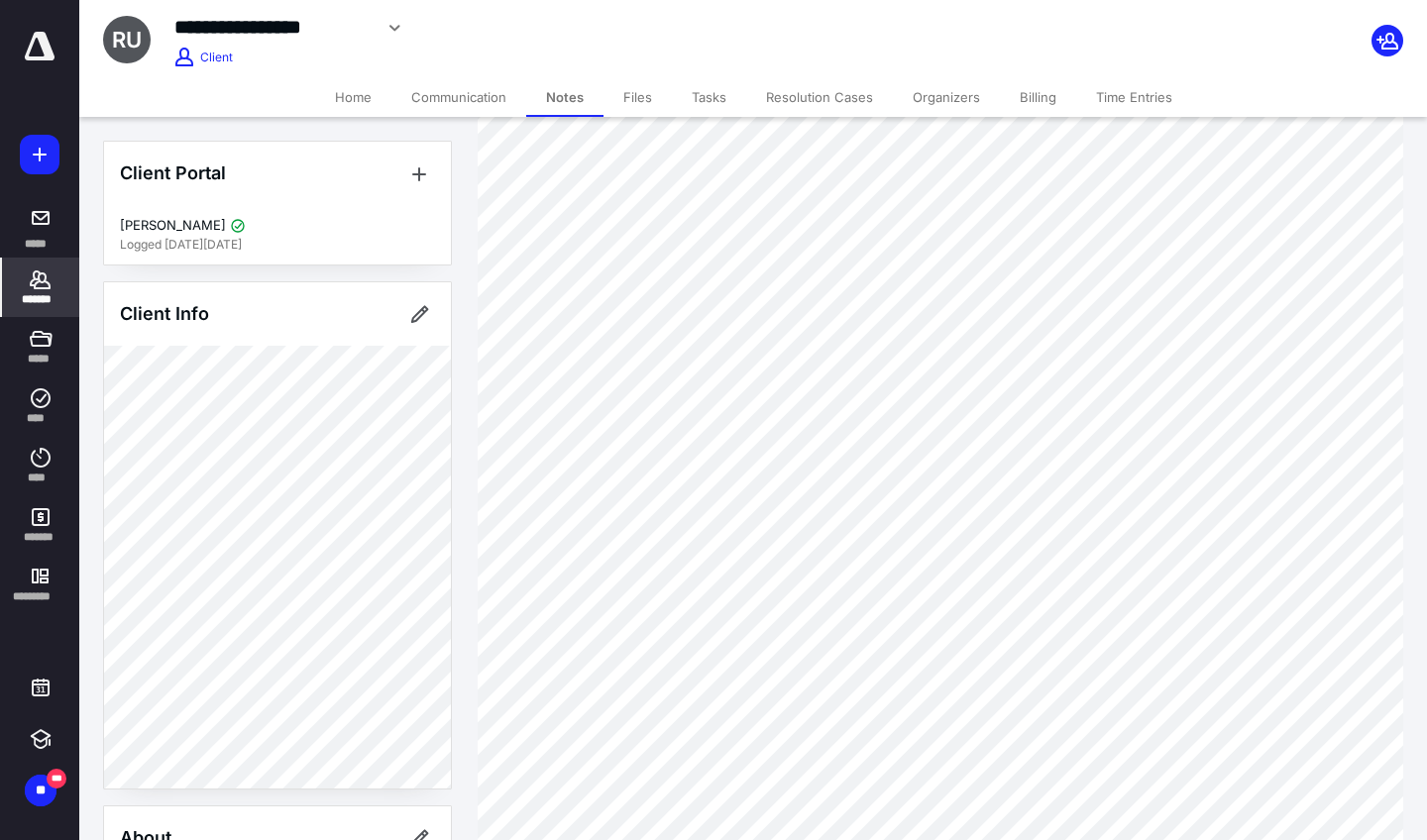scroll, scrollTop: 1639, scrollLeft: 0, axis: vertical 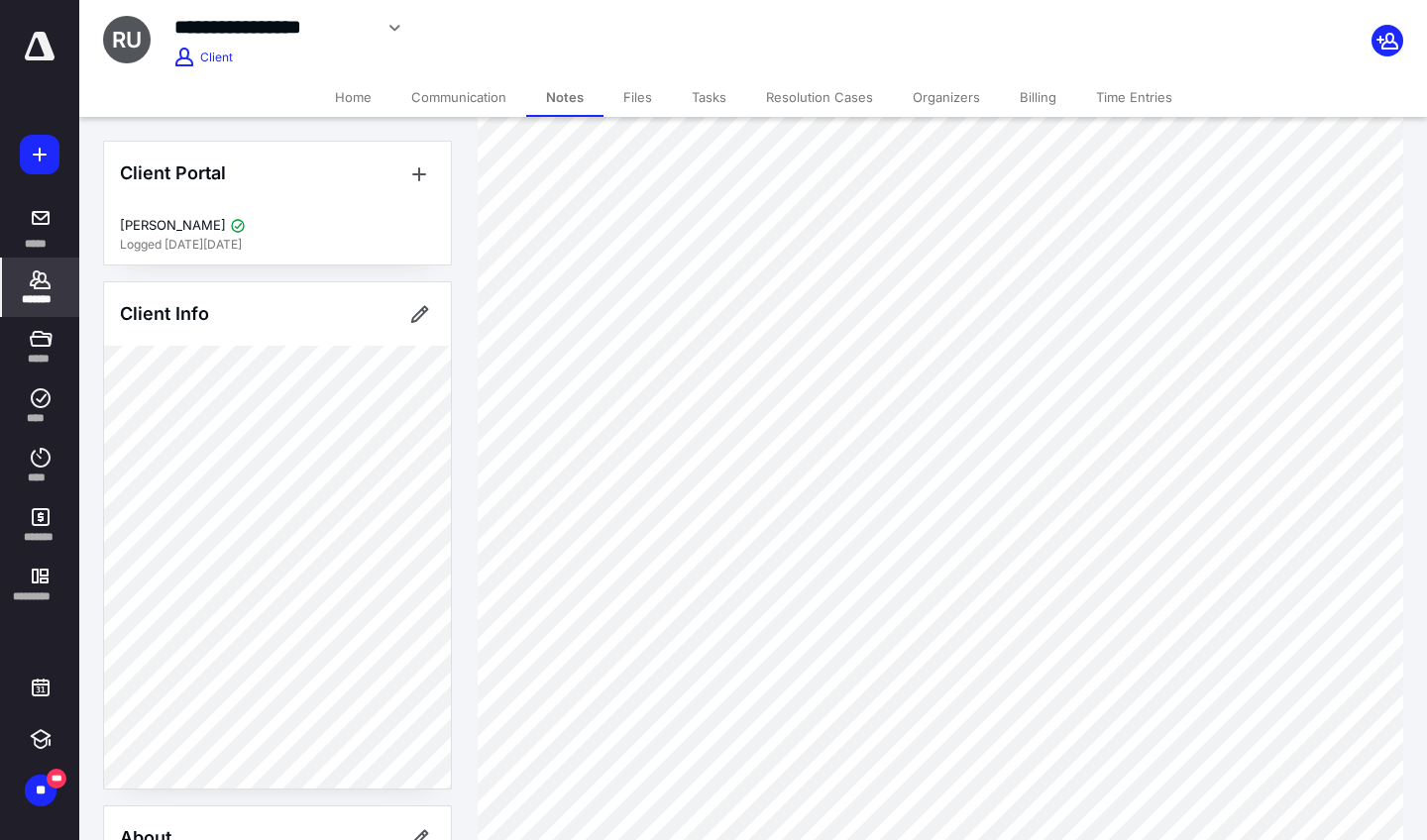 click on "*******" at bounding box center [41, 299] 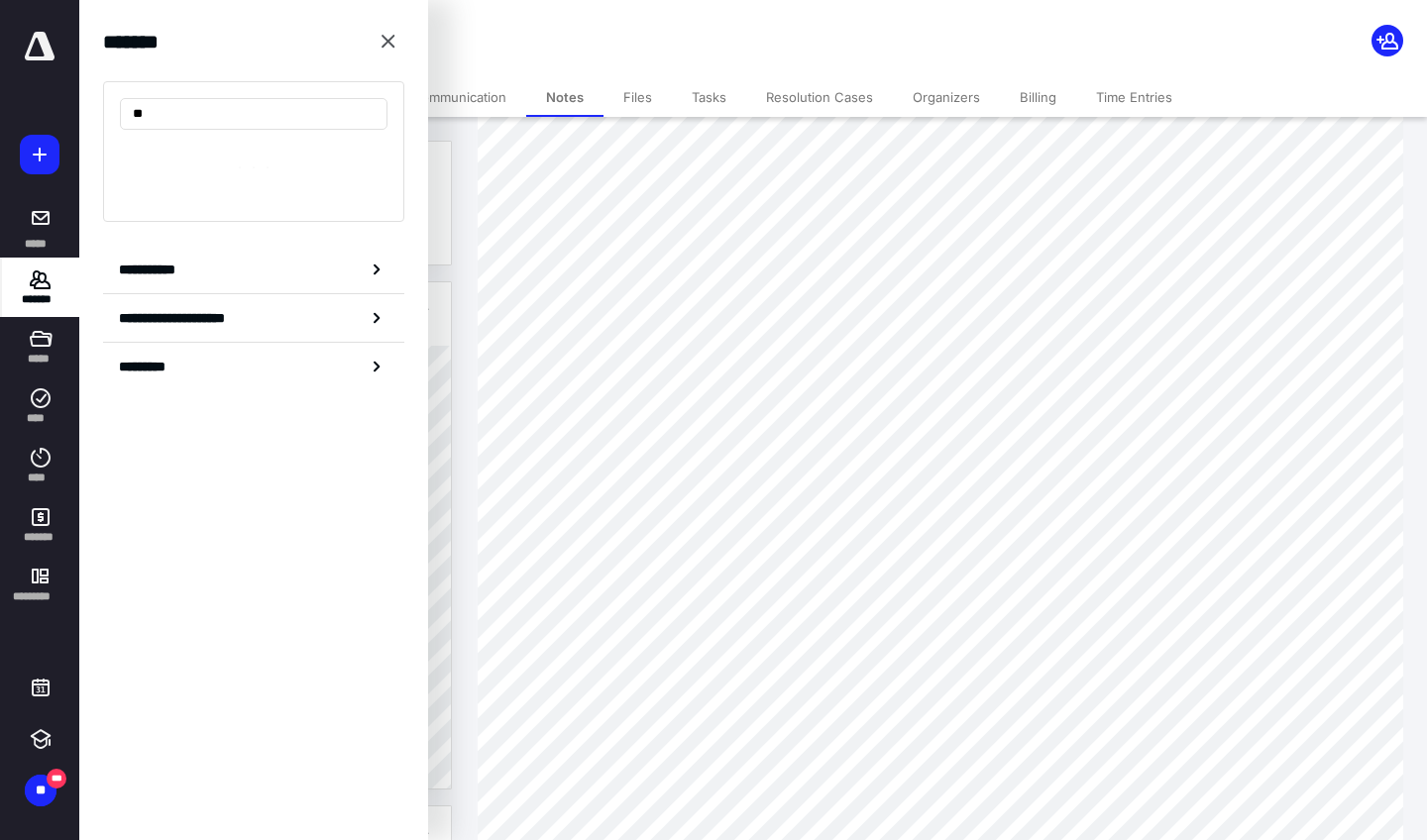 type on "*" 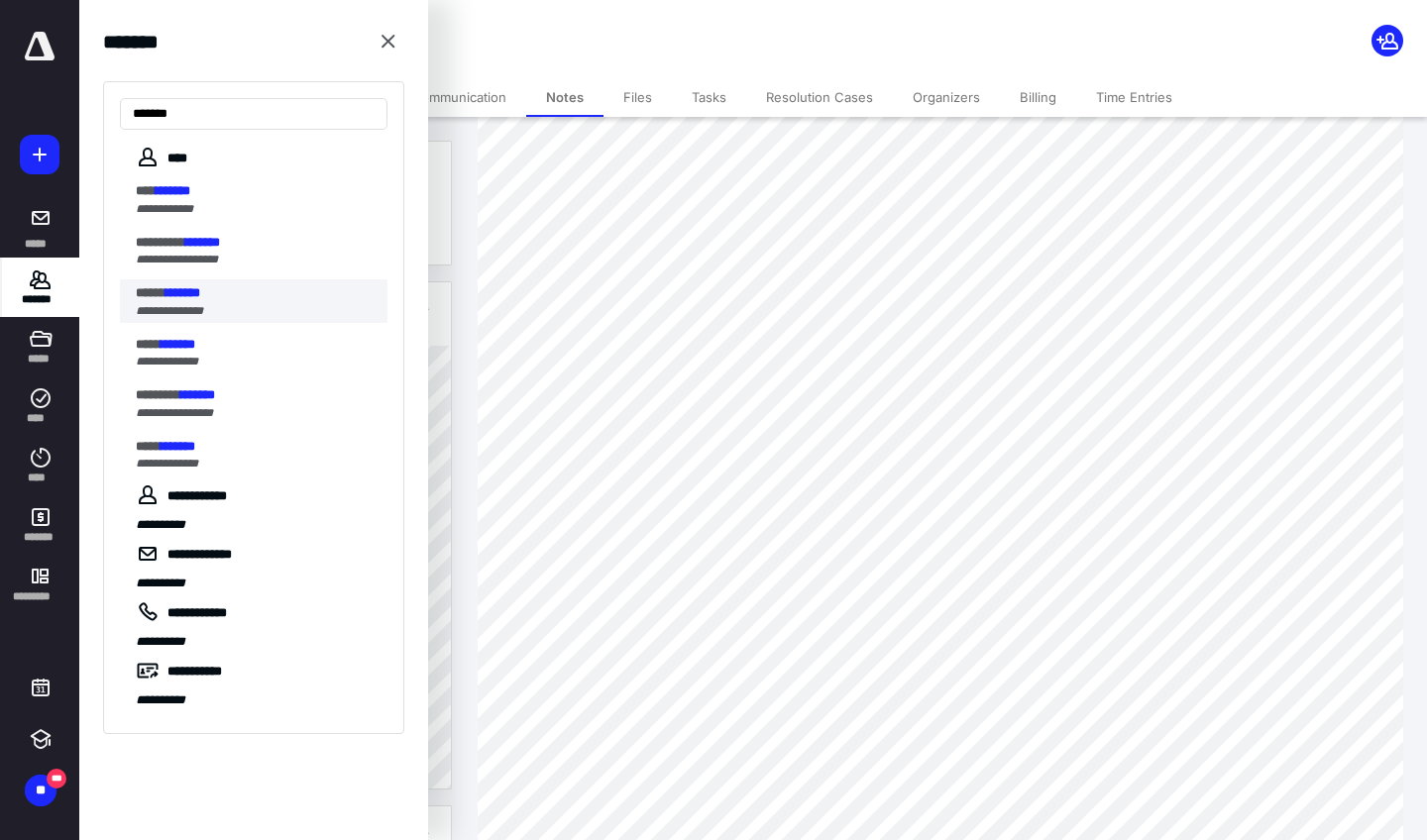 type on "*******" 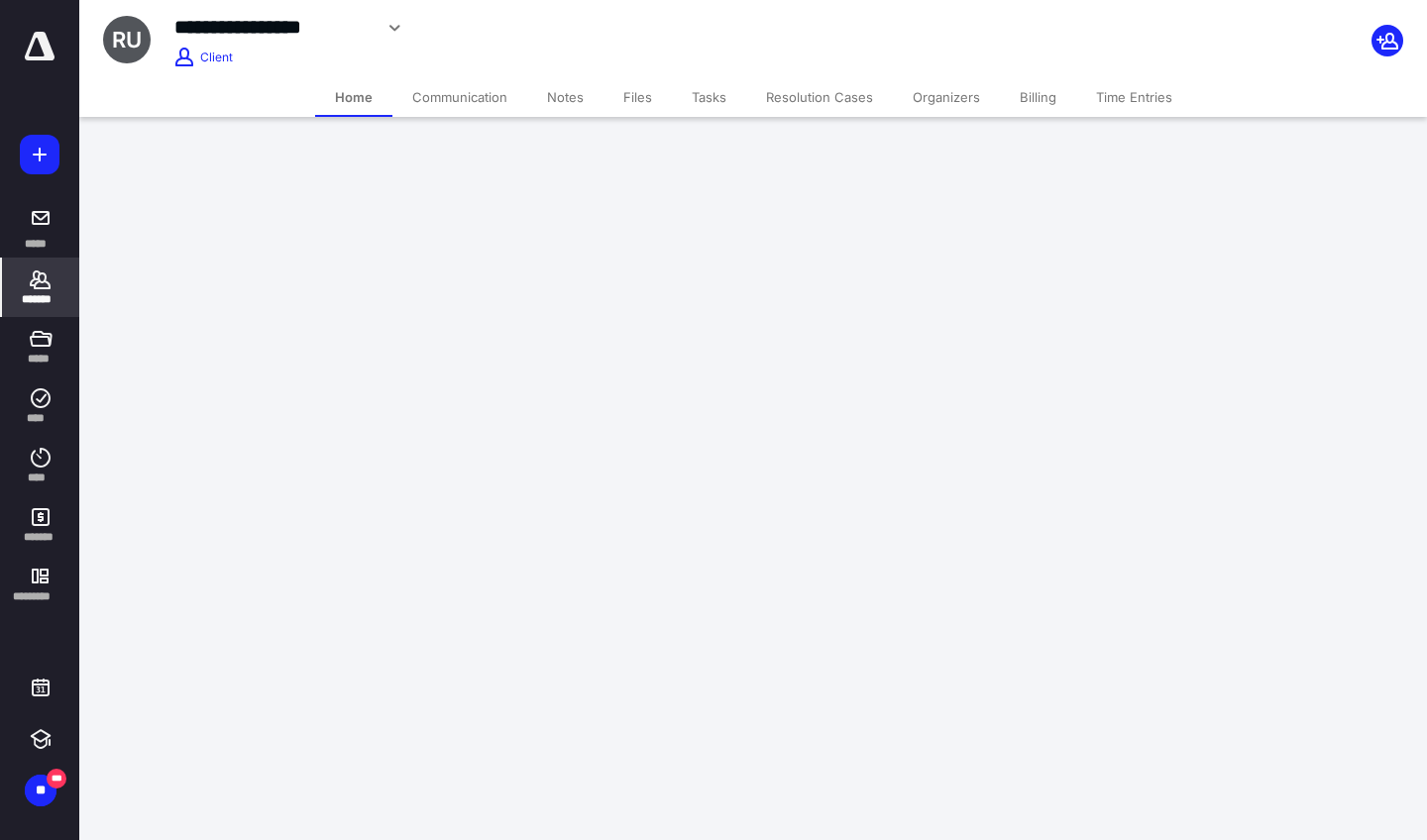 scroll, scrollTop: 0, scrollLeft: 0, axis: both 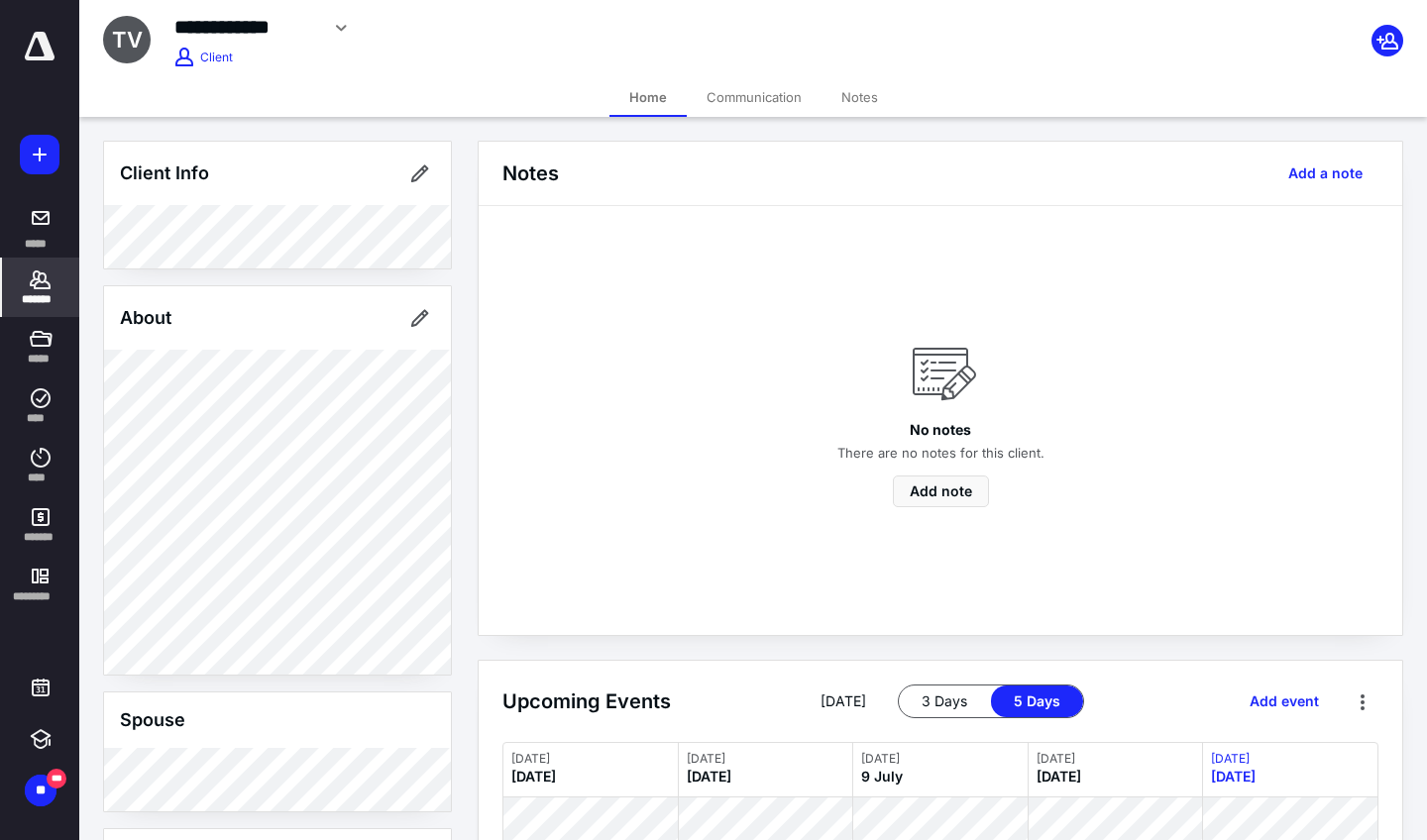click on "Notes" at bounding box center (859, 97) 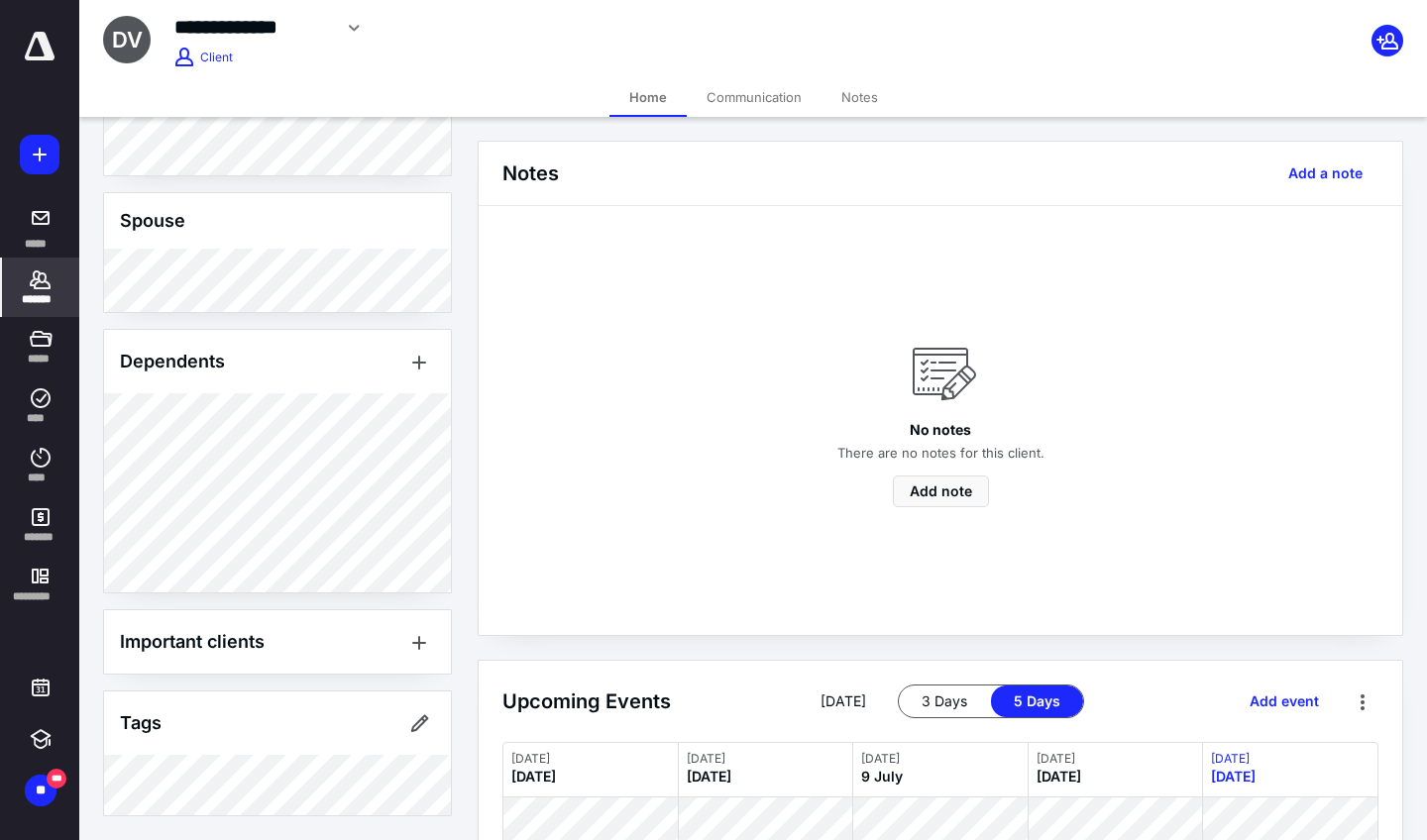 scroll, scrollTop: 977, scrollLeft: 0, axis: vertical 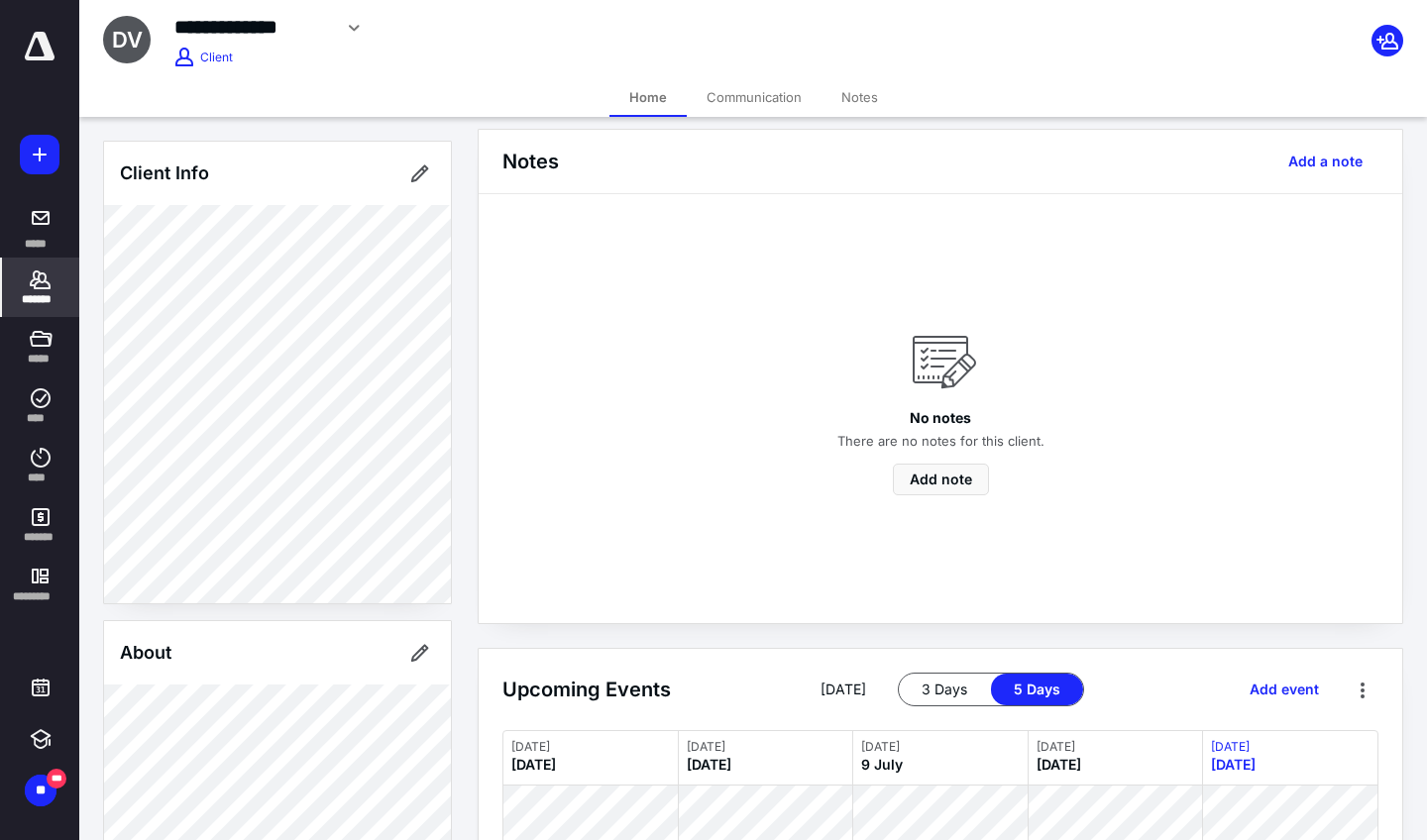 click on "Notes" at bounding box center (859, 97) 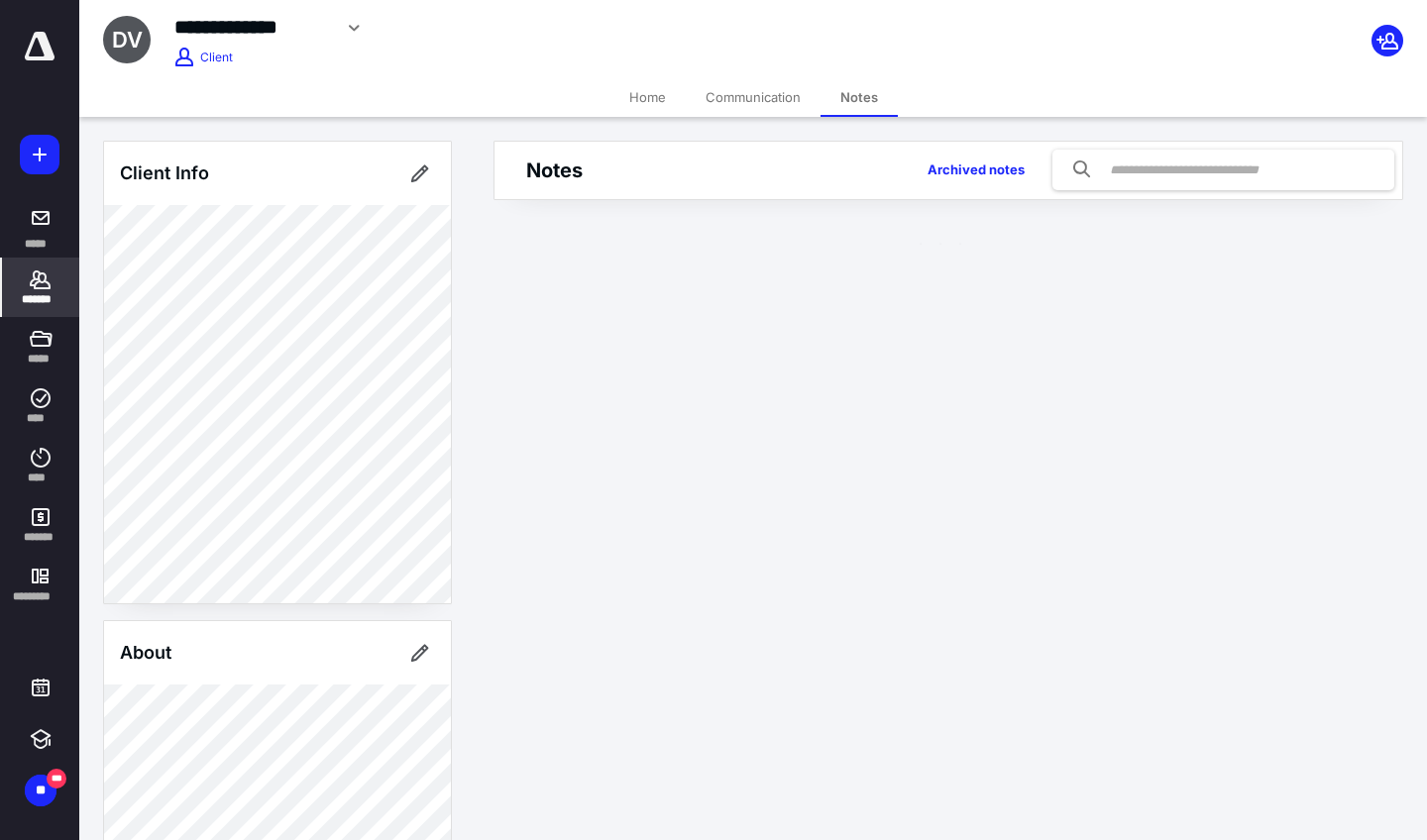 scroll, scrollTop: 0, scrollLeft: 0, axis: both 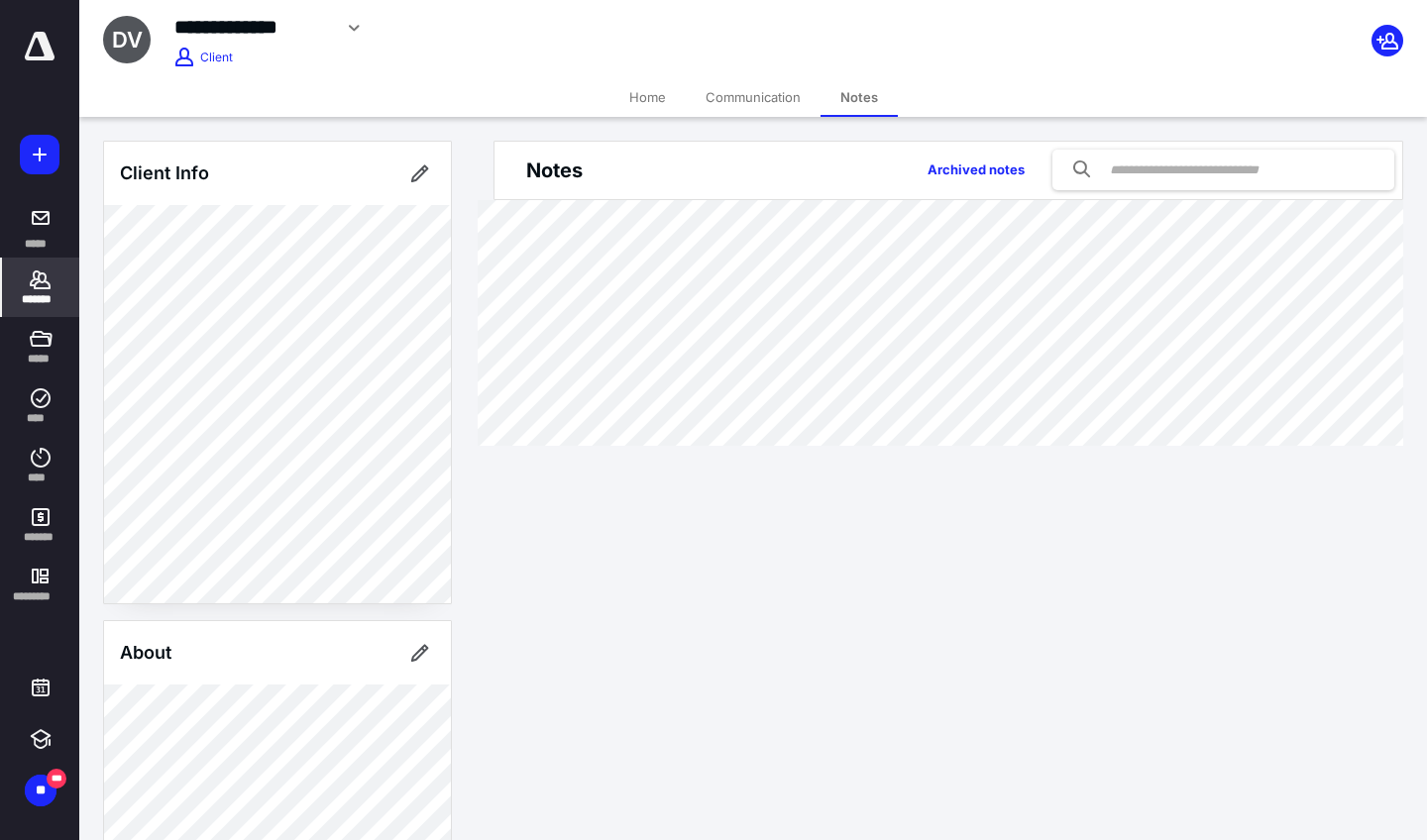 click on "Home" at bounding box center (647, 97) 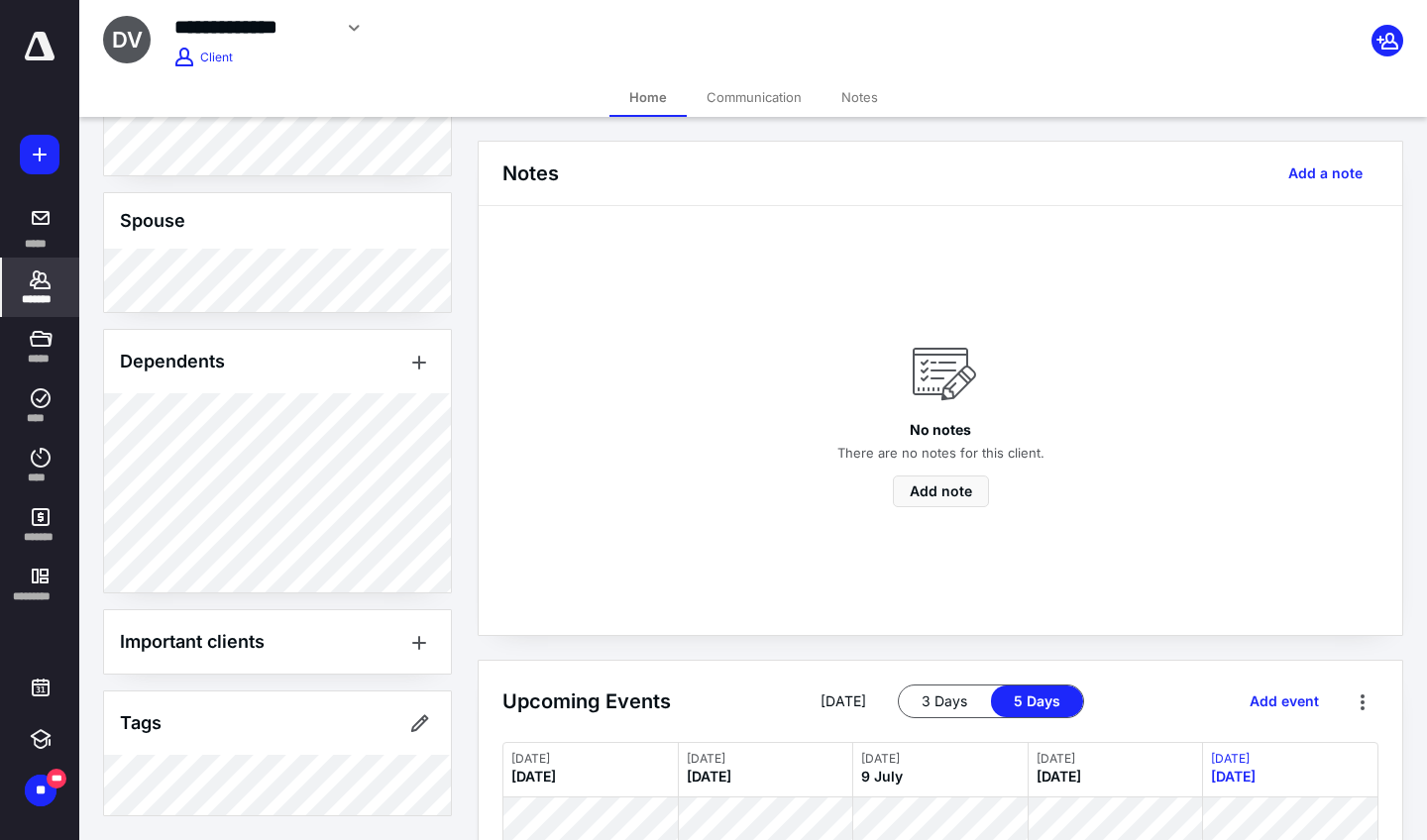 scroll, scrollTop: 977, scrollLeft: 0, axis: vertical 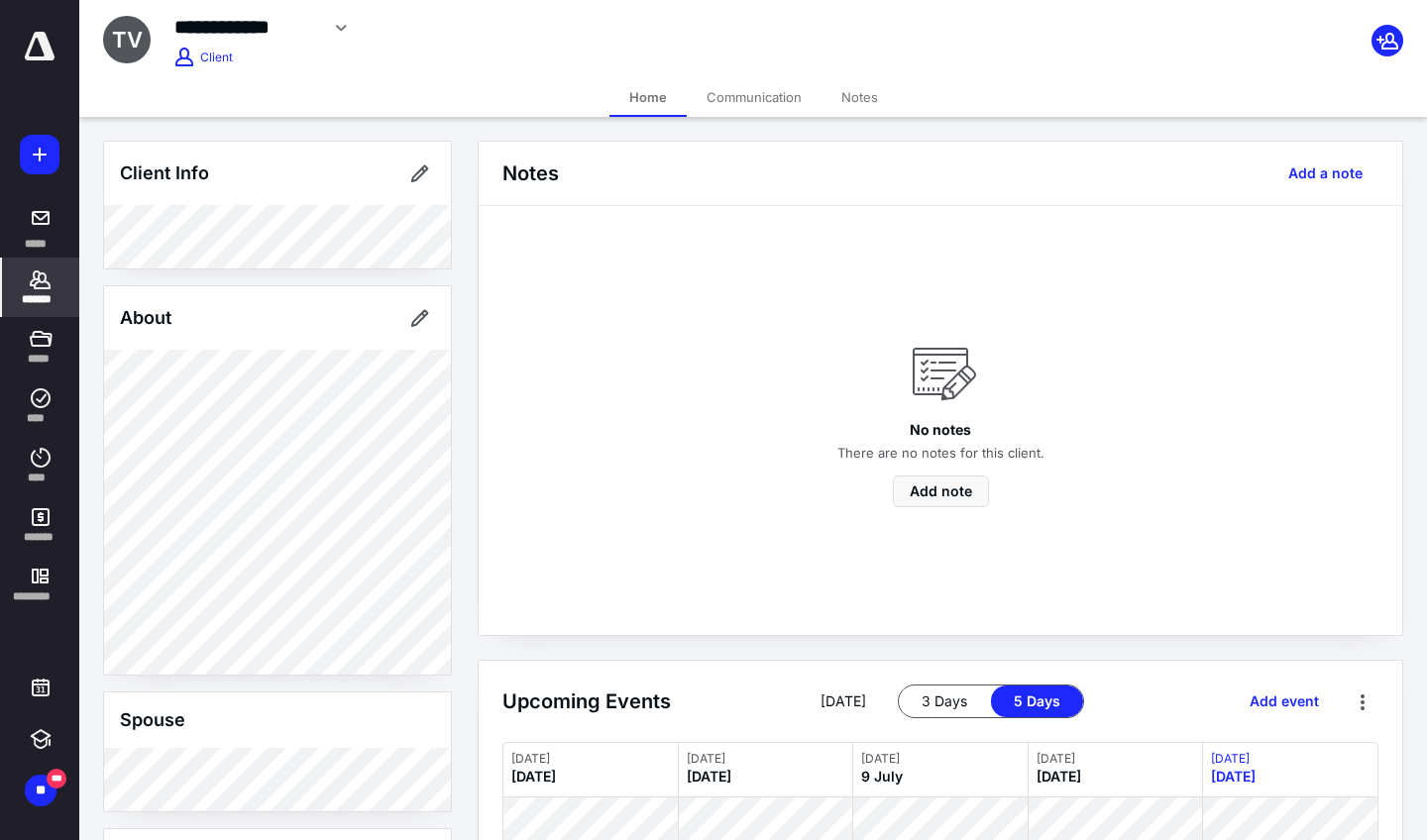 click 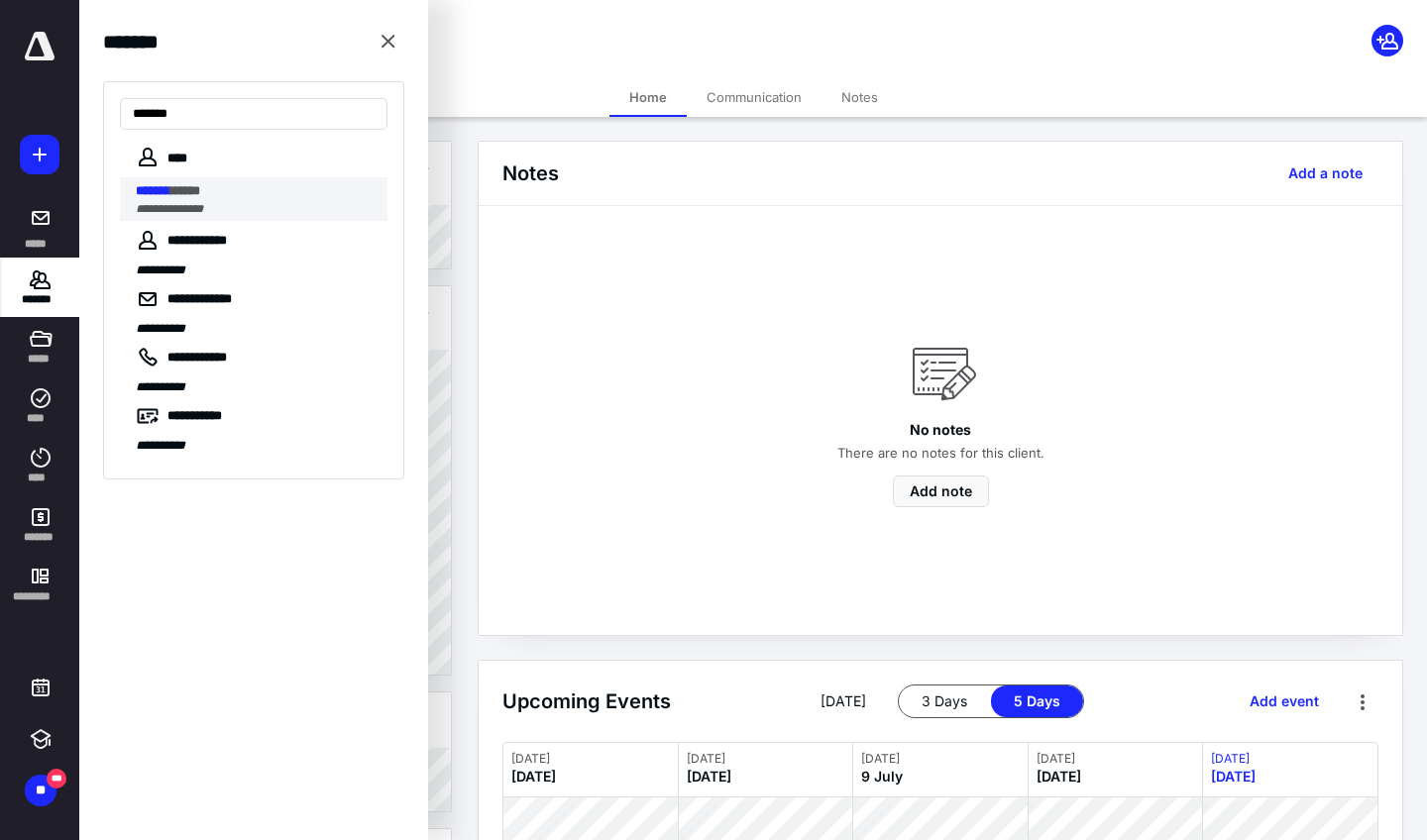 type on "*******" 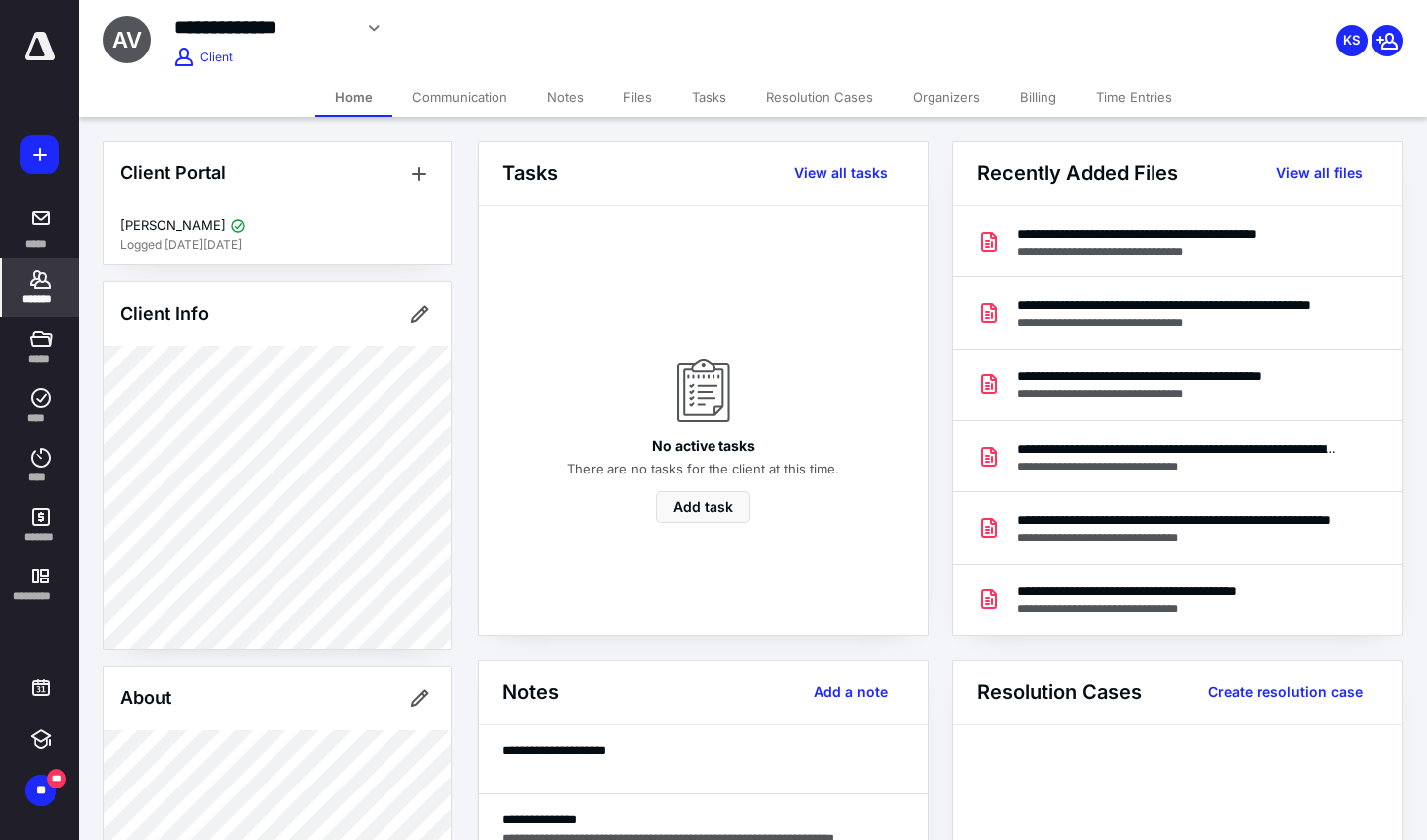 click on "Notes" at bounding box center (565, 97) 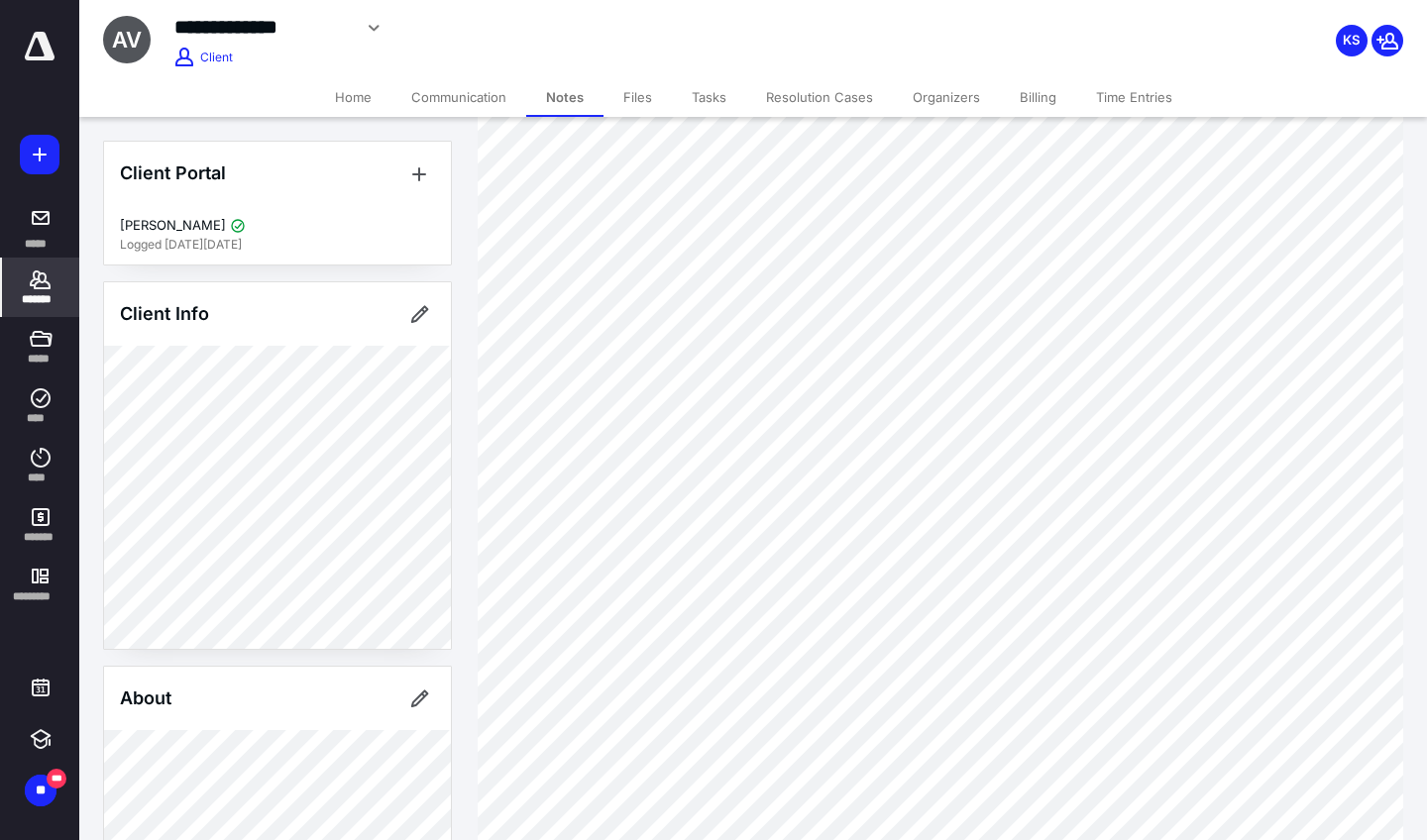 scroll, scrollTop: 202, scrollLeft: 0, axis: vertical 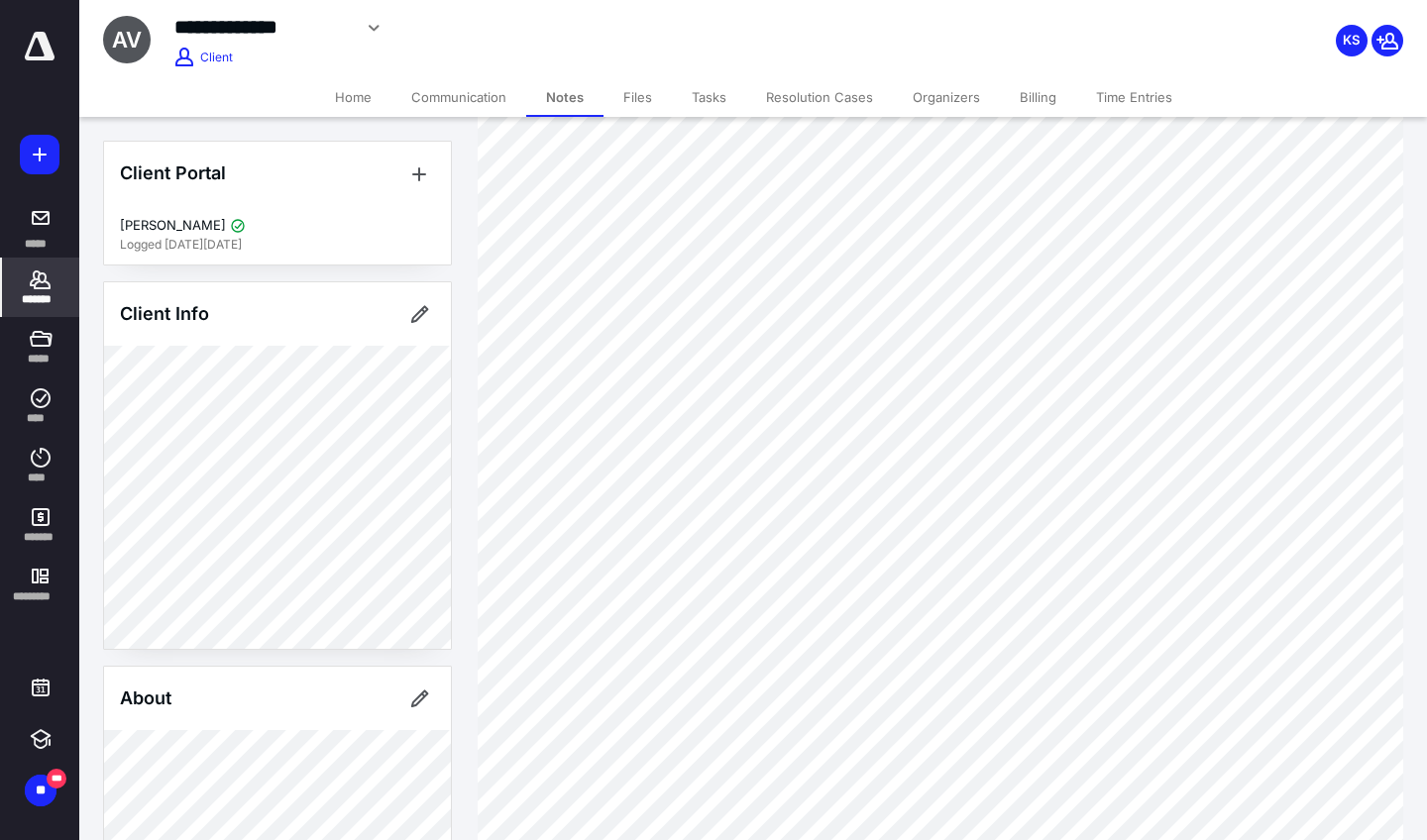 click on "*******" at bounding box center (41, 299) 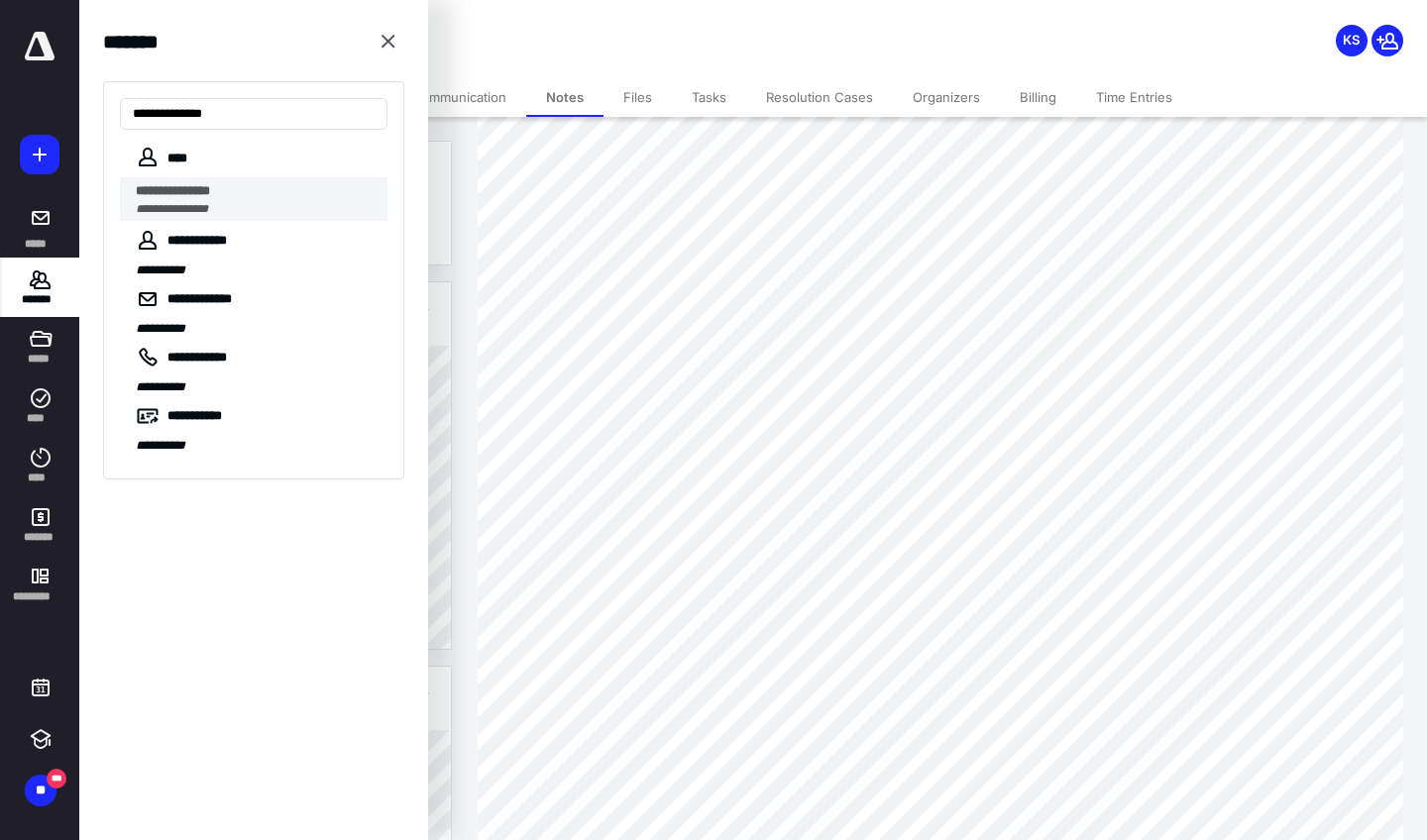 type on "**********" 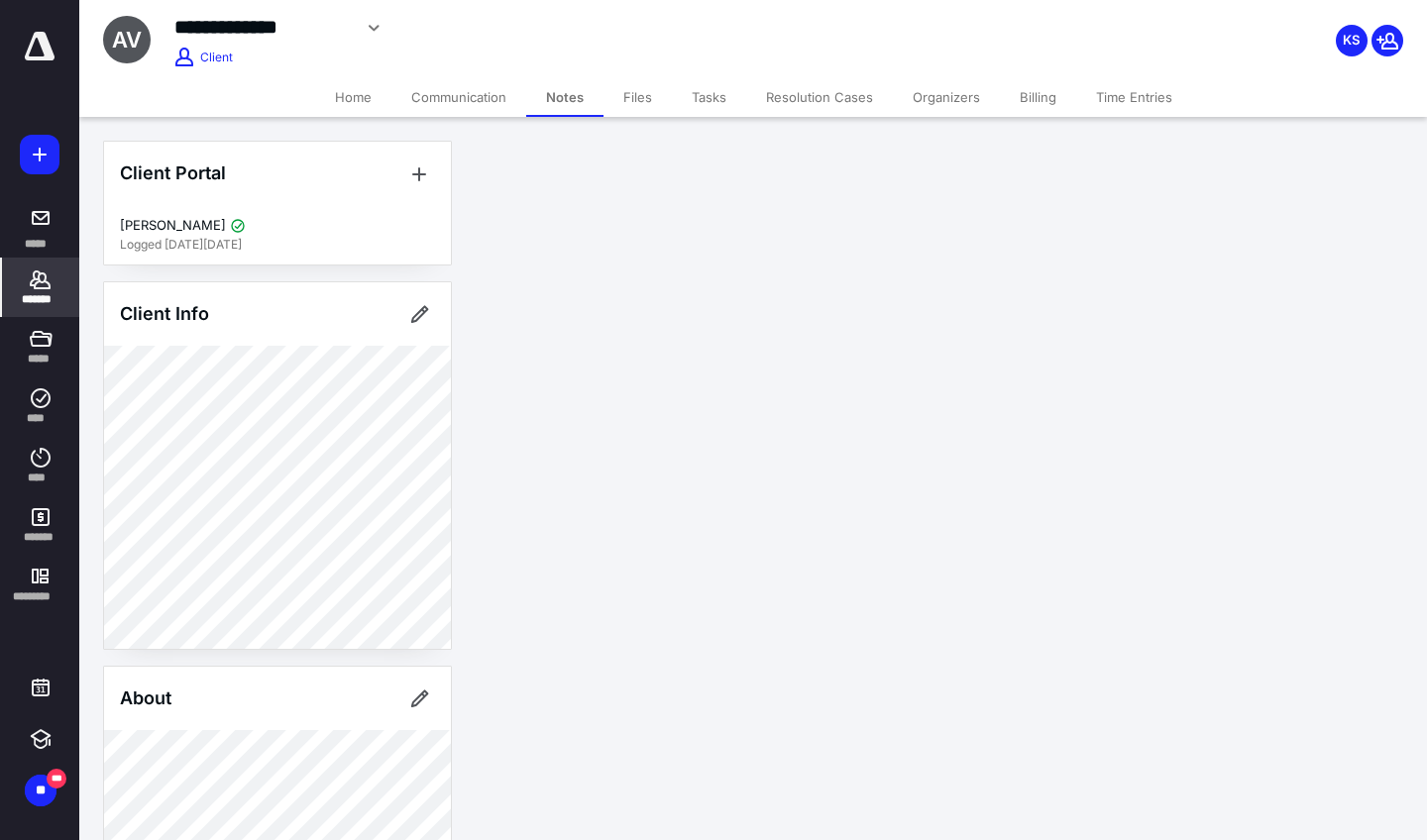 scroll, scrollTop: 0, scrollLeft: 0, axis: both 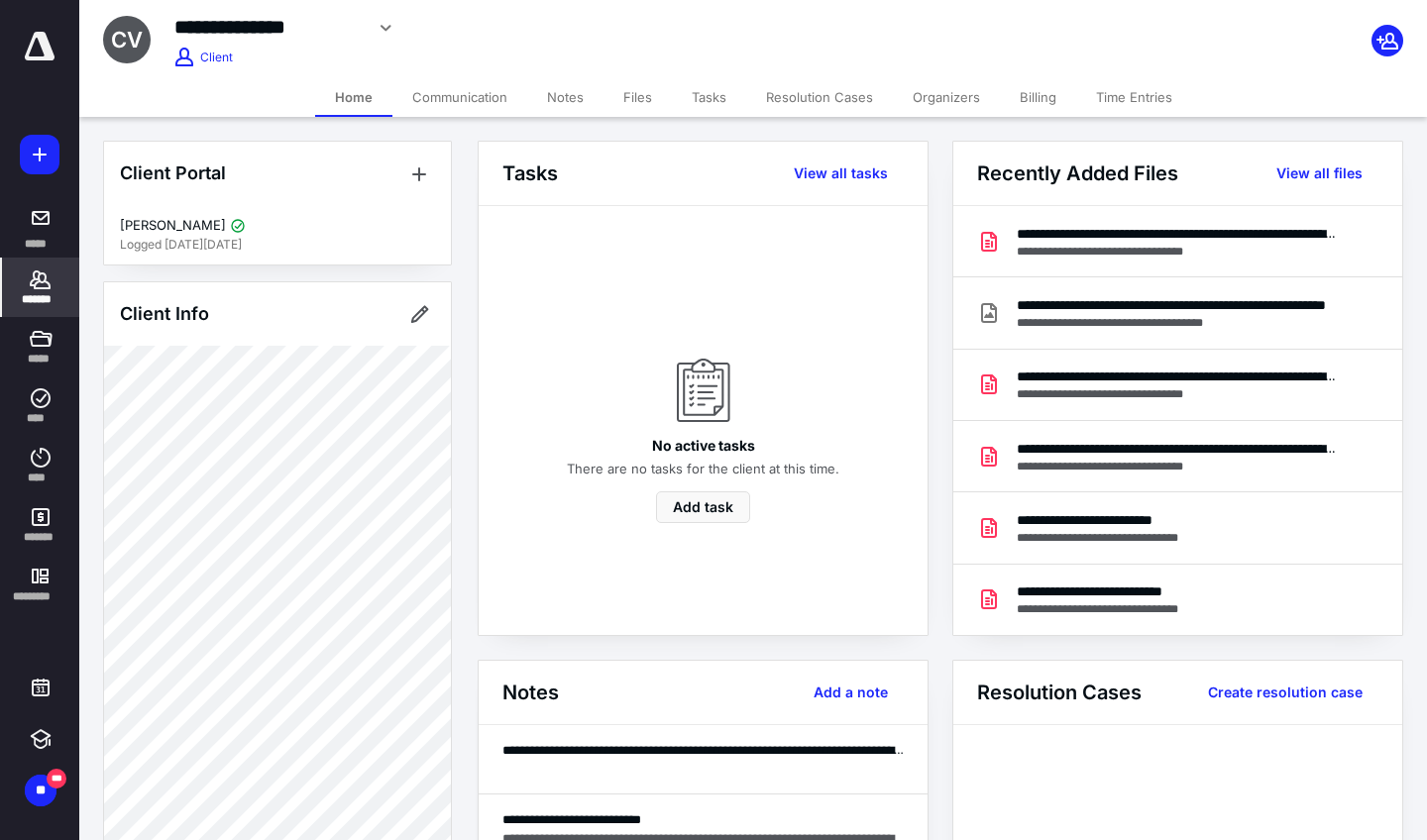 click on "Notes" at bounding box center [565, 97] 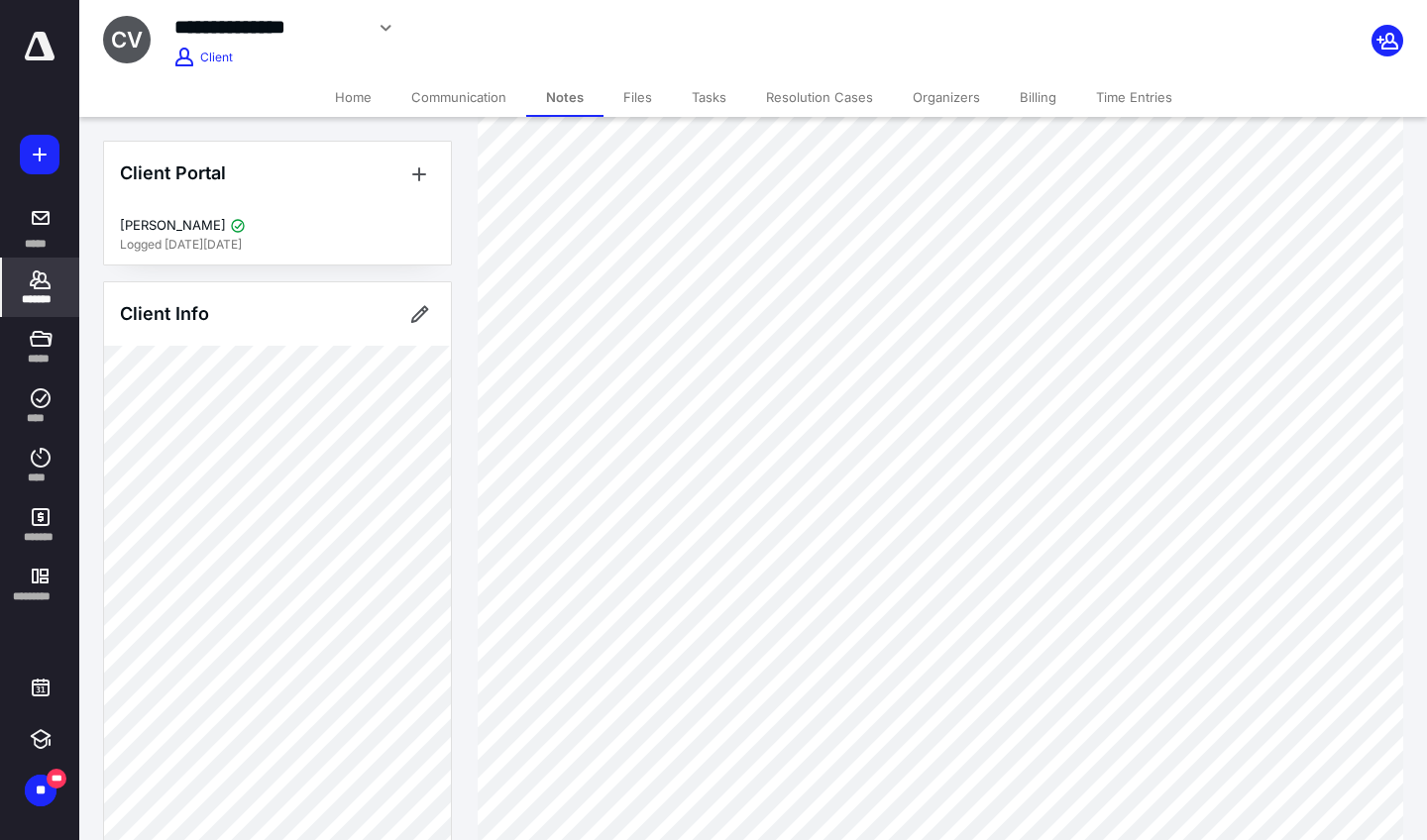 scroll, scrollTop: 320, scrollLeft: 0, axis: vertical 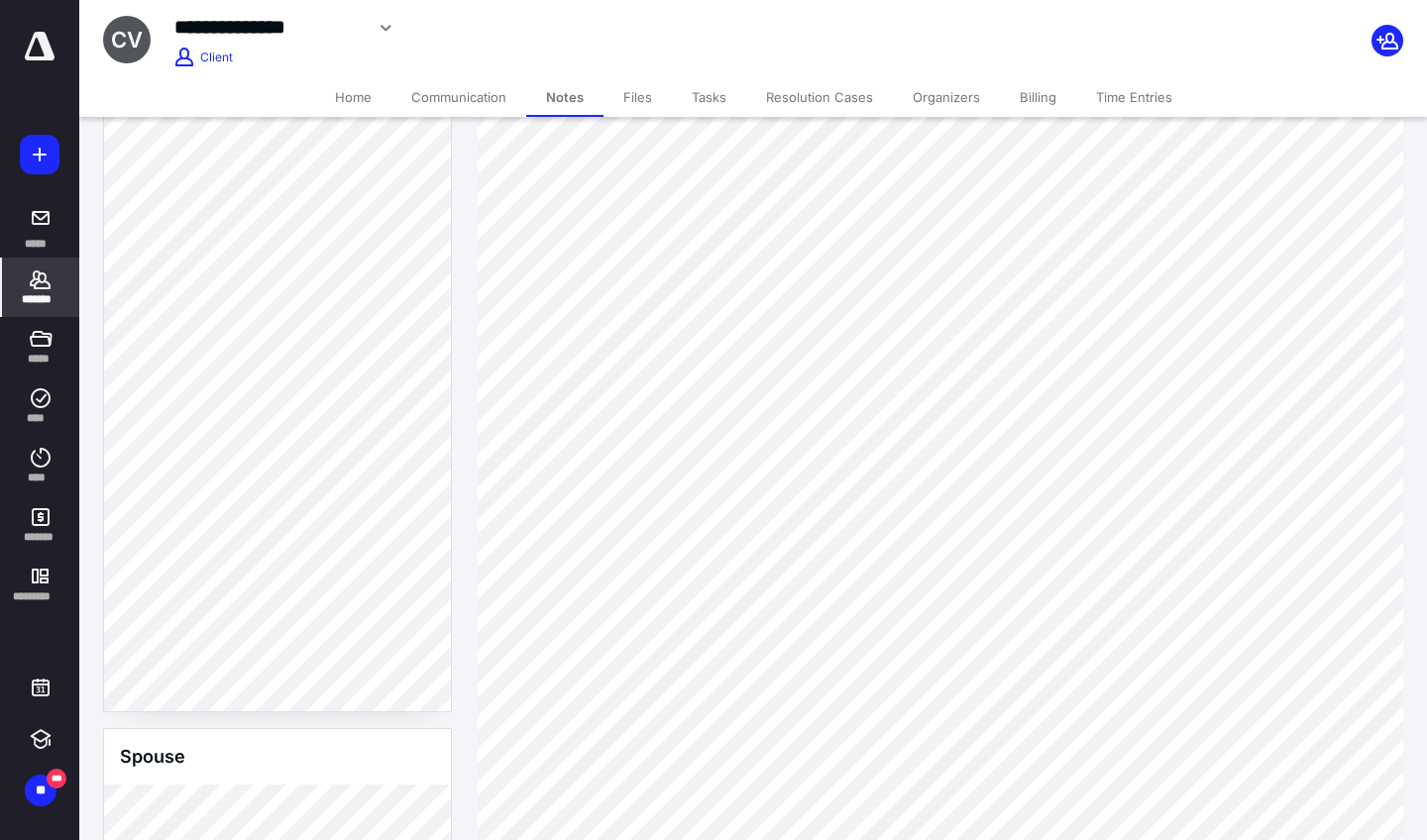 click on "*******" at bounding box center (41, 299) 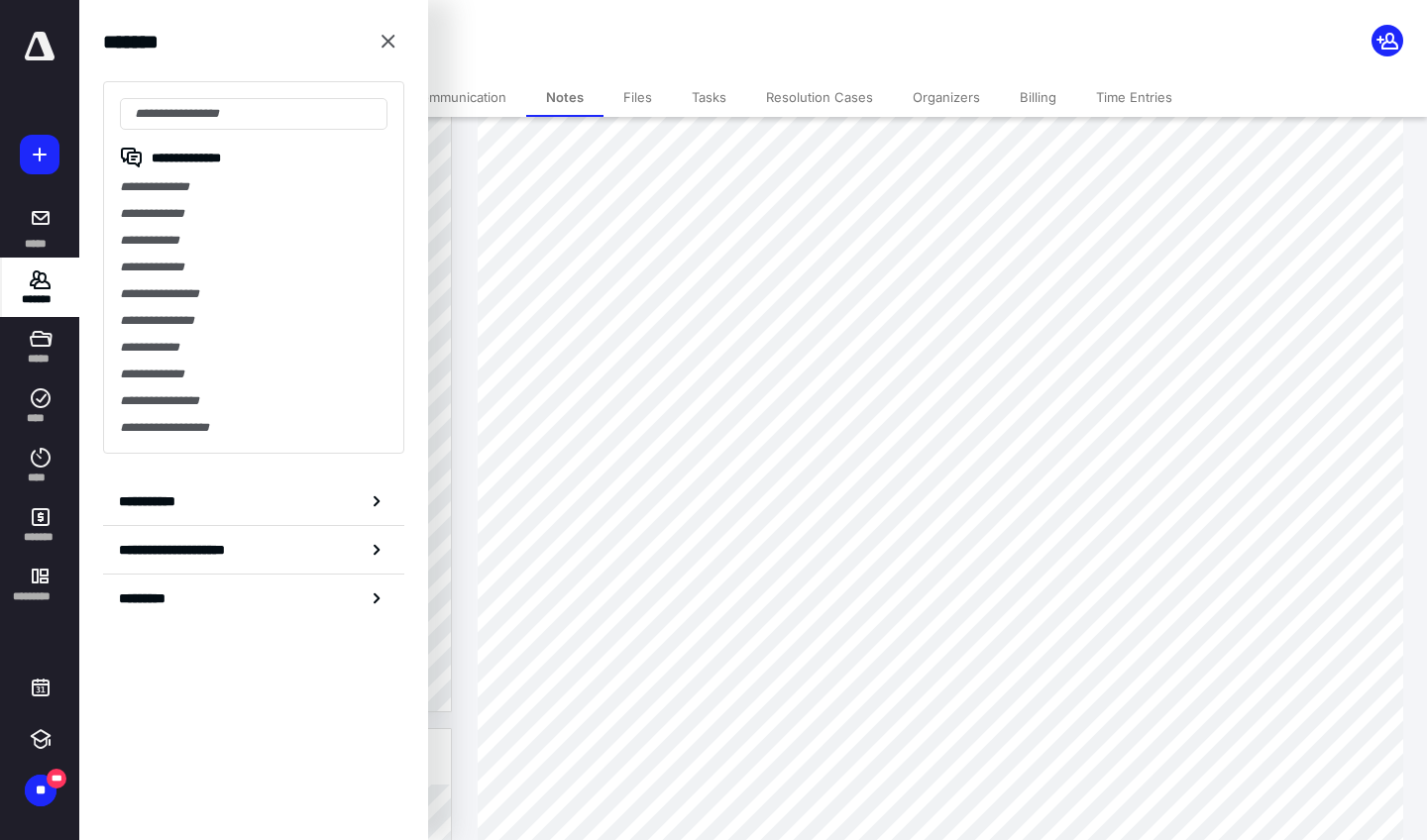 type on "*" 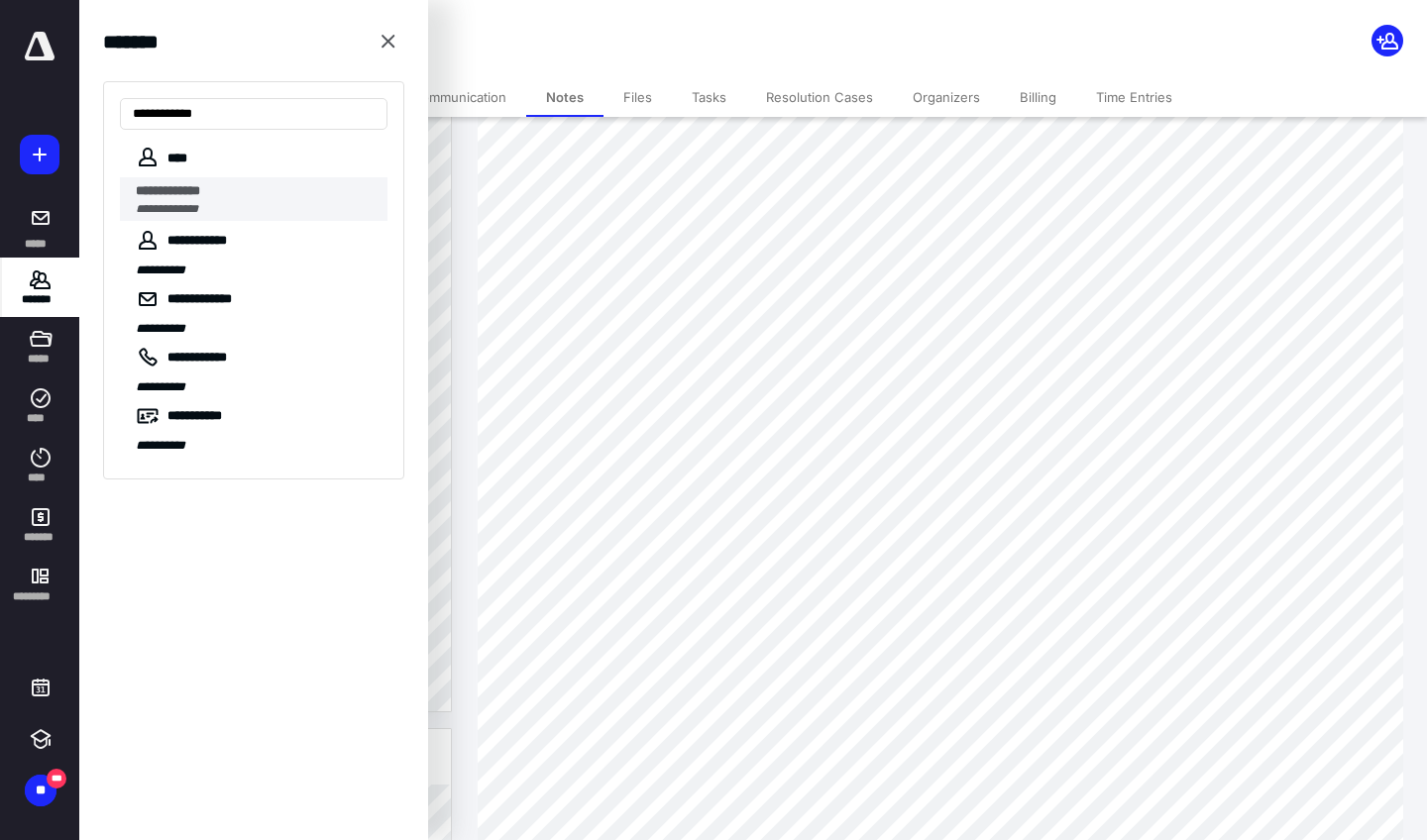 type on "**********" 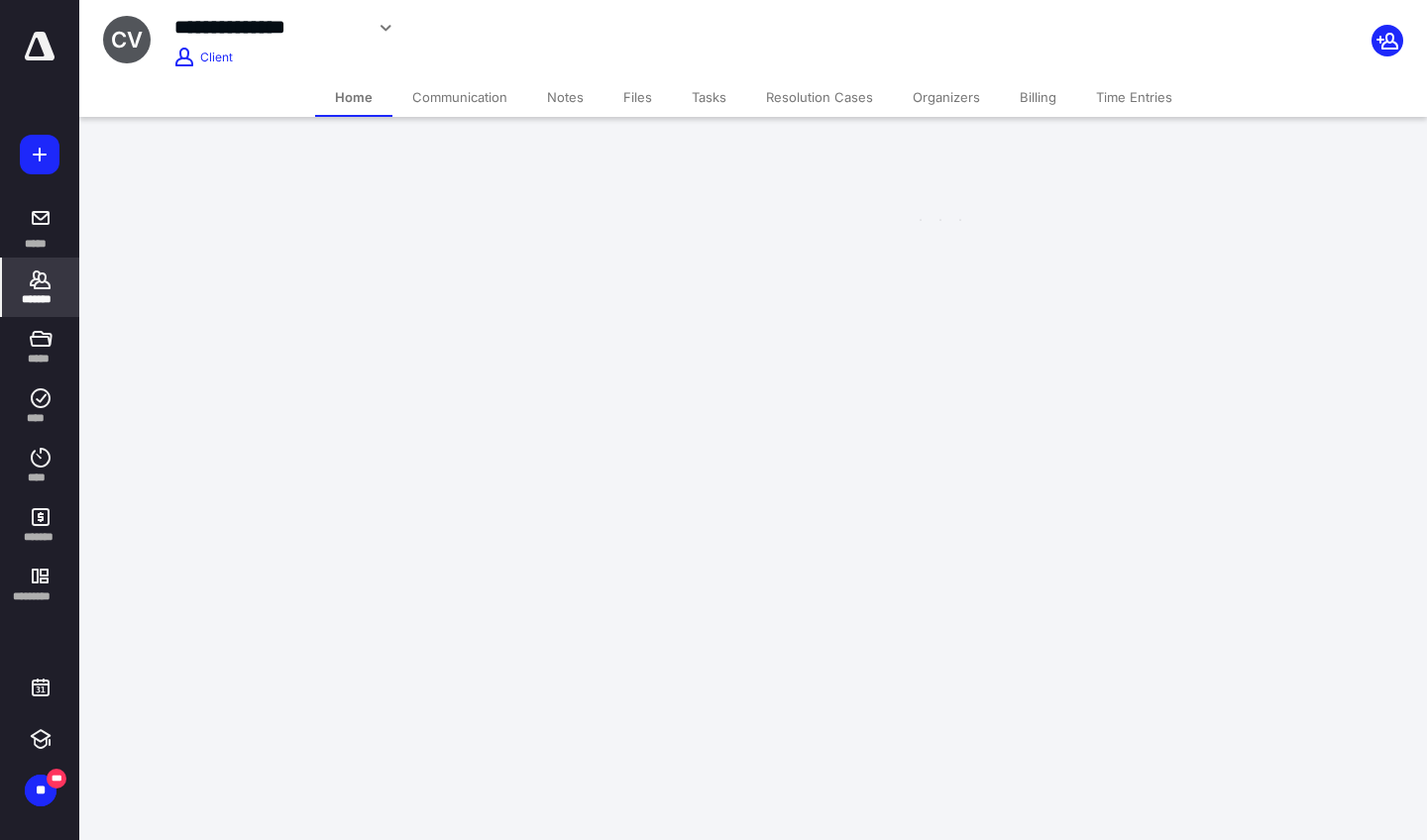 scroll, scrollTop: 0, scrollLeft: 0, axis: both 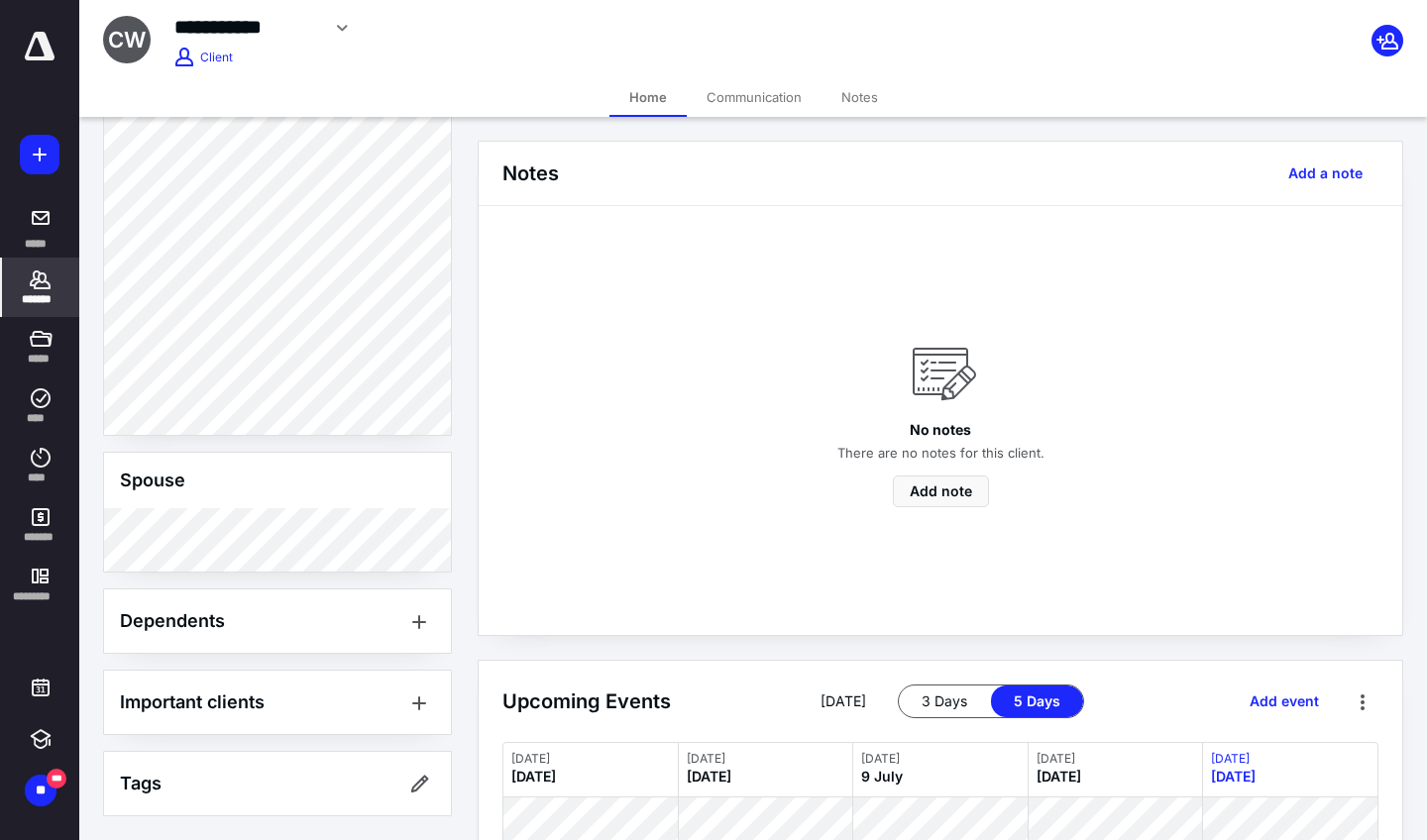 click 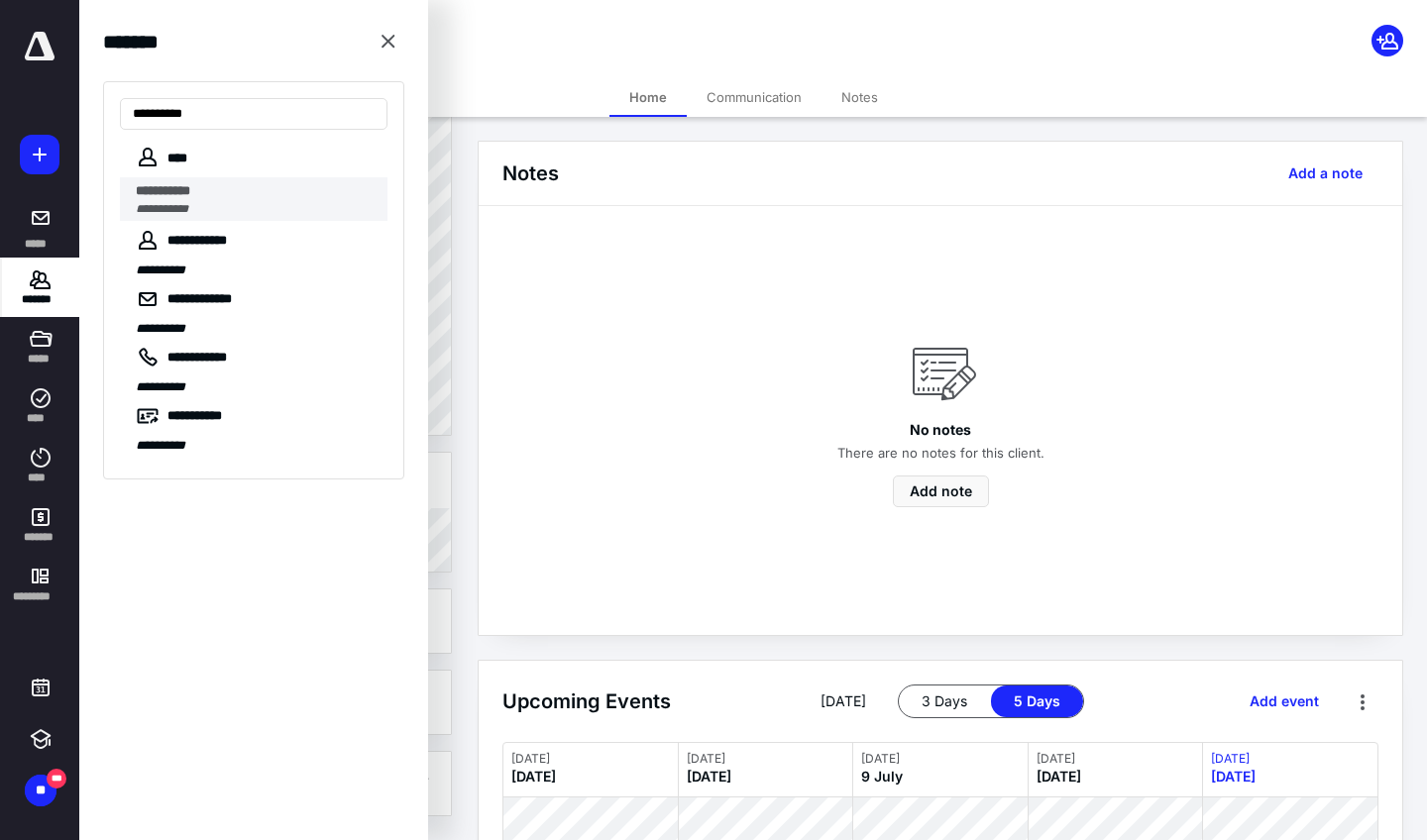 type on "**********" 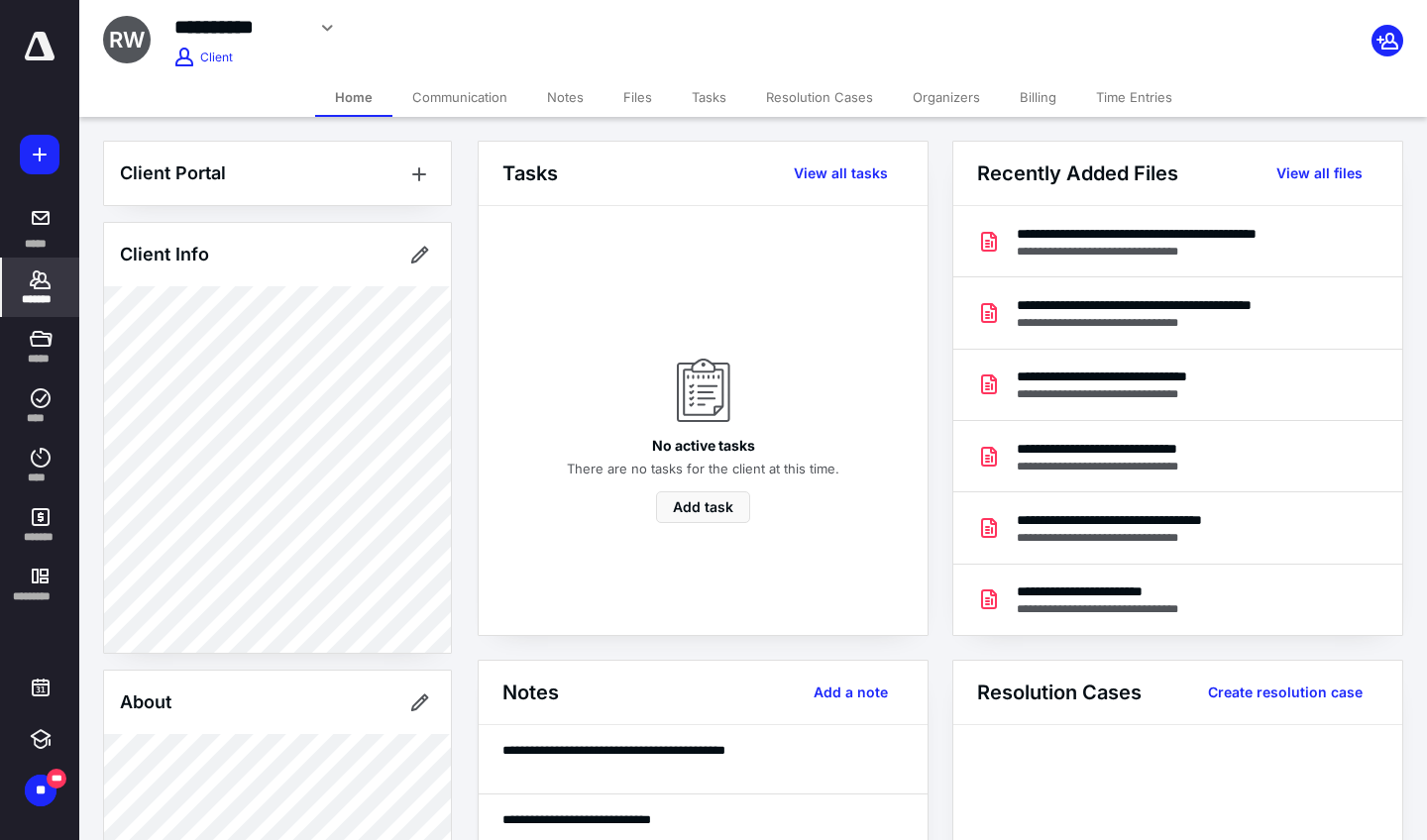 click on "Notes" at bounding box center (565, 97) 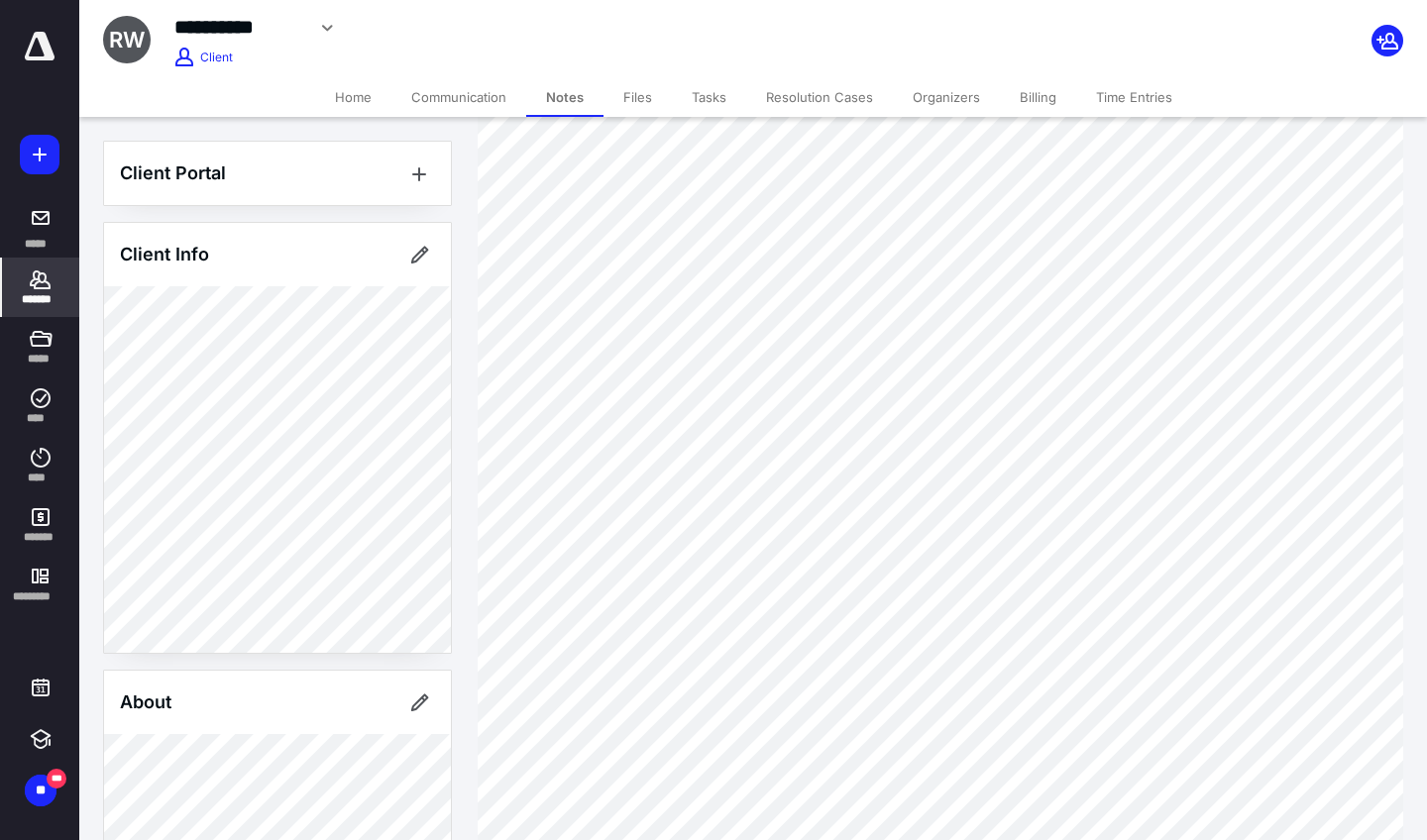 scroll, scrollTop: 774, scrollLeft: 0, axis: vertical 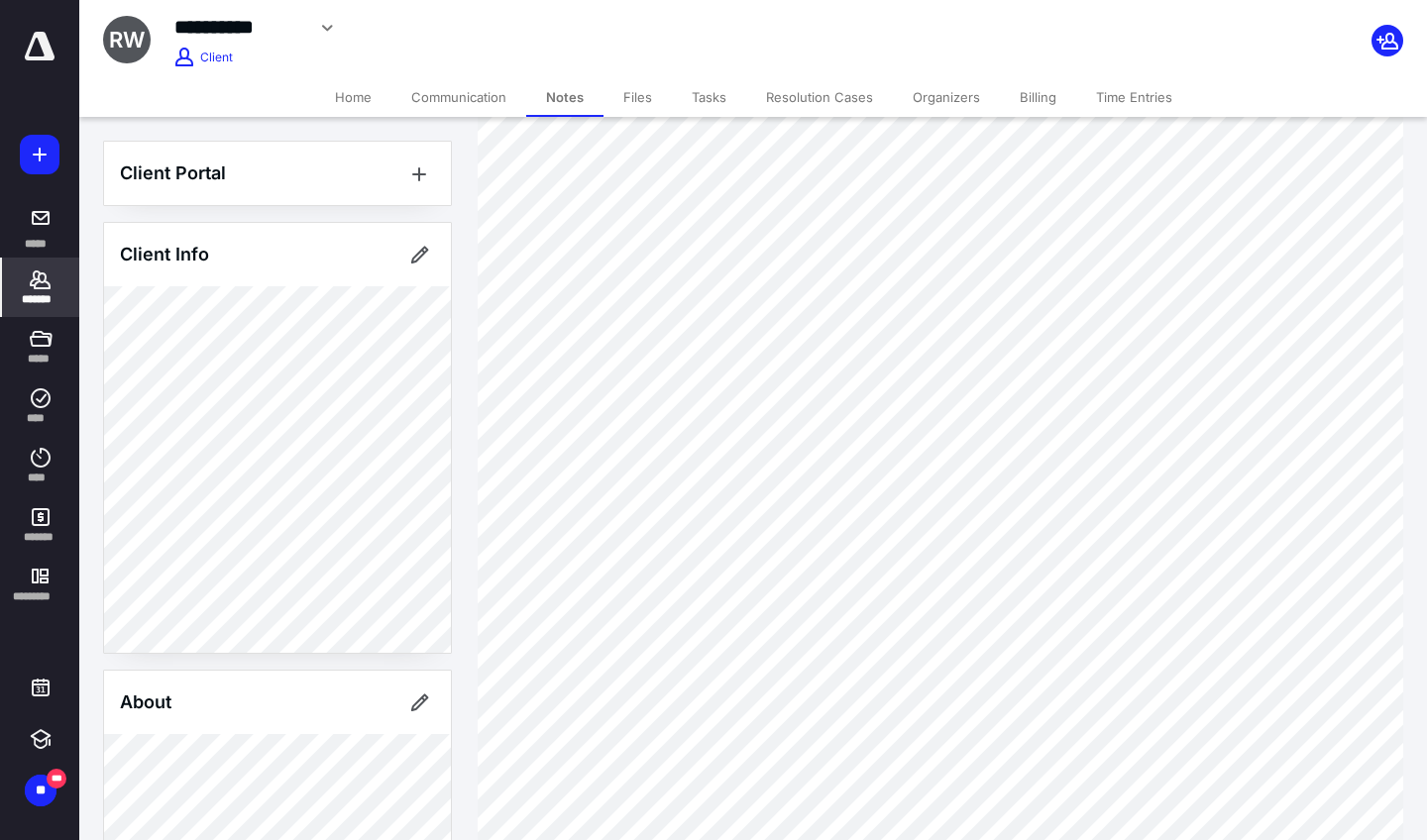 click on "*******" at bounding box center [41, 287] 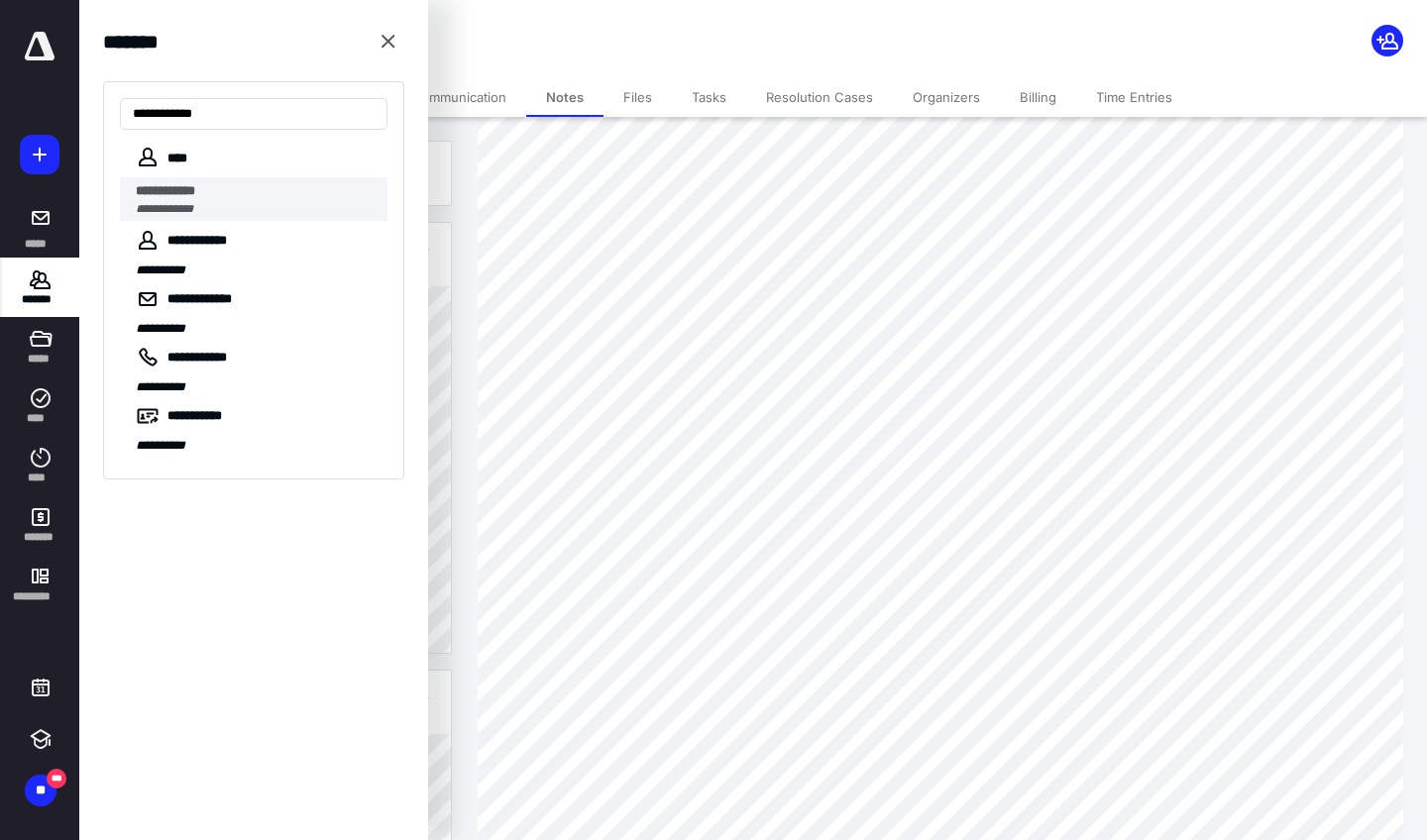 type on "**********" 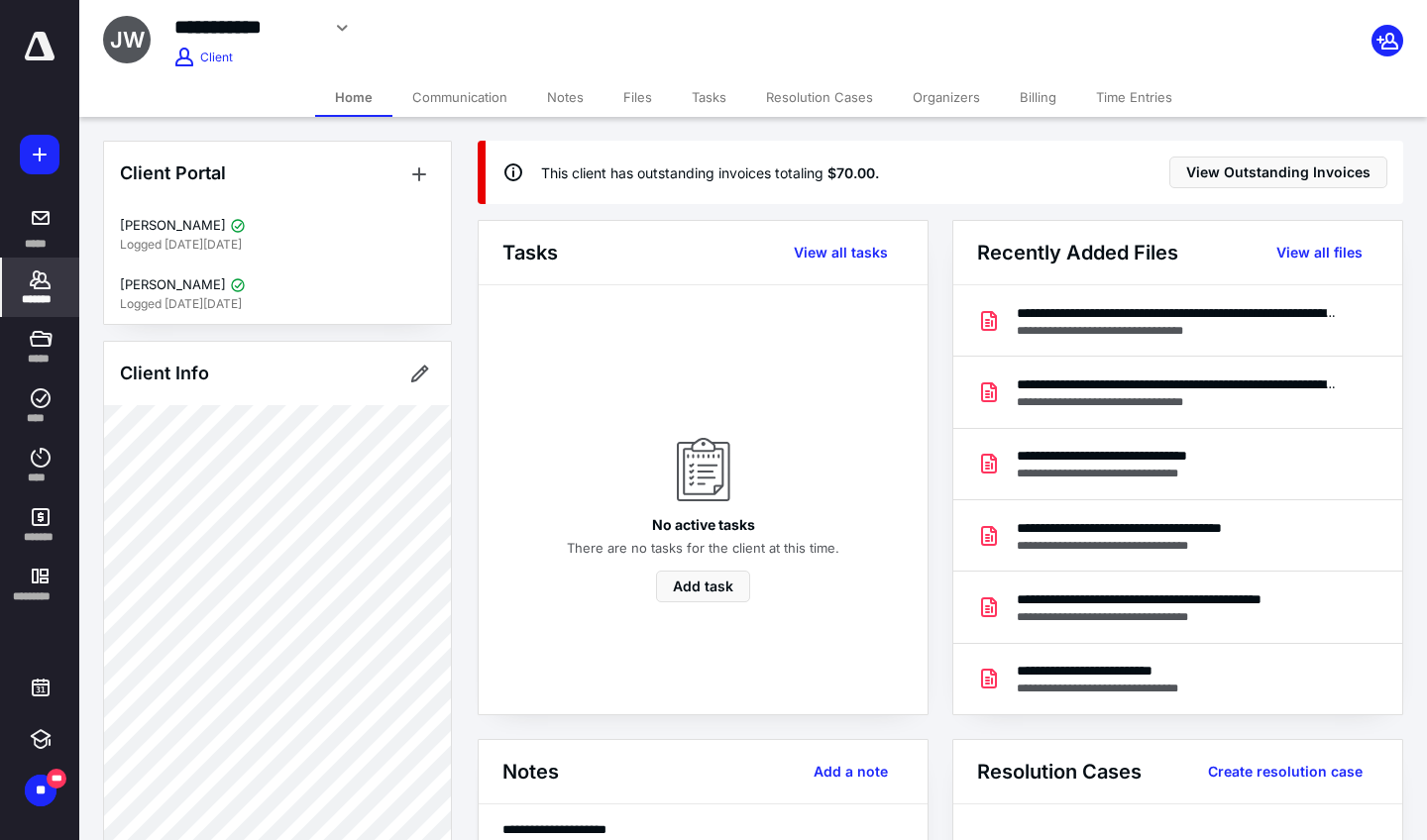 click on "Notes" at bounding box center [565, 97] 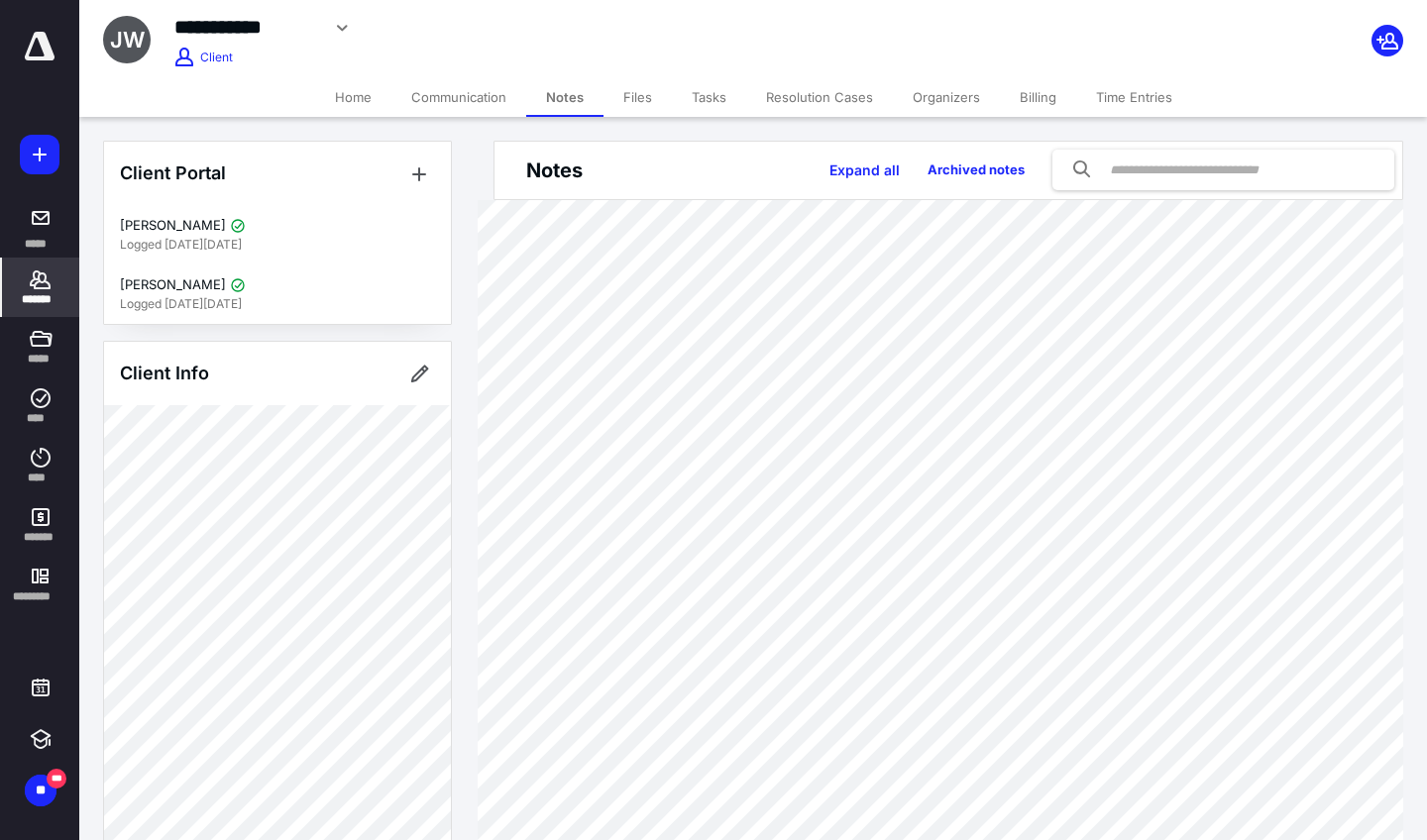 scroll, scrollTop: 0, scrollLeft: 0, axis: both 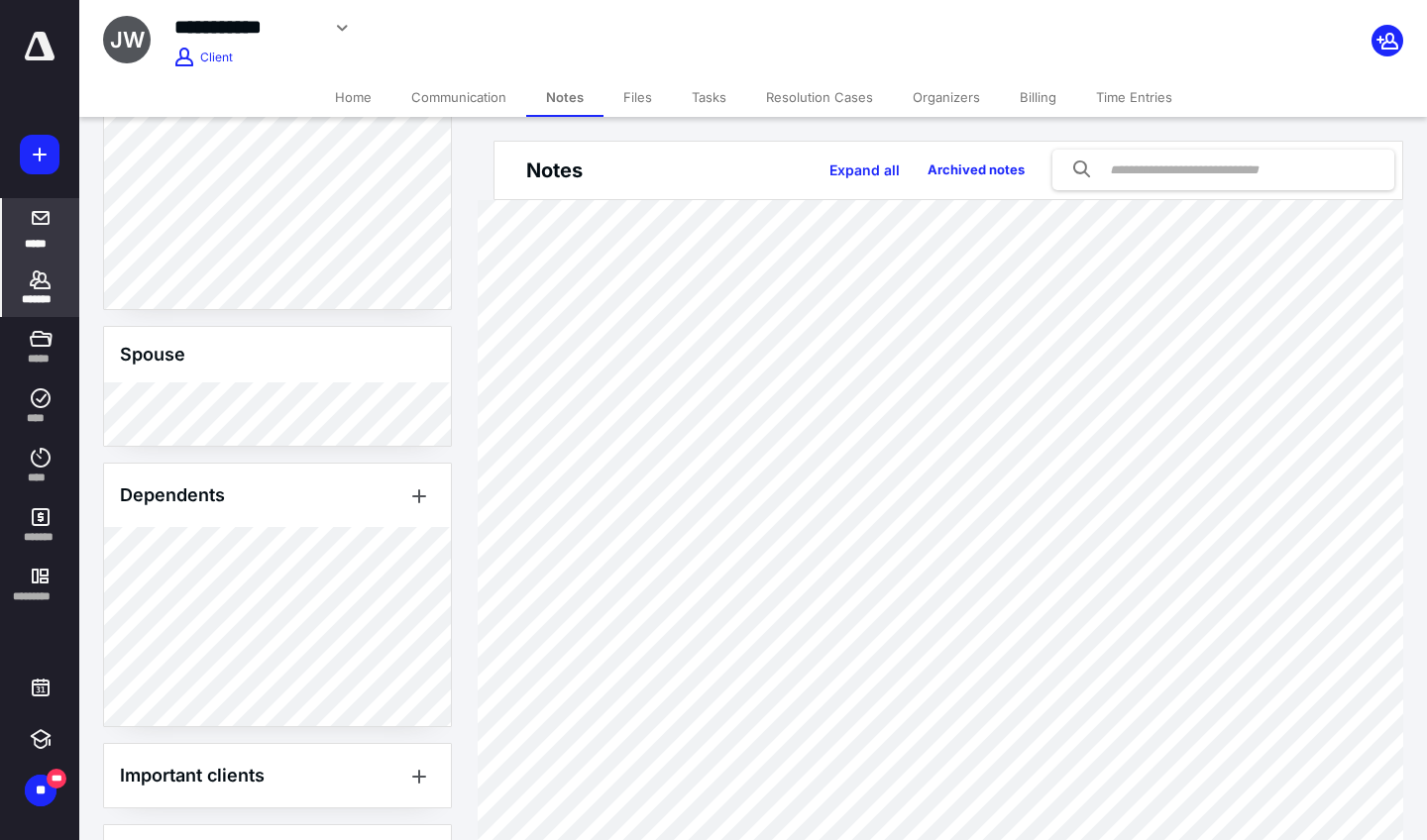click on "*****" at bounding box center [41, 228] 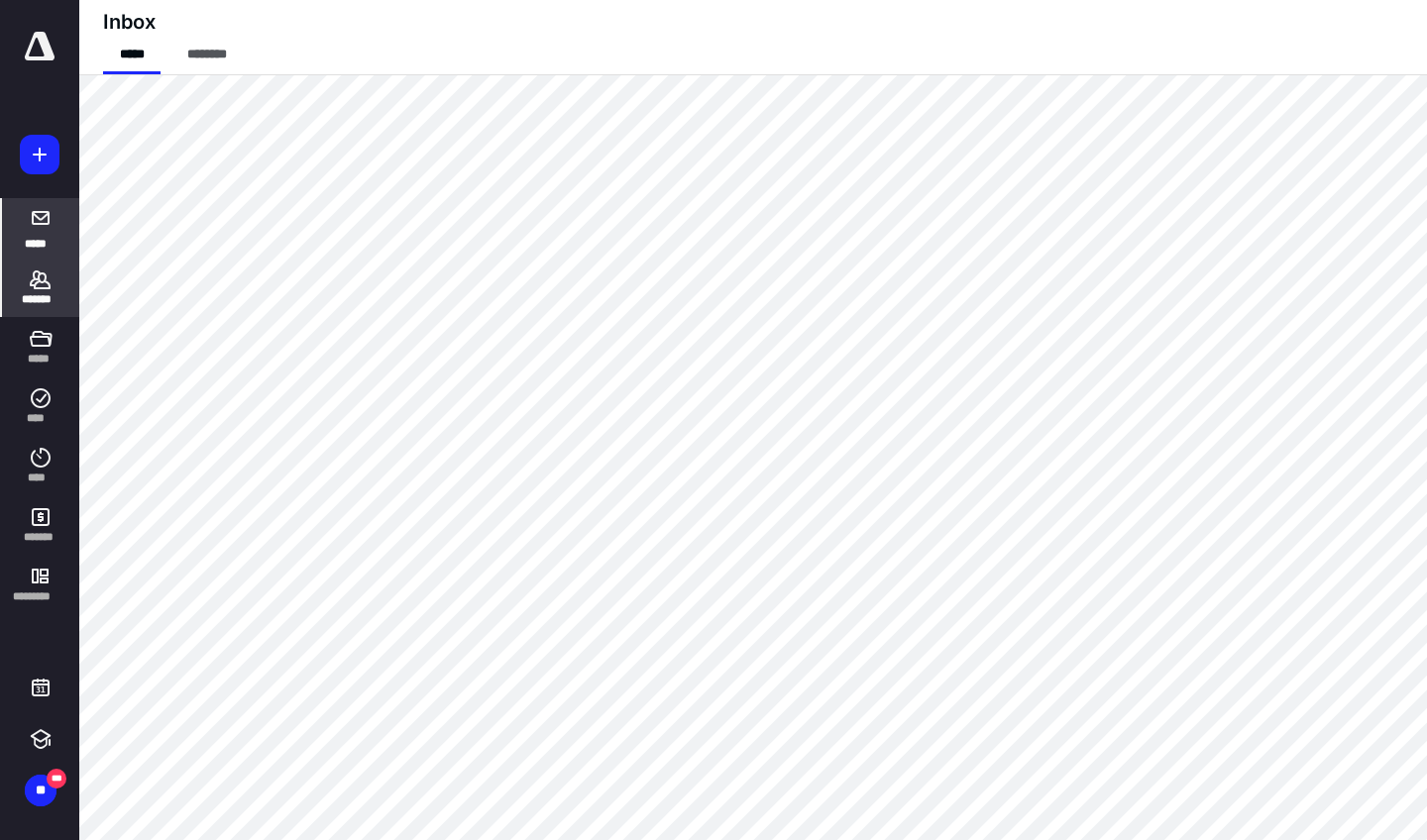 click 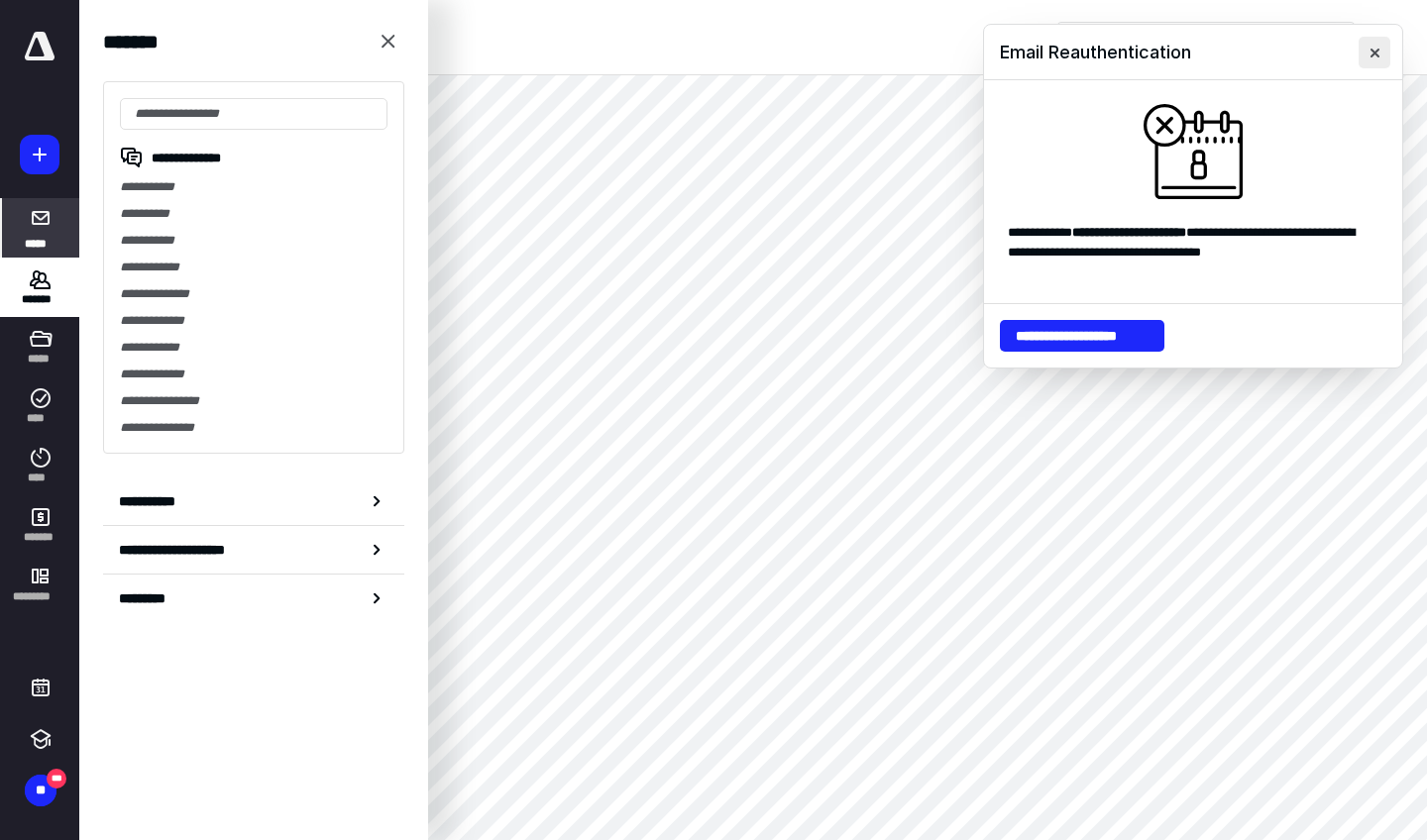 click at bounding box center (1374, 52) 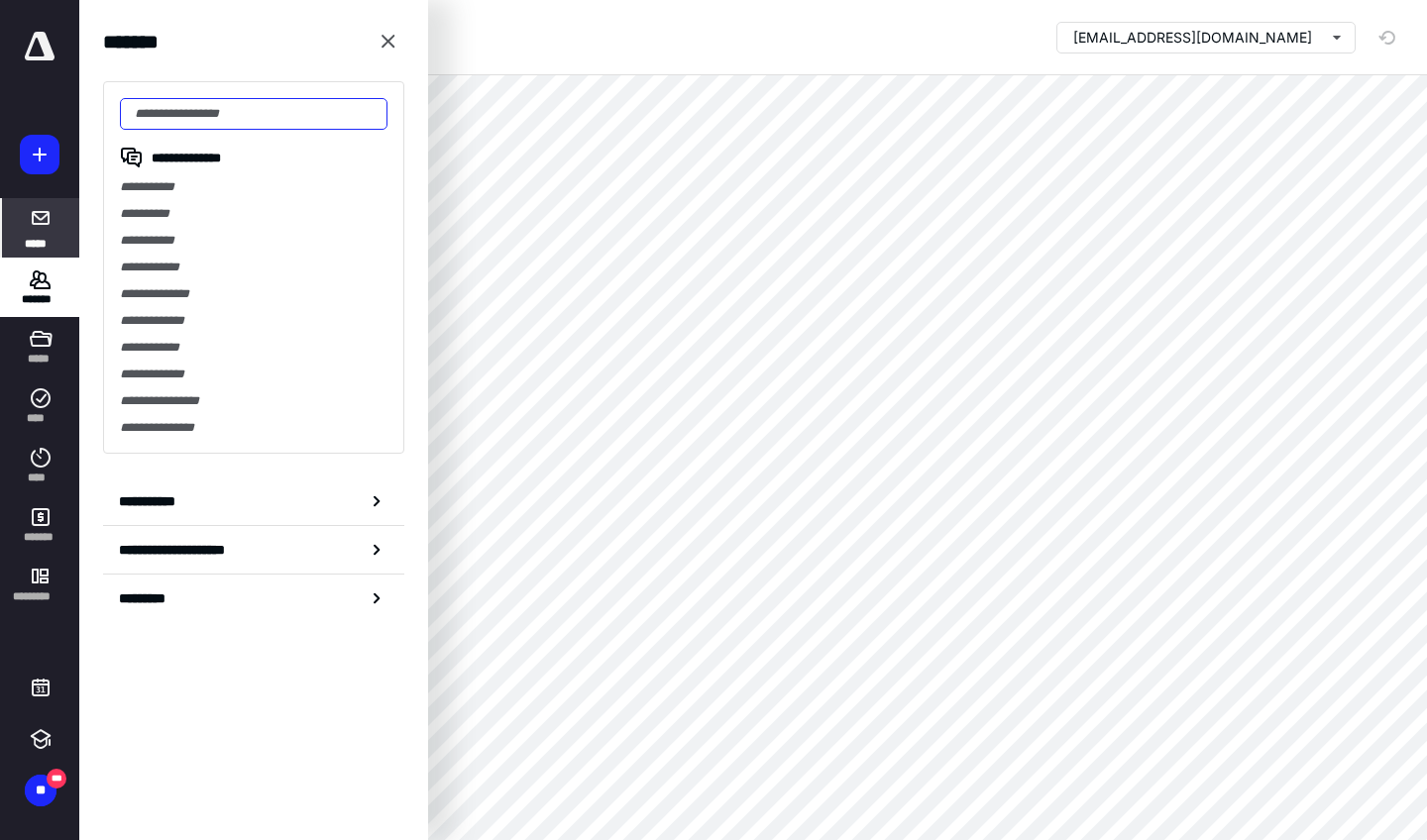 click at bounding box center [254, 114] 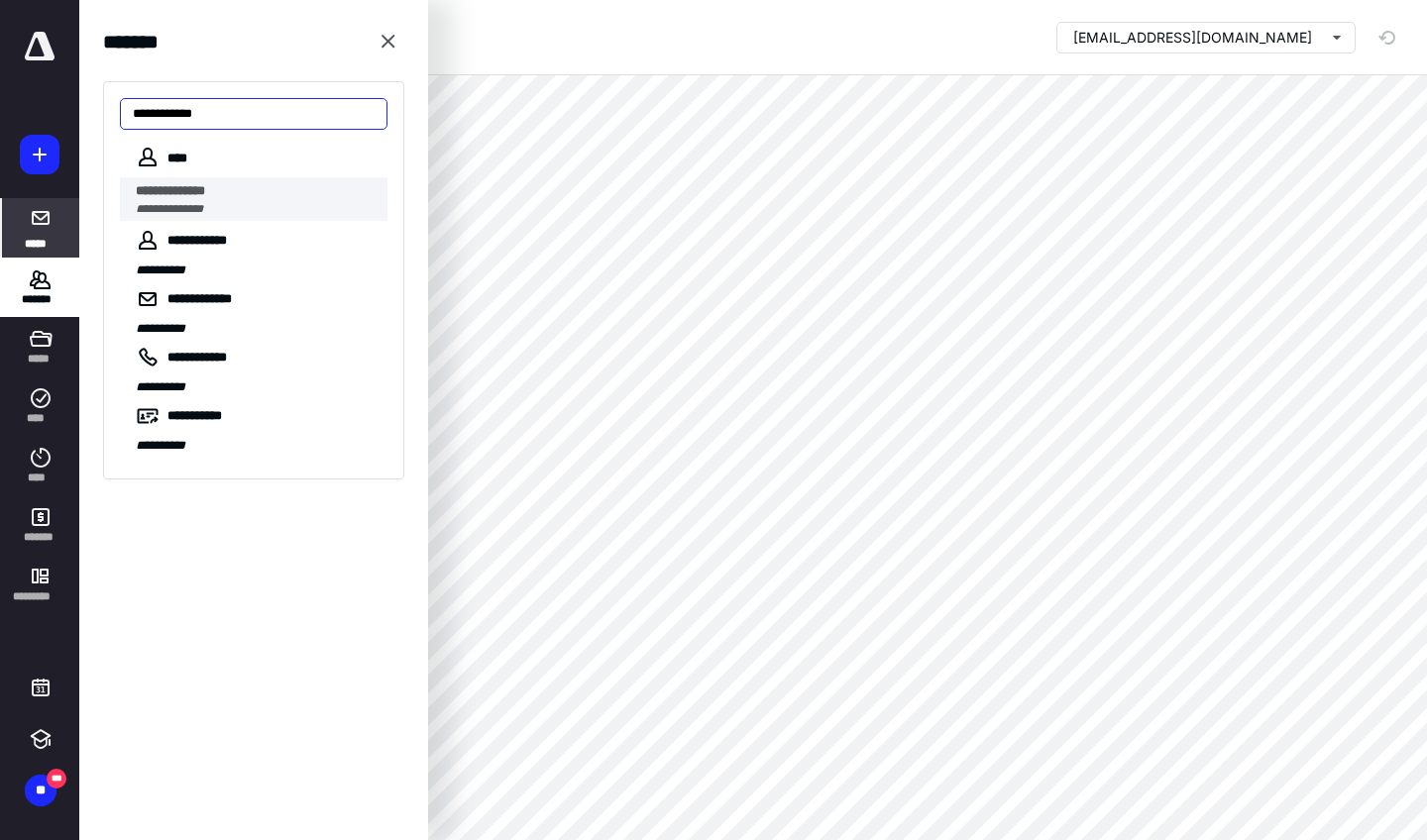 type on "**********" 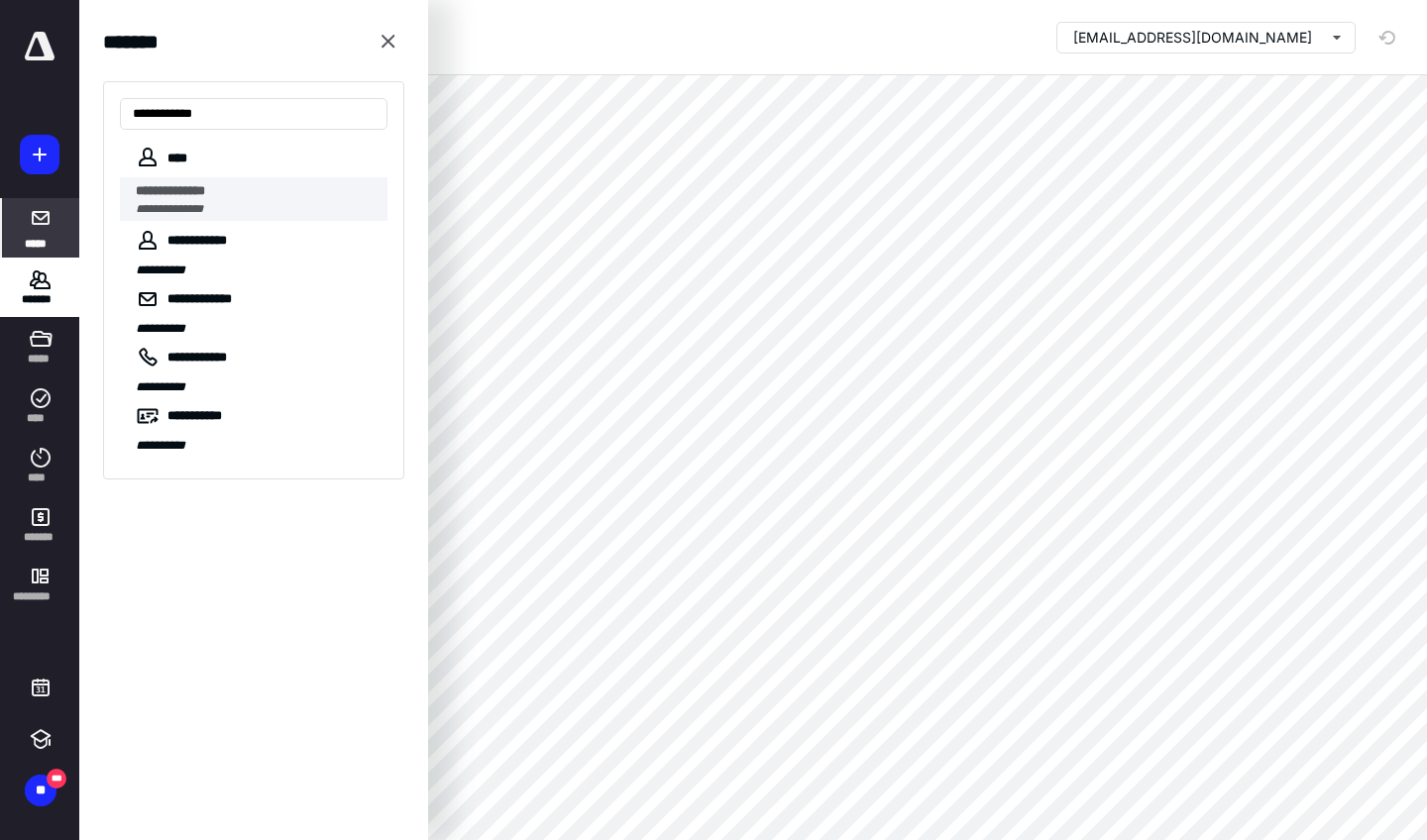 click on "**********" at bounding box center (256, 191) 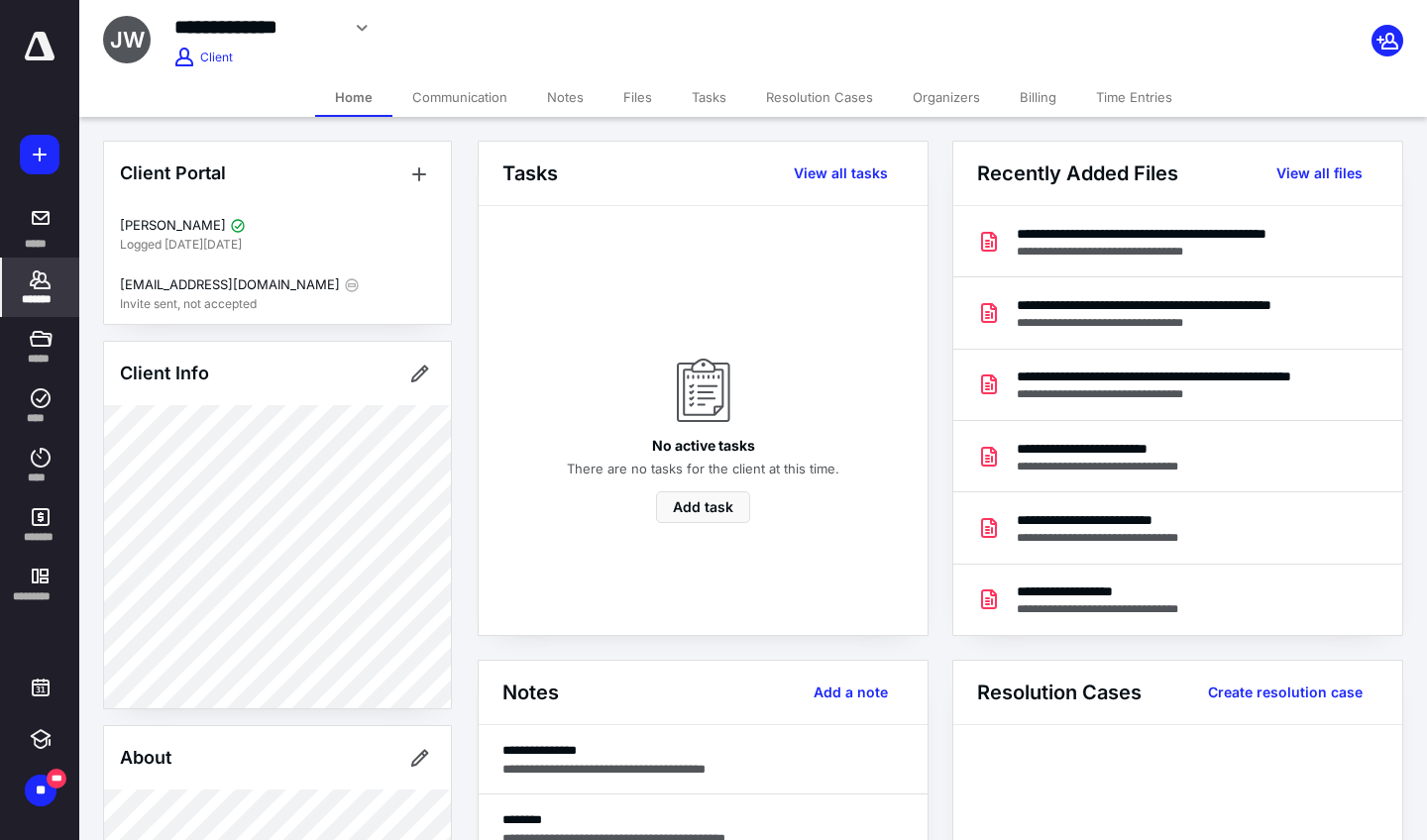 click on "Notes" at bounding box center (565, 97) 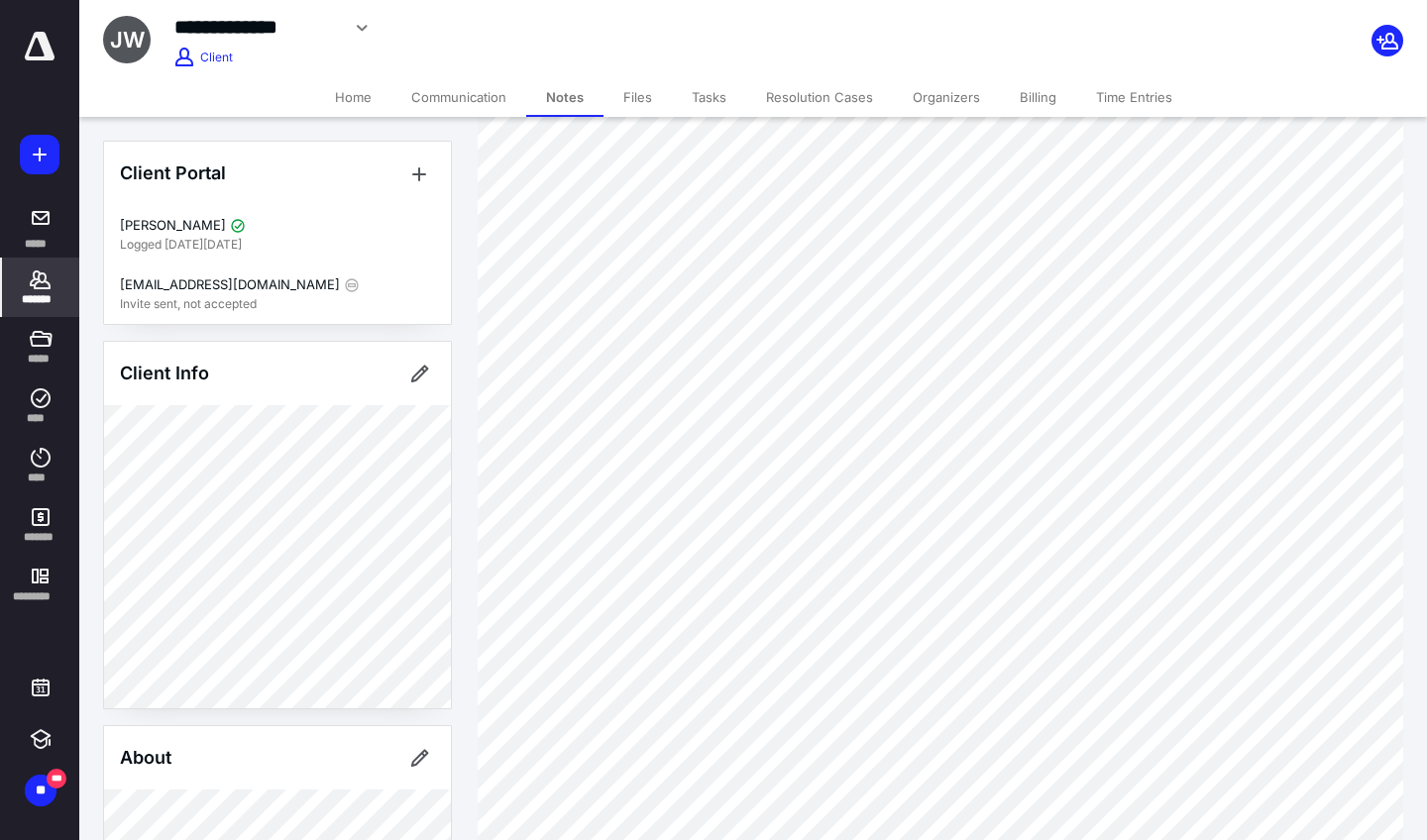 scroll, scrollTop: 410, scrollLeft: 0, axis: vertical 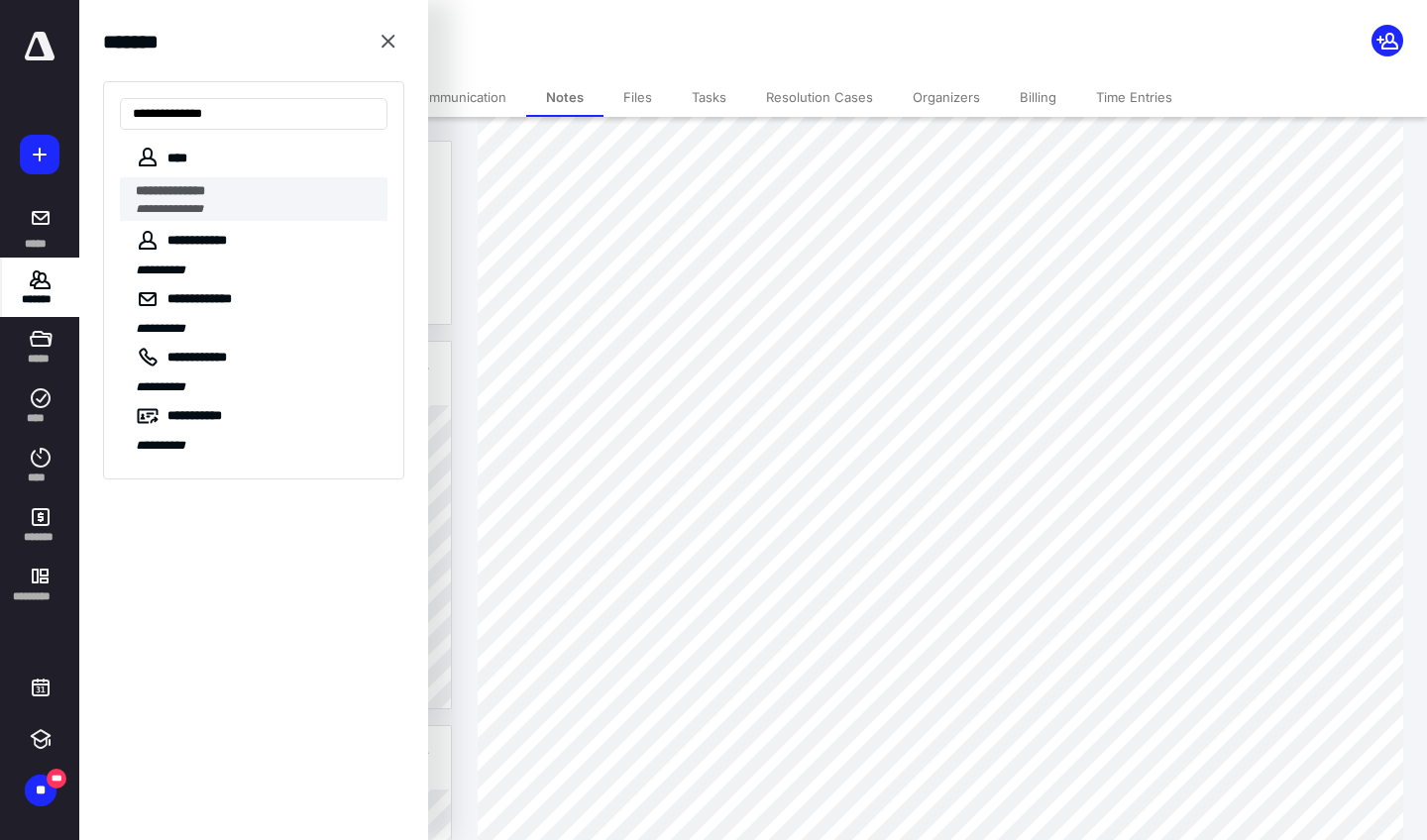 type on "**********" 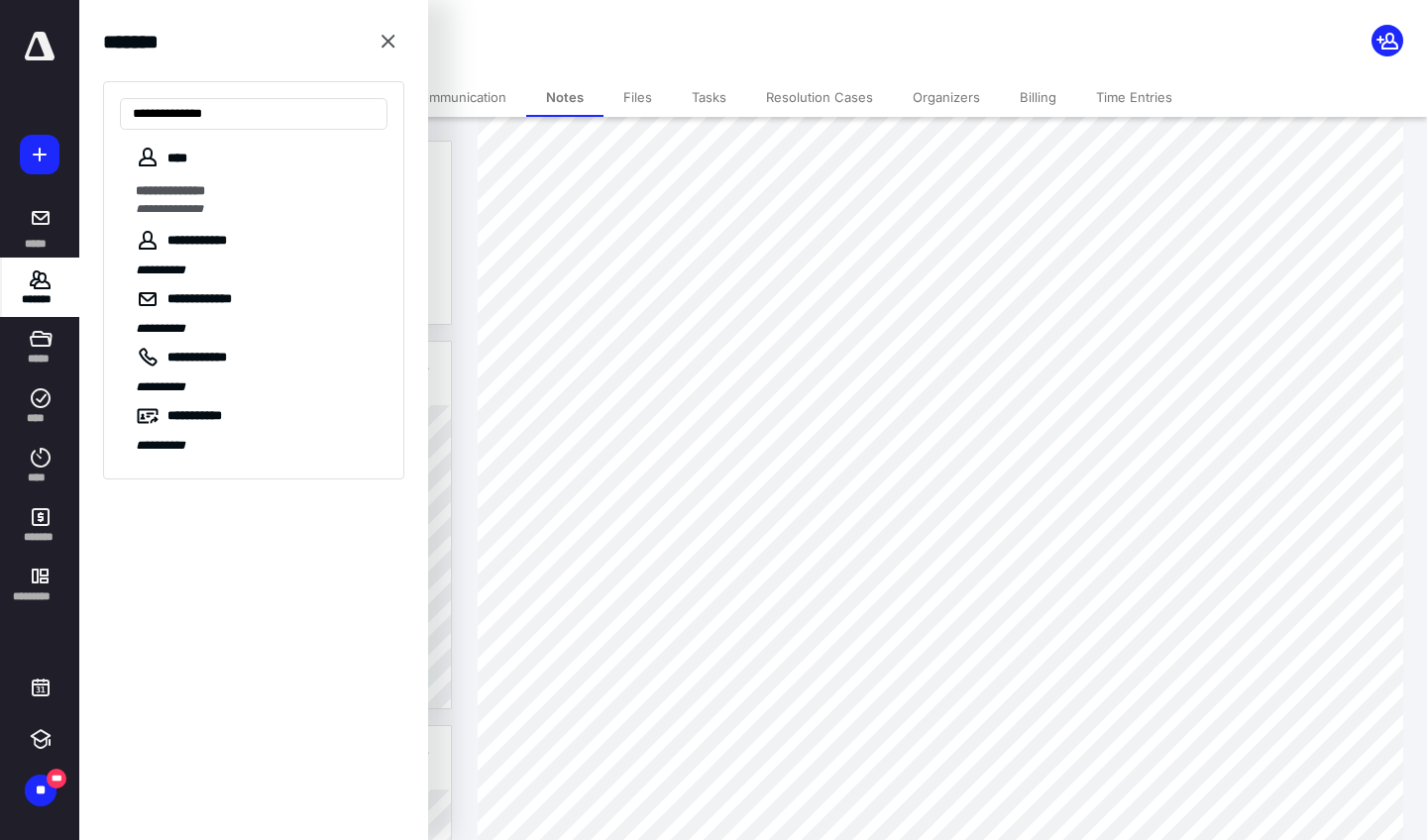 scroll, scrollTop: 0, scrollLeft: 0, axis: both 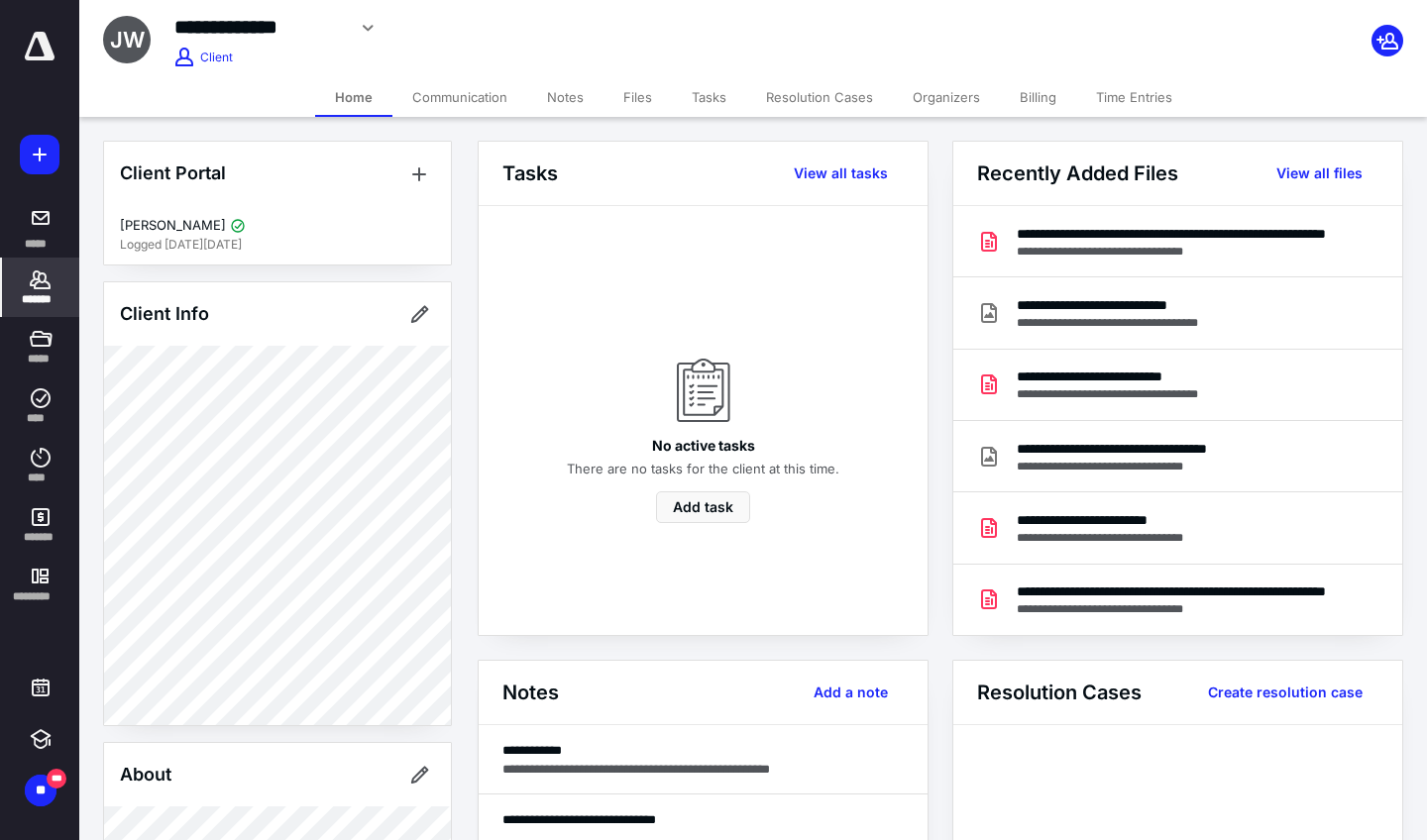 click on "Notes" at bounding box center [565, 97] 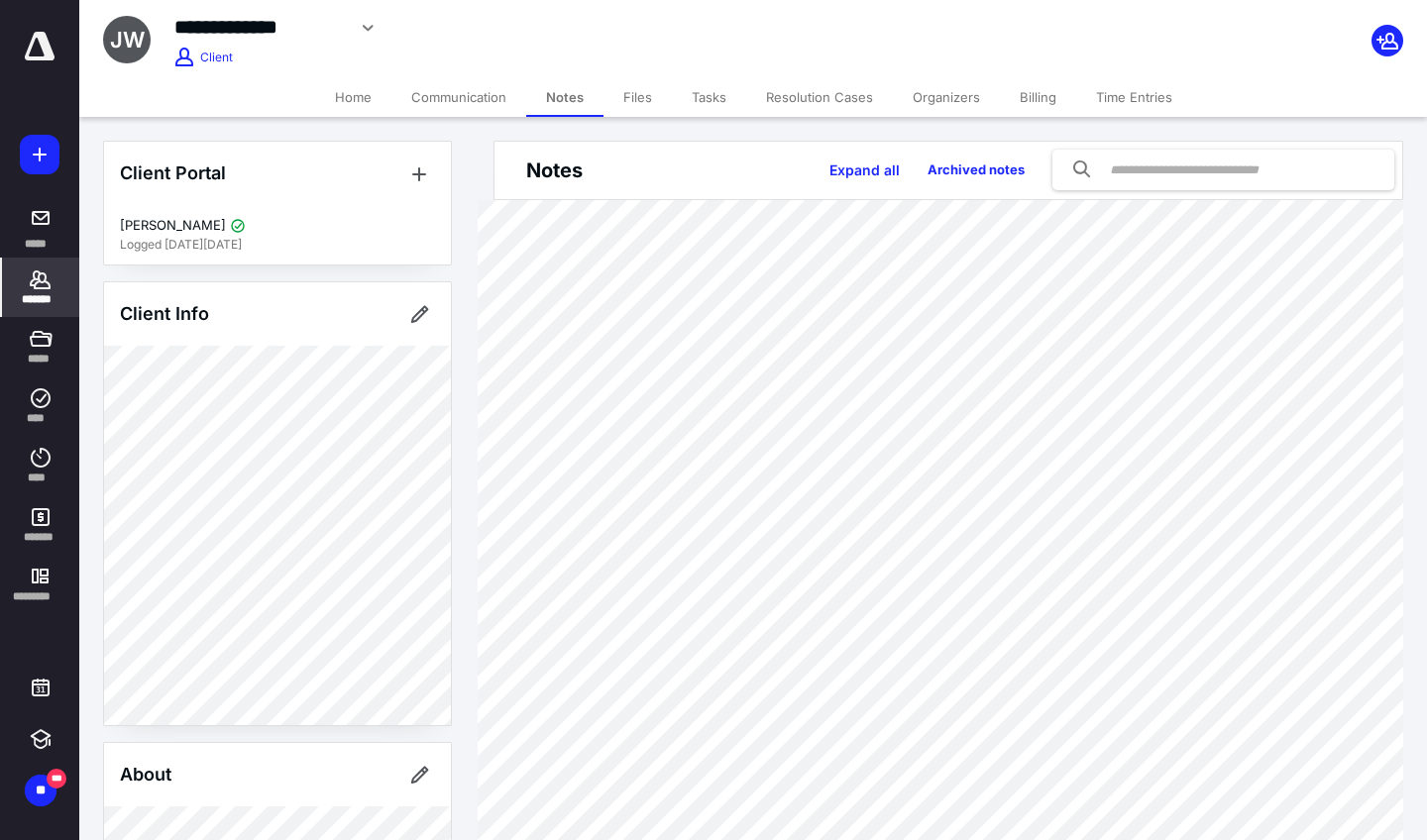 scroll, scrollTop: 0, scrollLeft: 0, axis: both 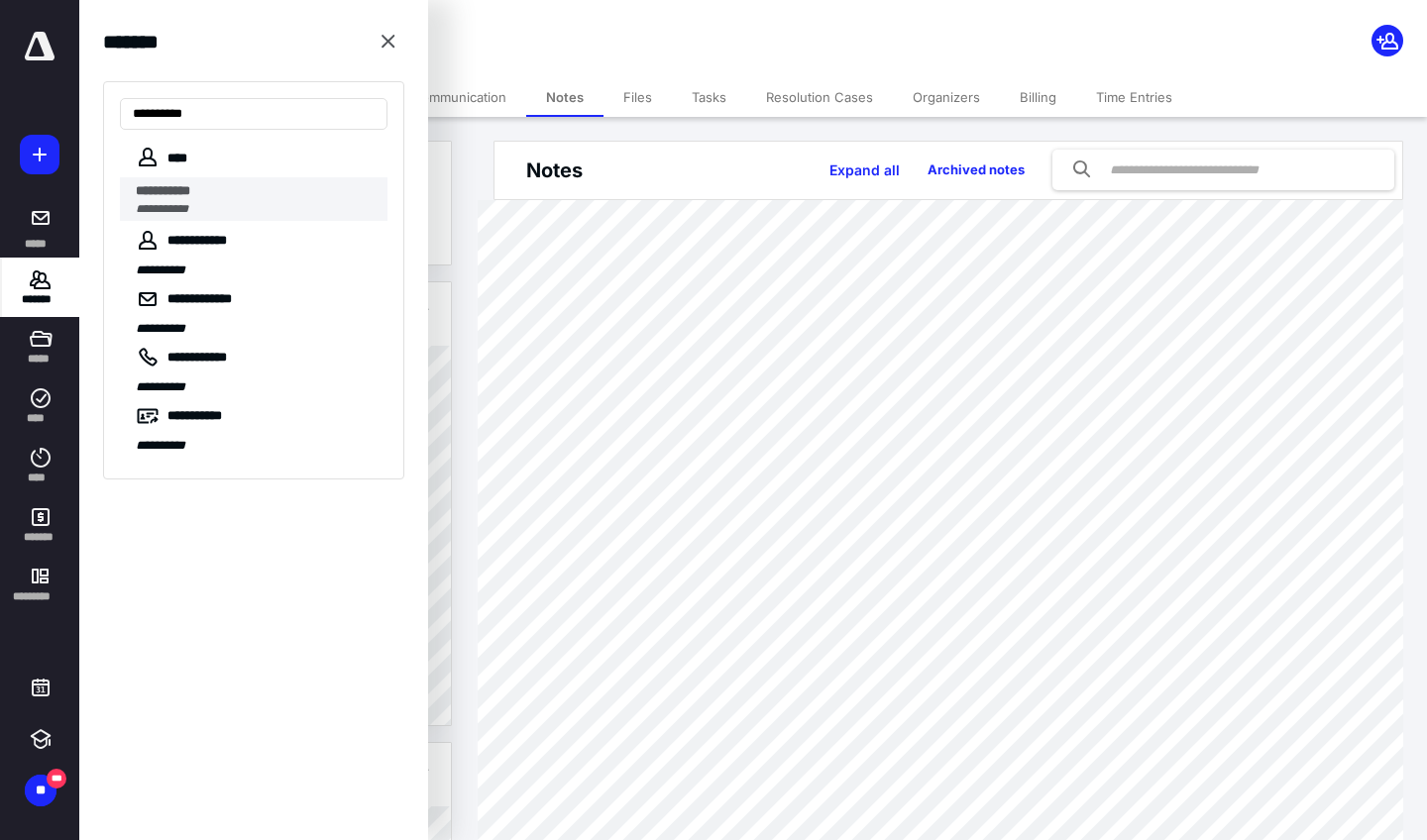 type on "**********" 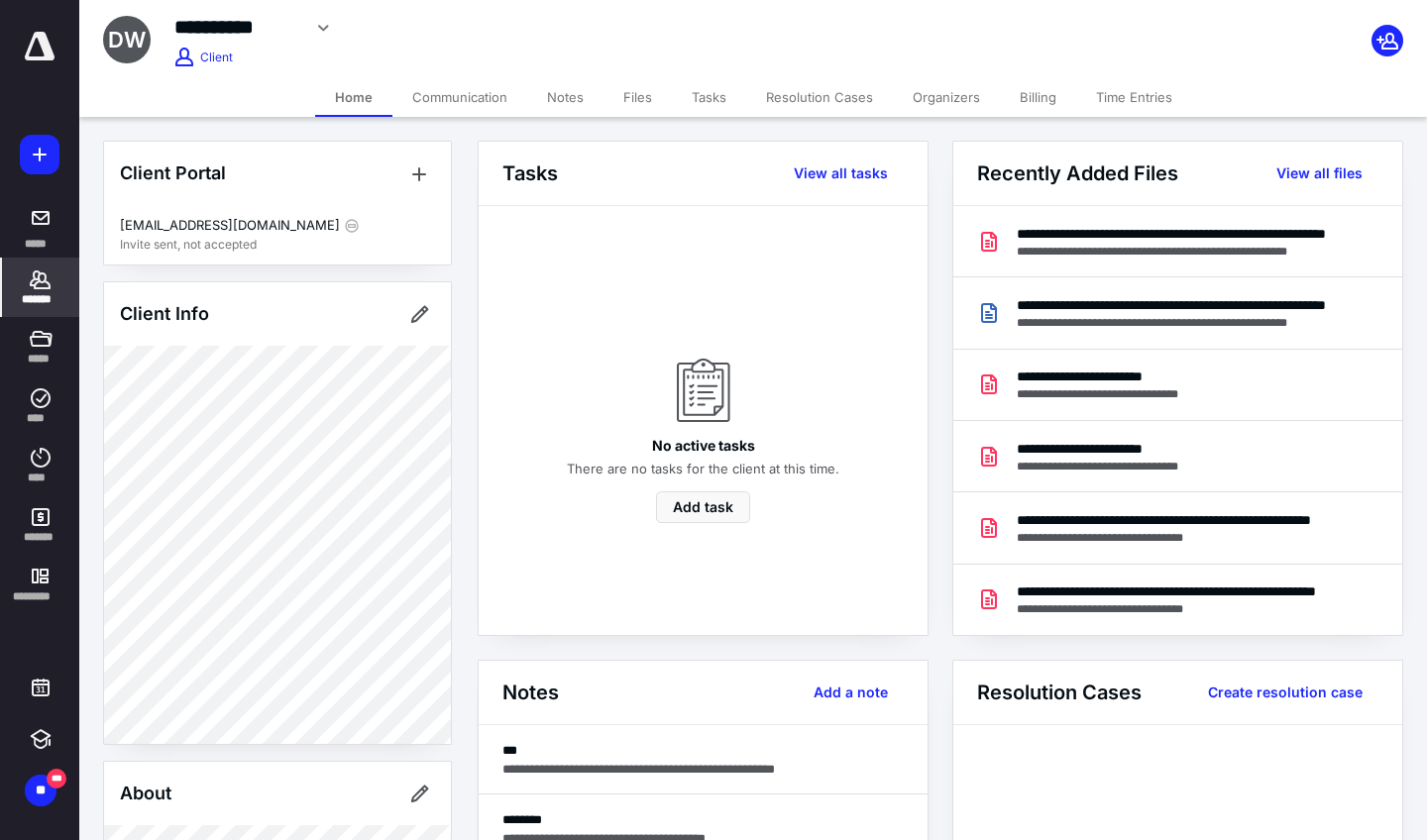 click on "Notes" at bounding box center [565, 97] 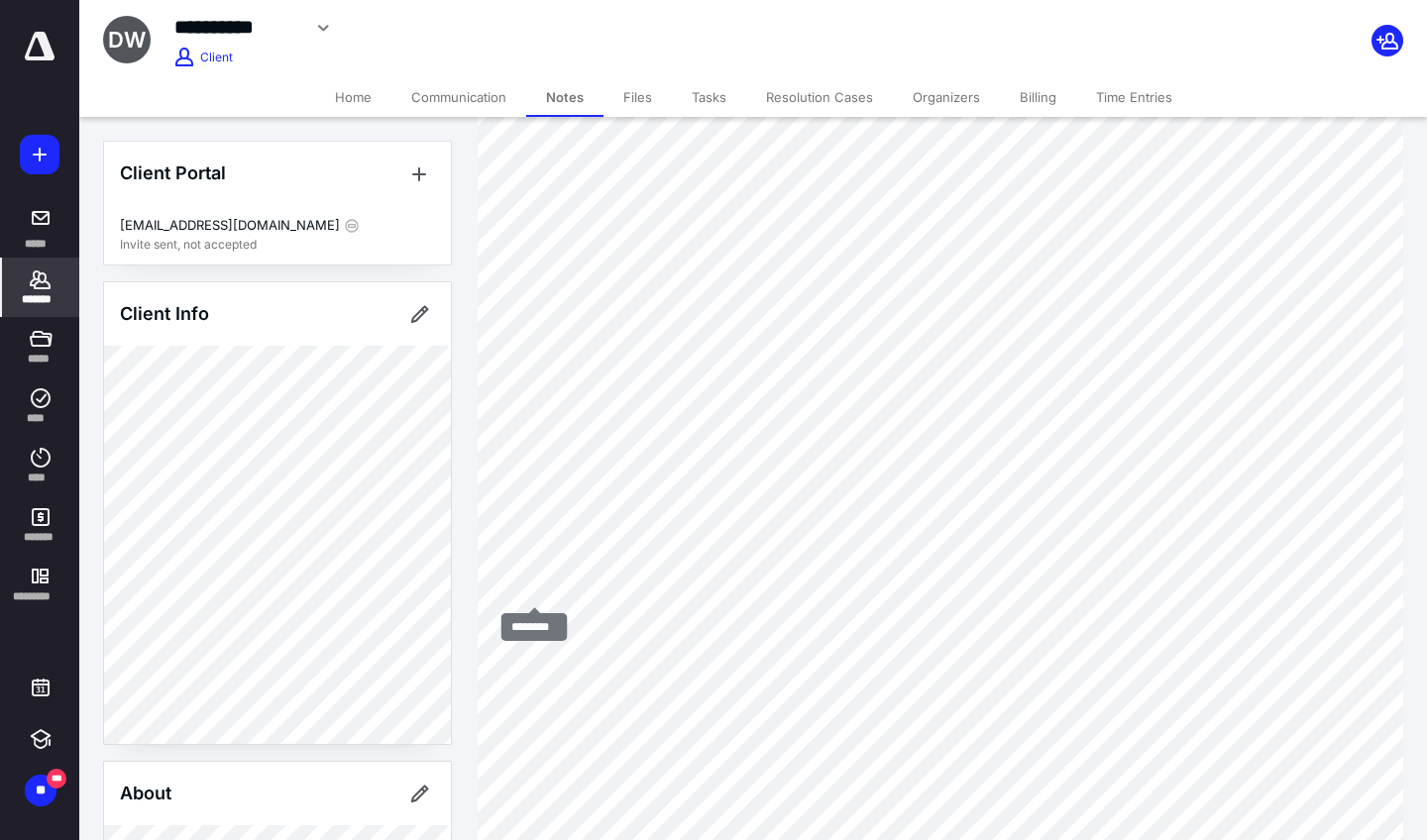 scroll, scrollTop: 565, scrollLeft: 0, axis: vertical 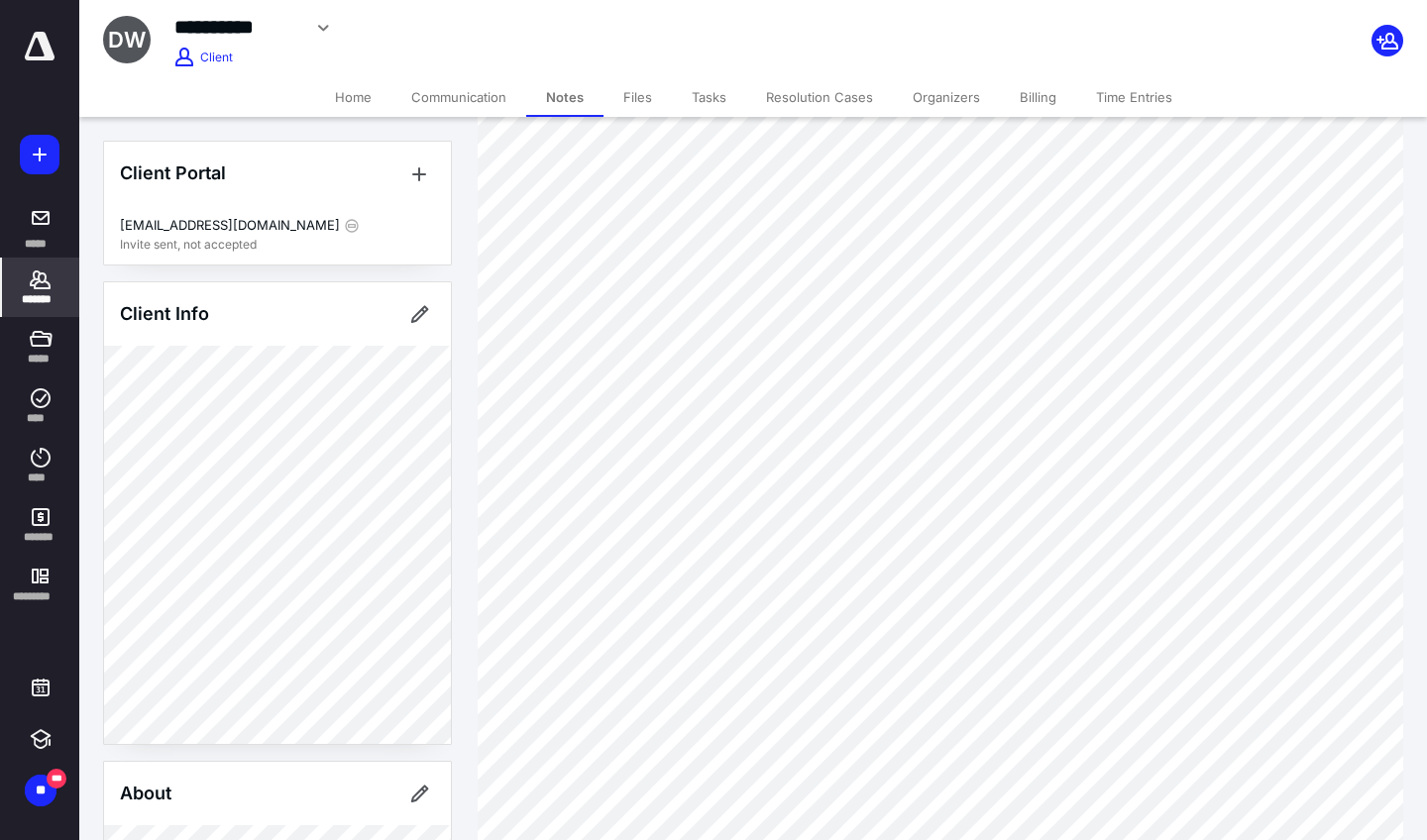 click on "*******" at bounding box center [41, 299] 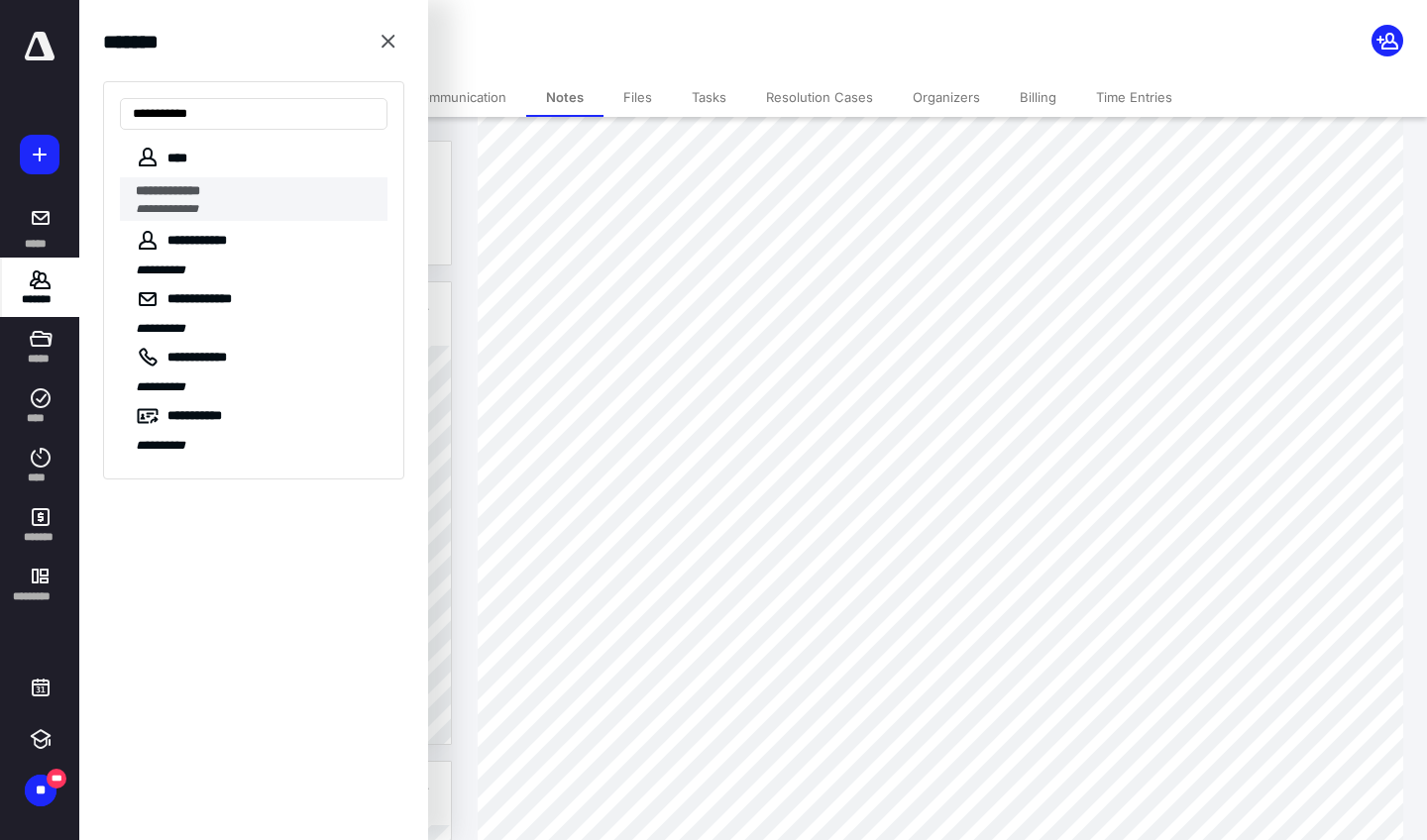 type on "**********" 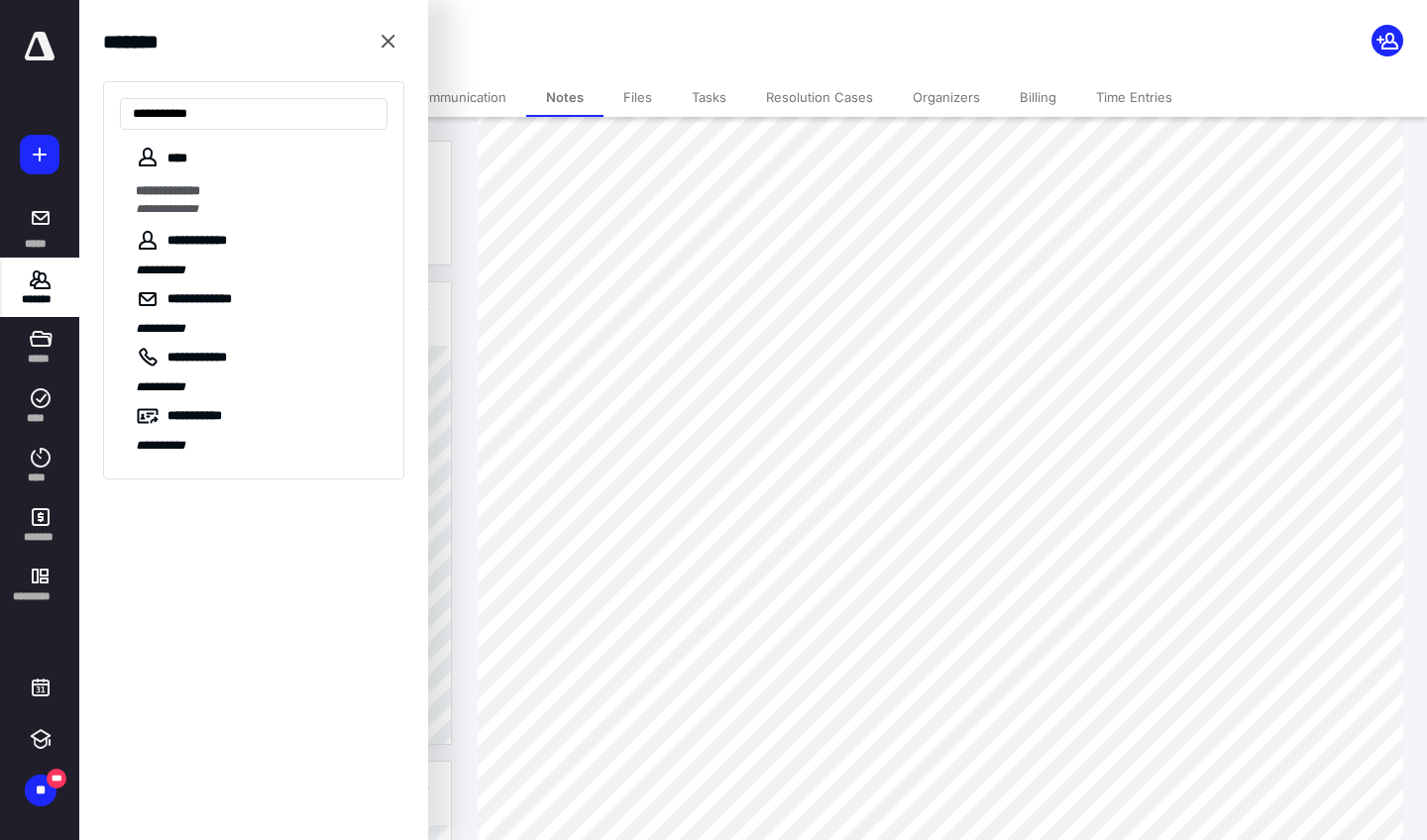 scroll, scrollTop: 0, scrollLeft: 0, axis: both 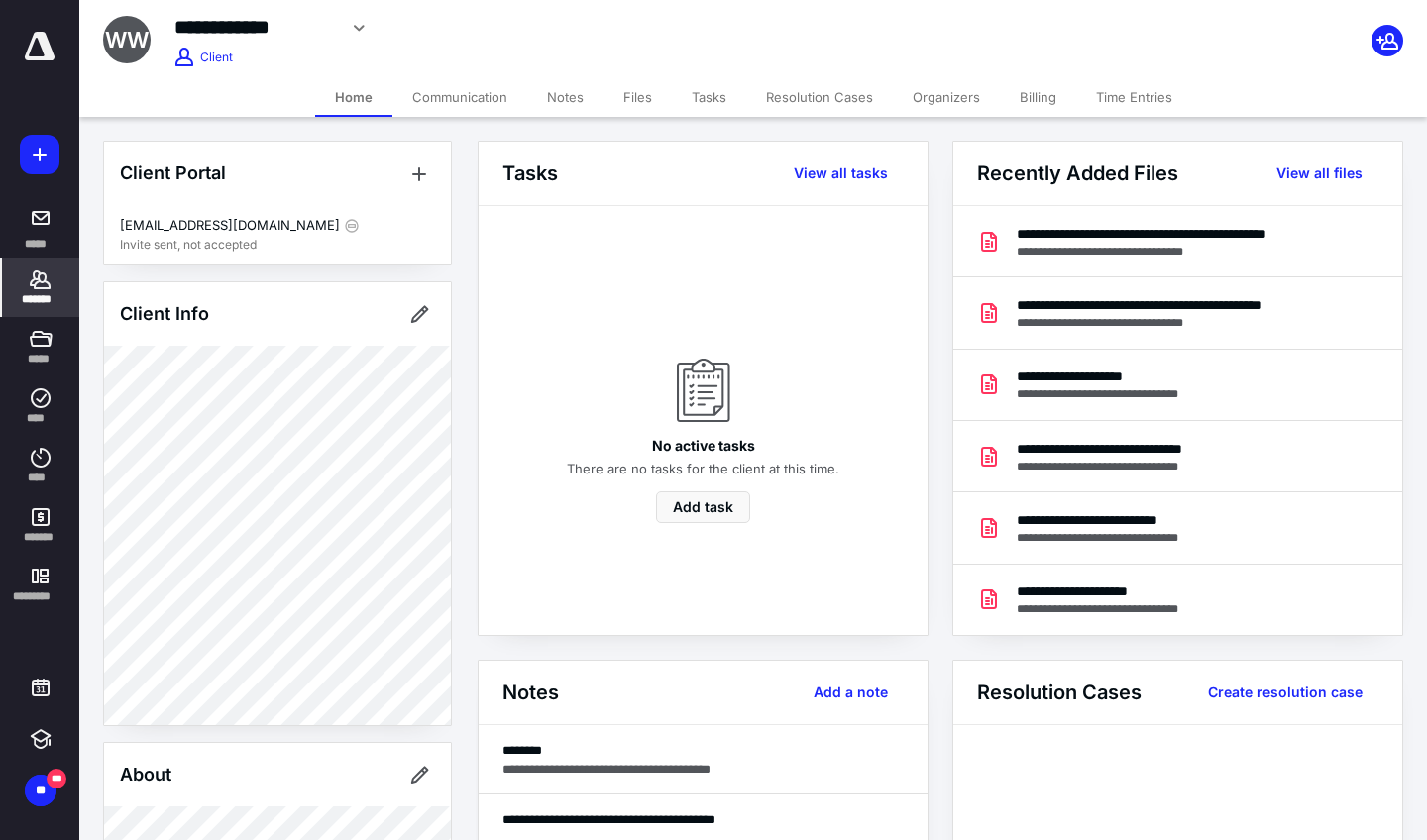 click on "Notes" at bounding box center (565, 97) 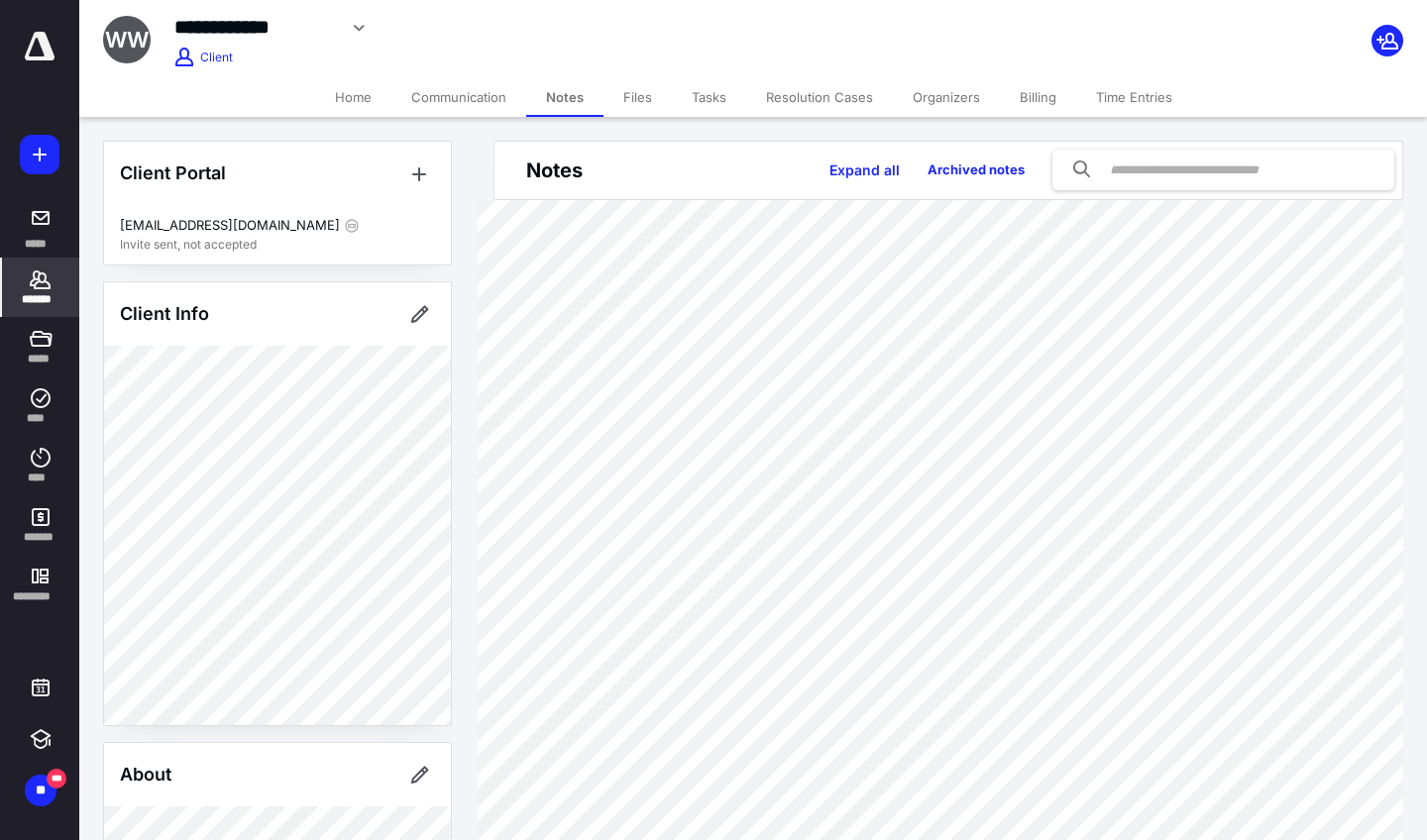 click on "*******" at bounding box center (41, 287) 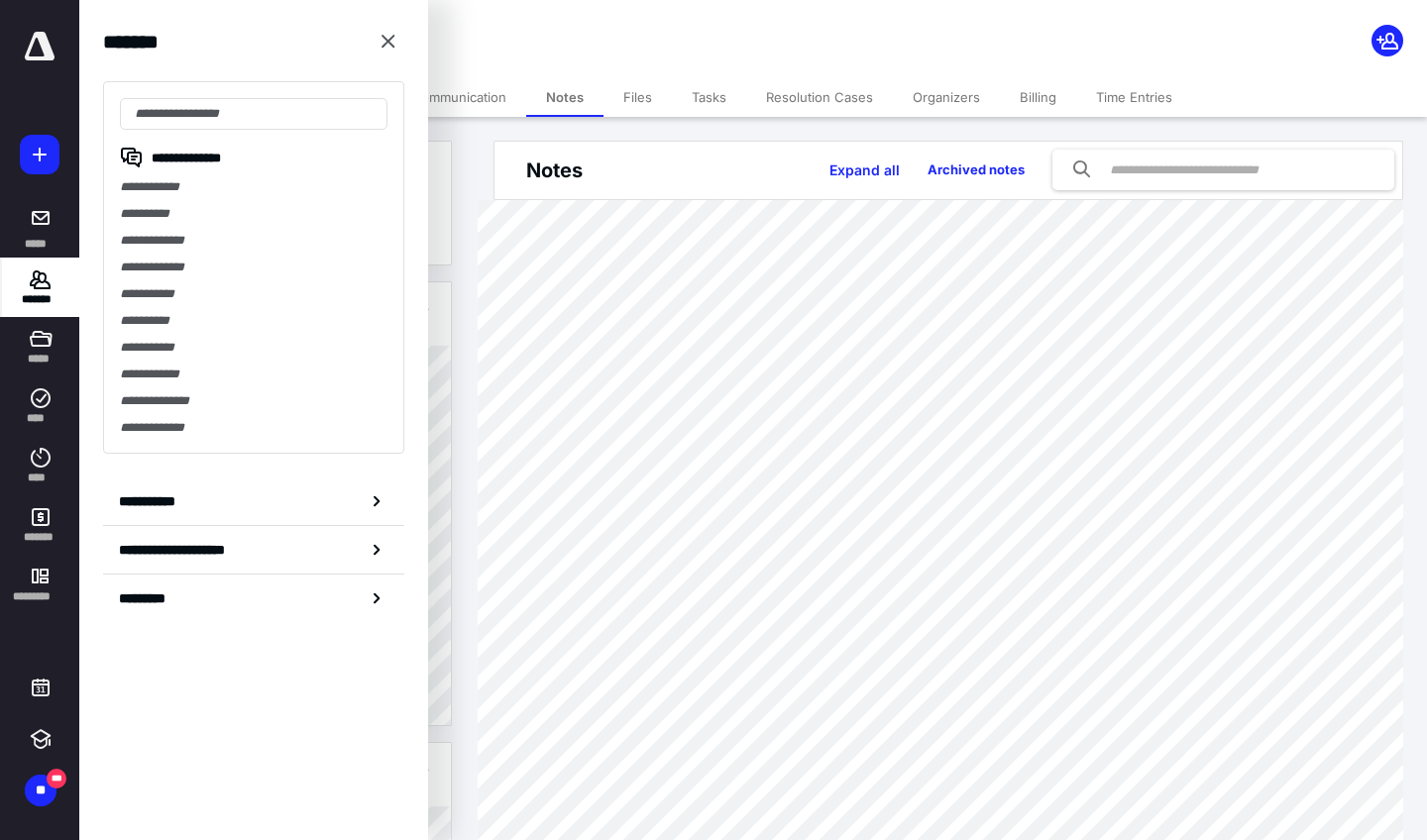 type on "*" 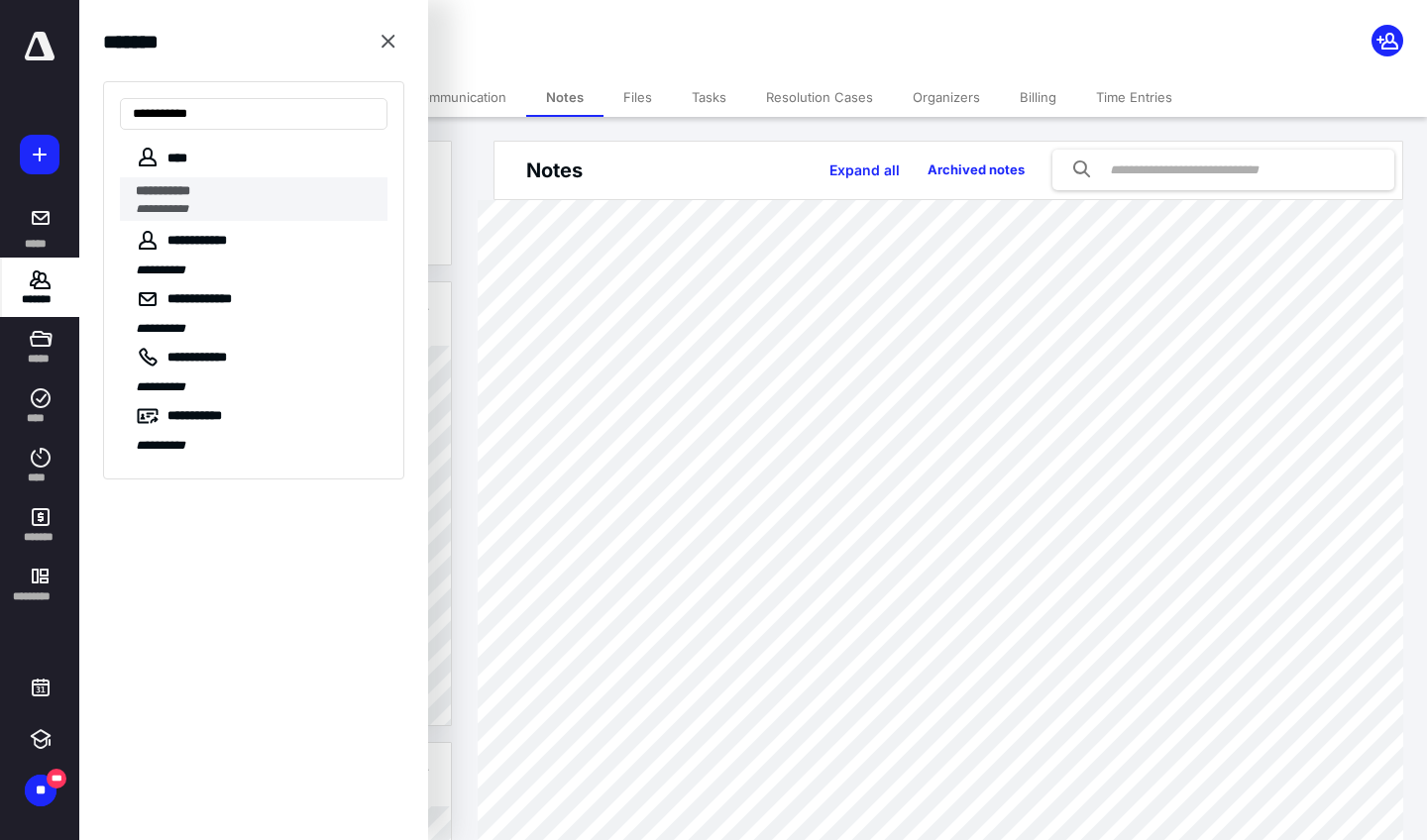 type on "**********" 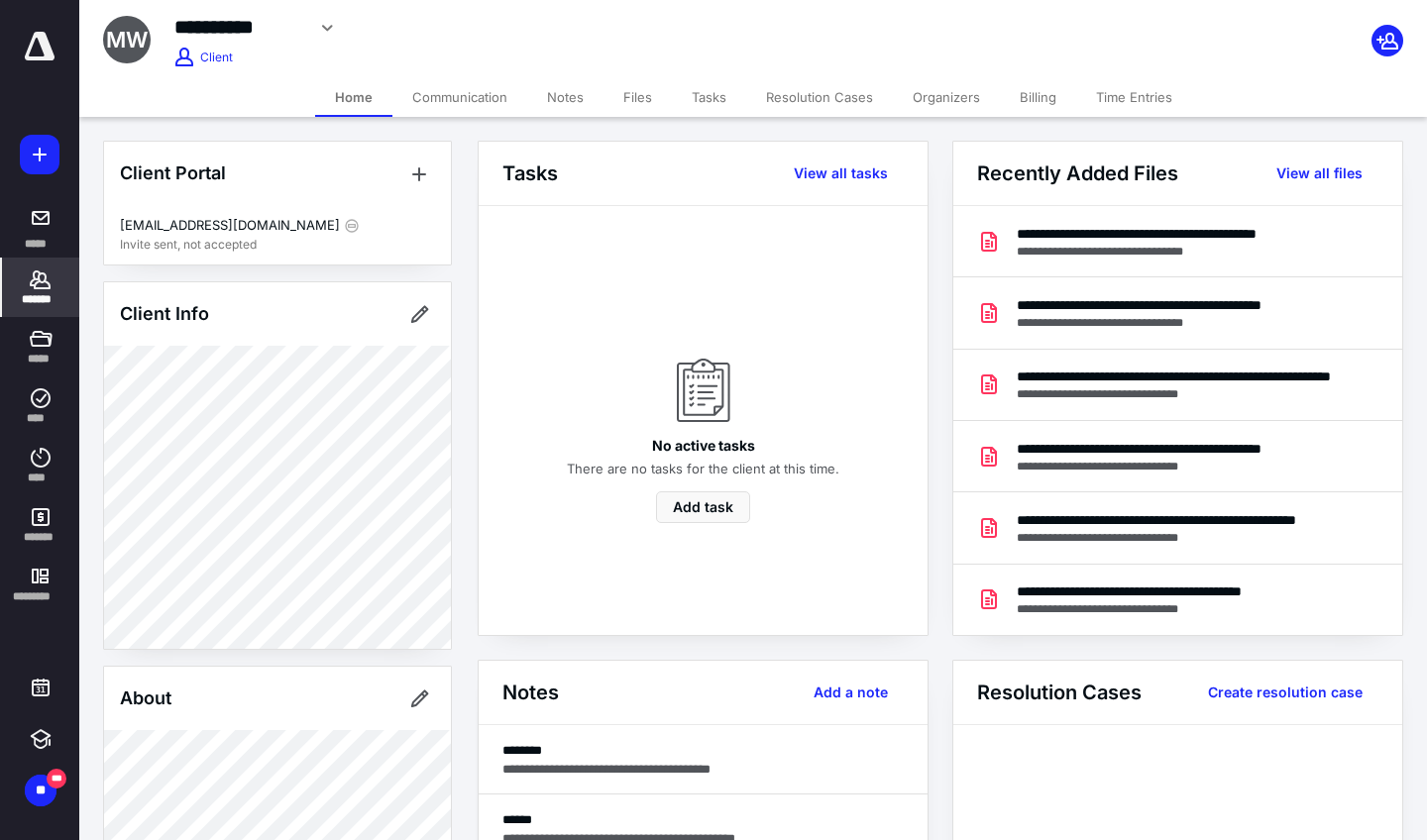 click on "**********" at bounding box center (951, 876) 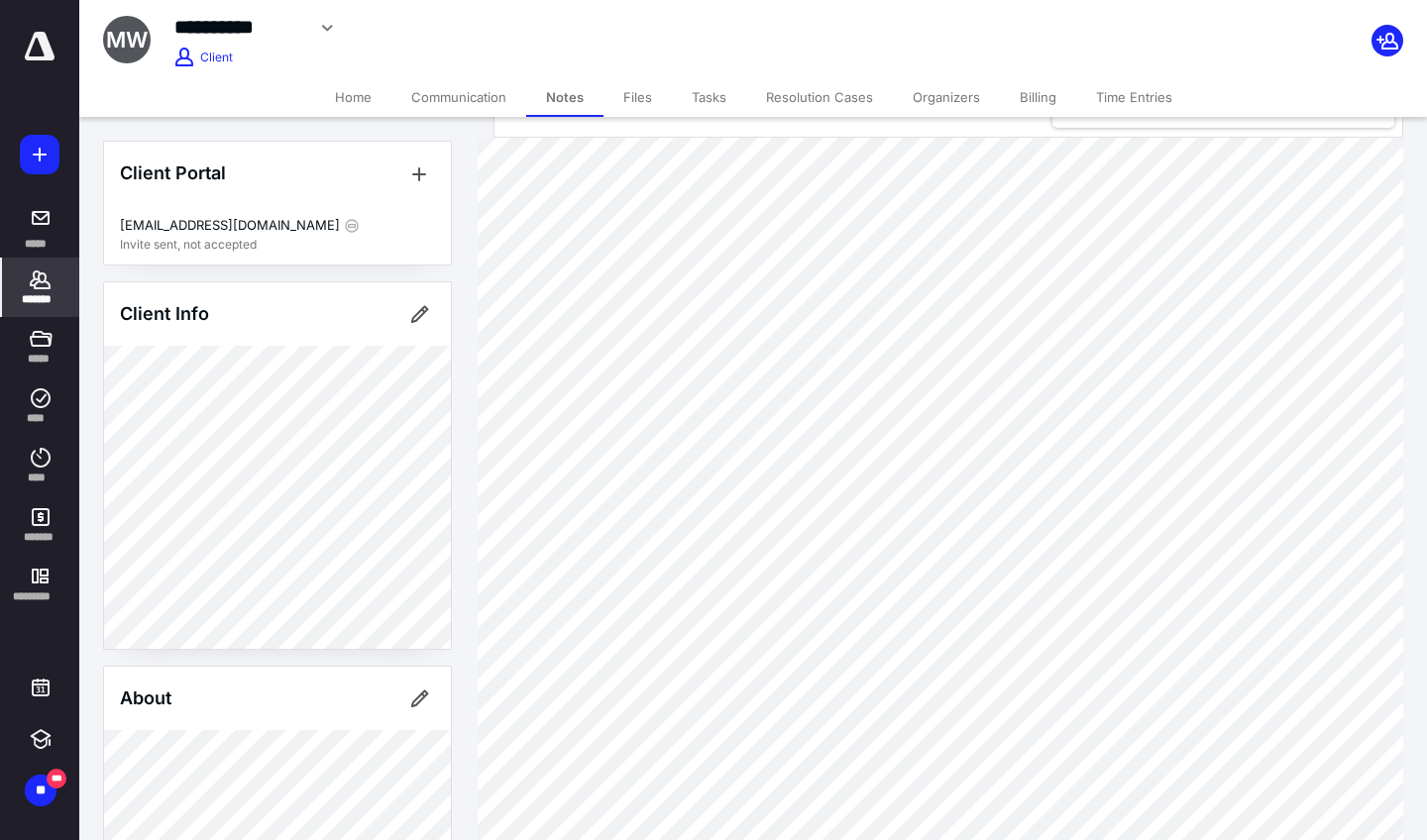 scroll, scrollTop: 60, scrollLeft: 0, axis: vertical 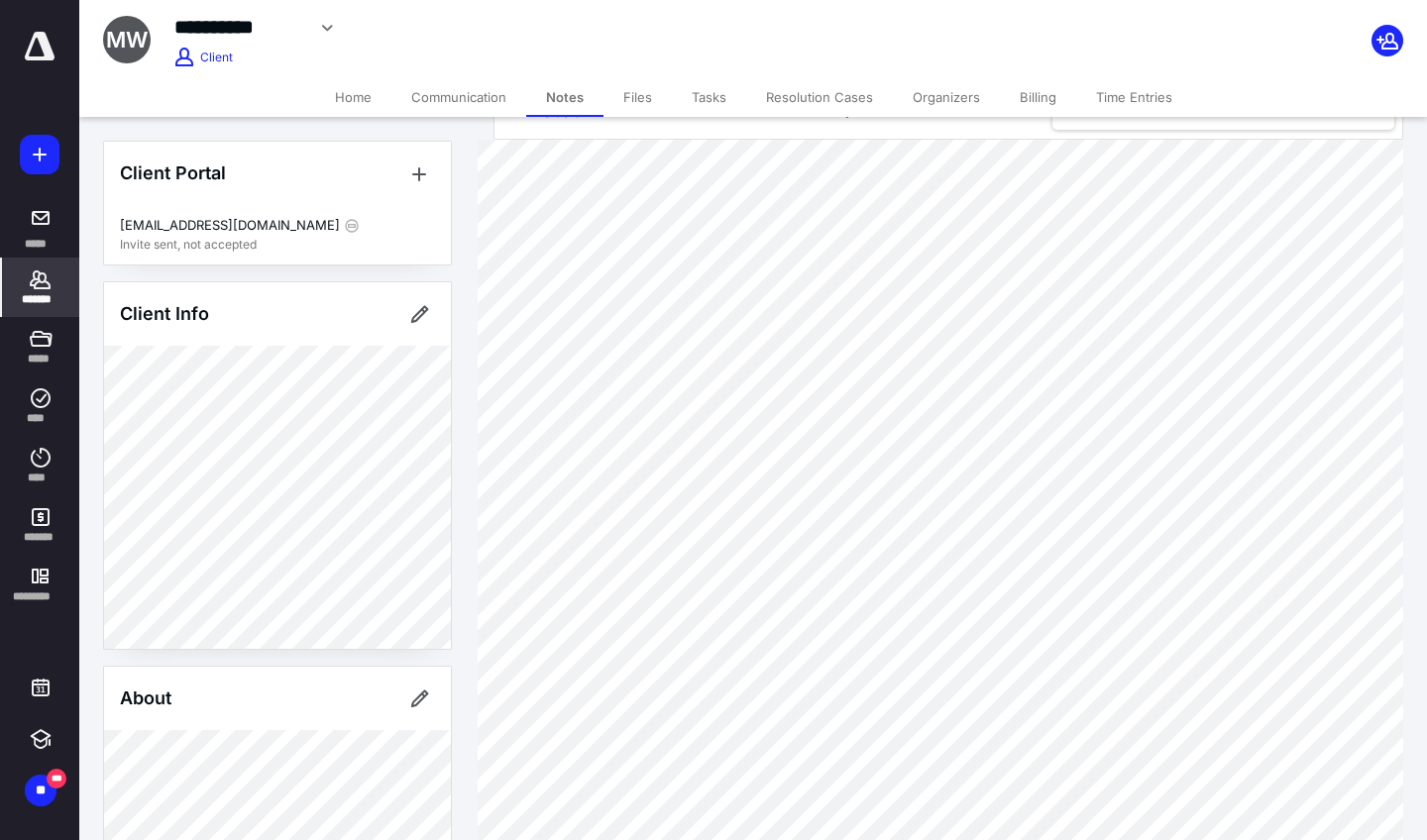 click 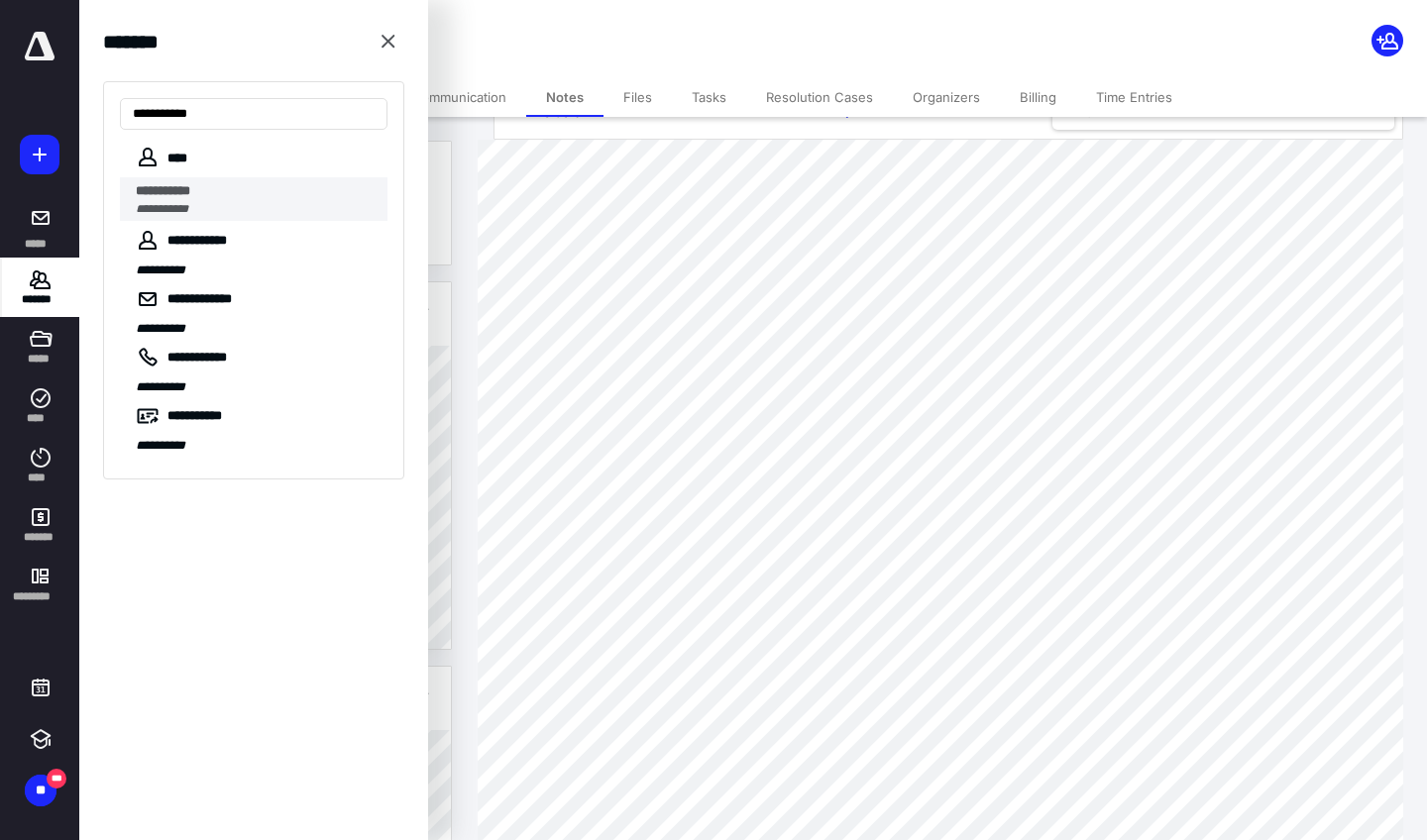 type on "**********" 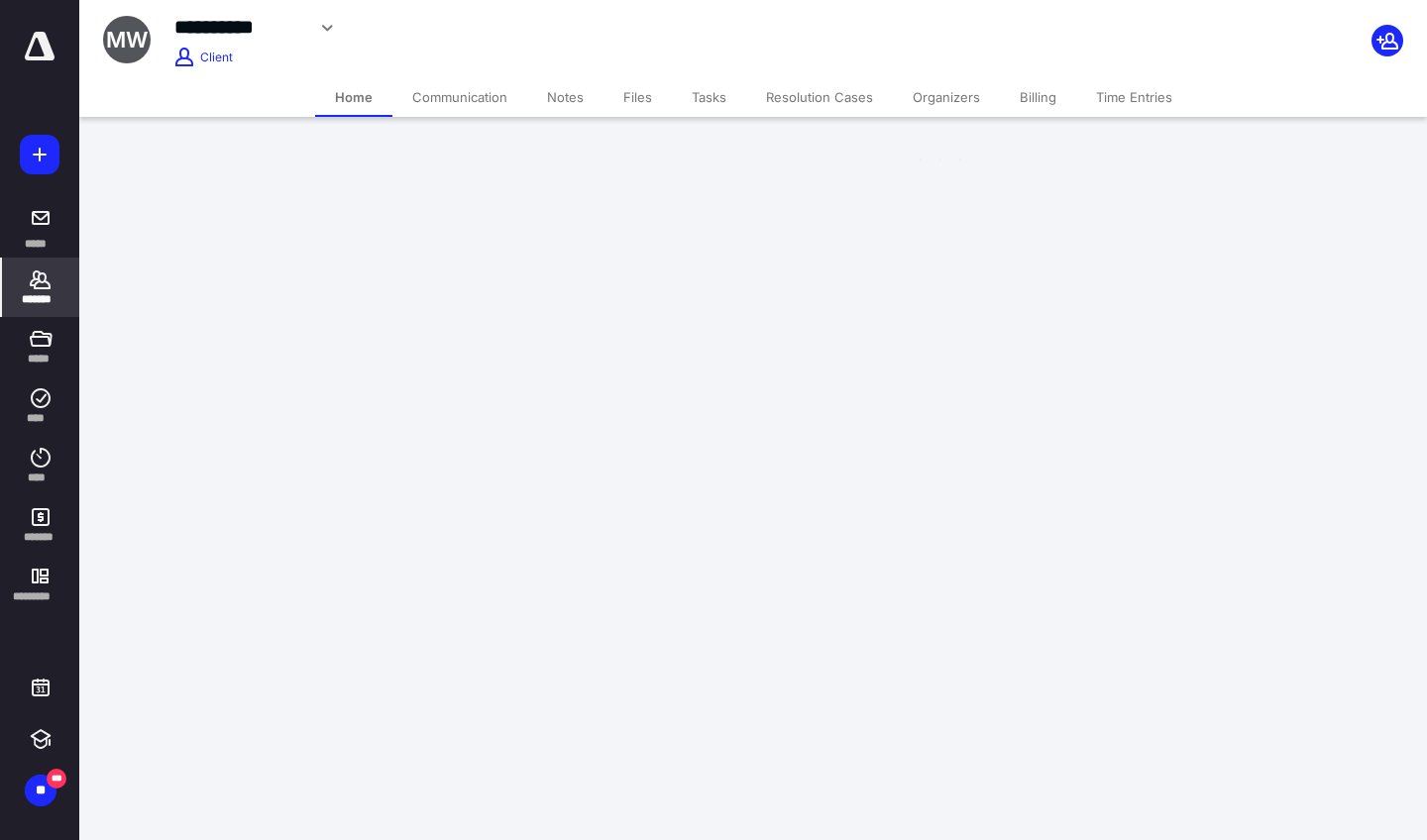 scroll, scrollTop: 0, scrollLeft: 0, axis: both 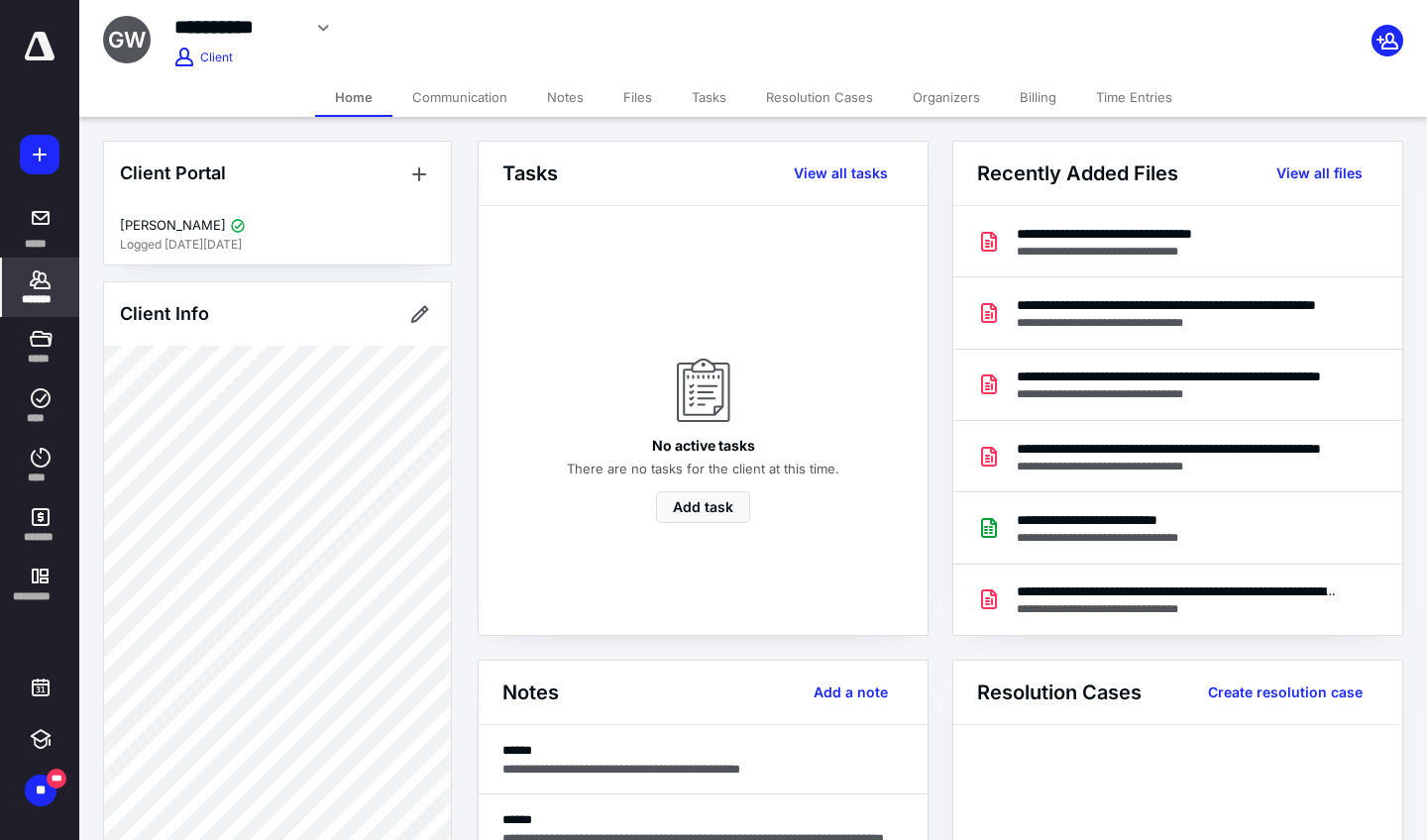click on "Notes" at bounding box center (565, 97) 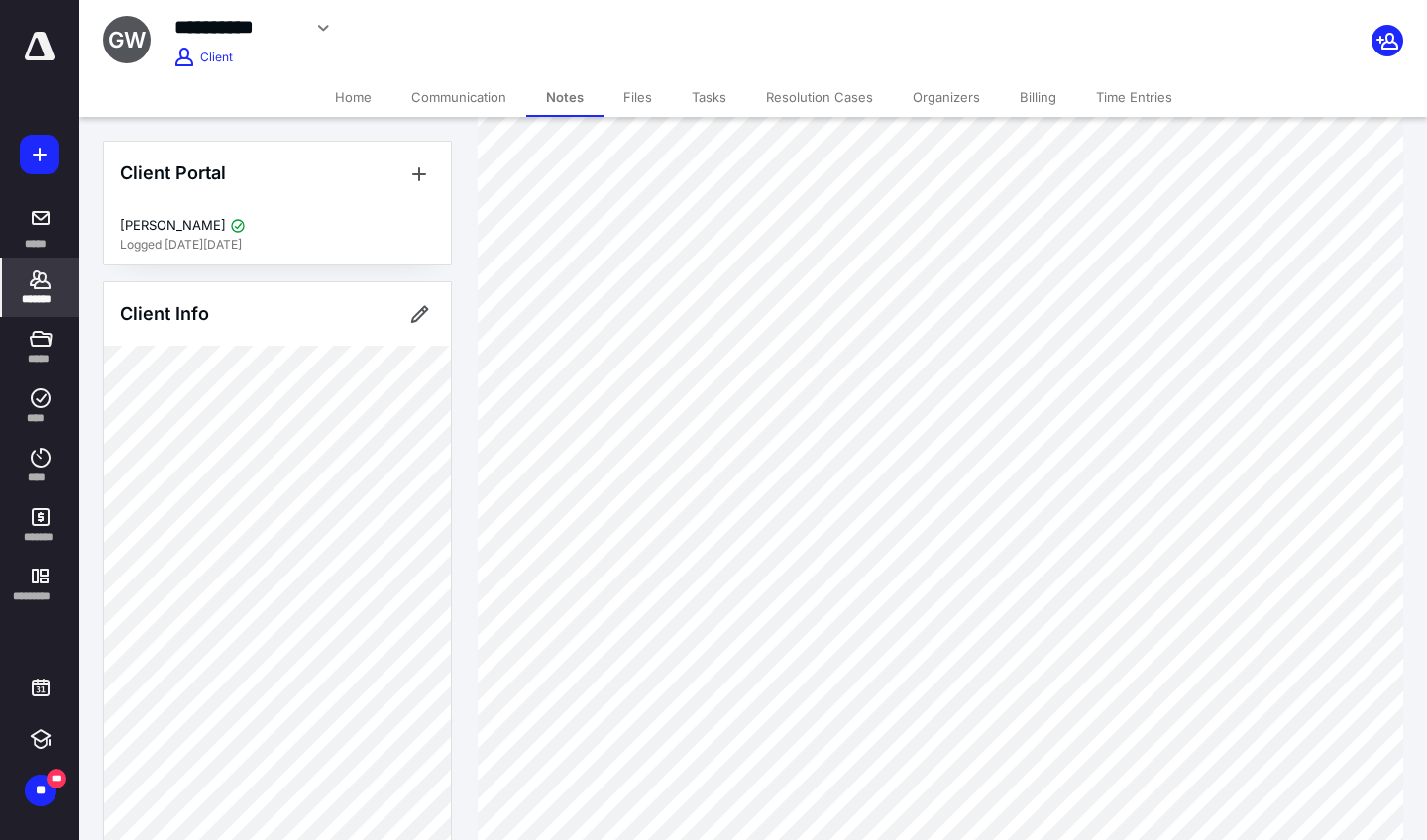 scroll, scrollTop: 387, scrollLeft: 0, axis: vertical 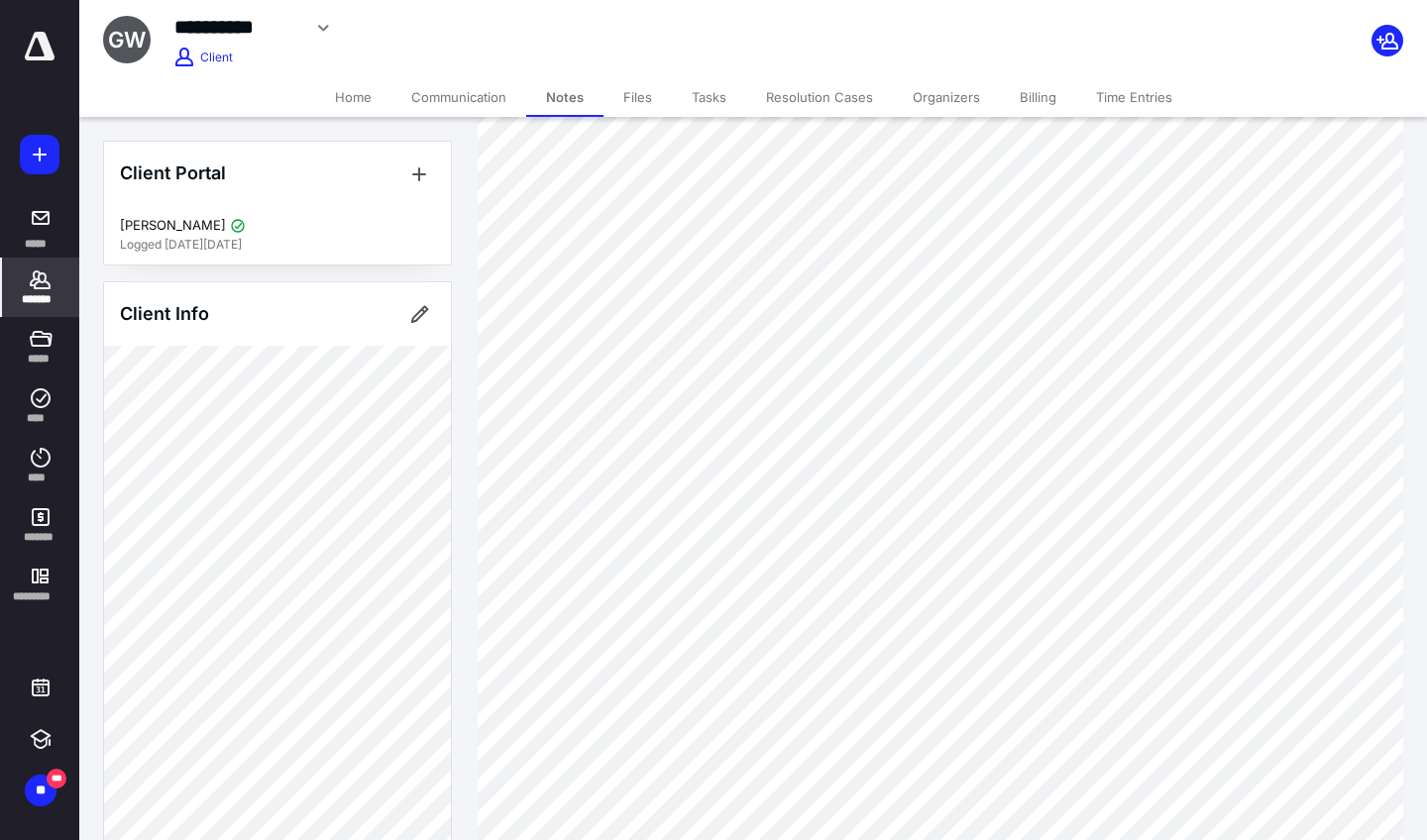 click on "*******" at bounding box center [41, 299] 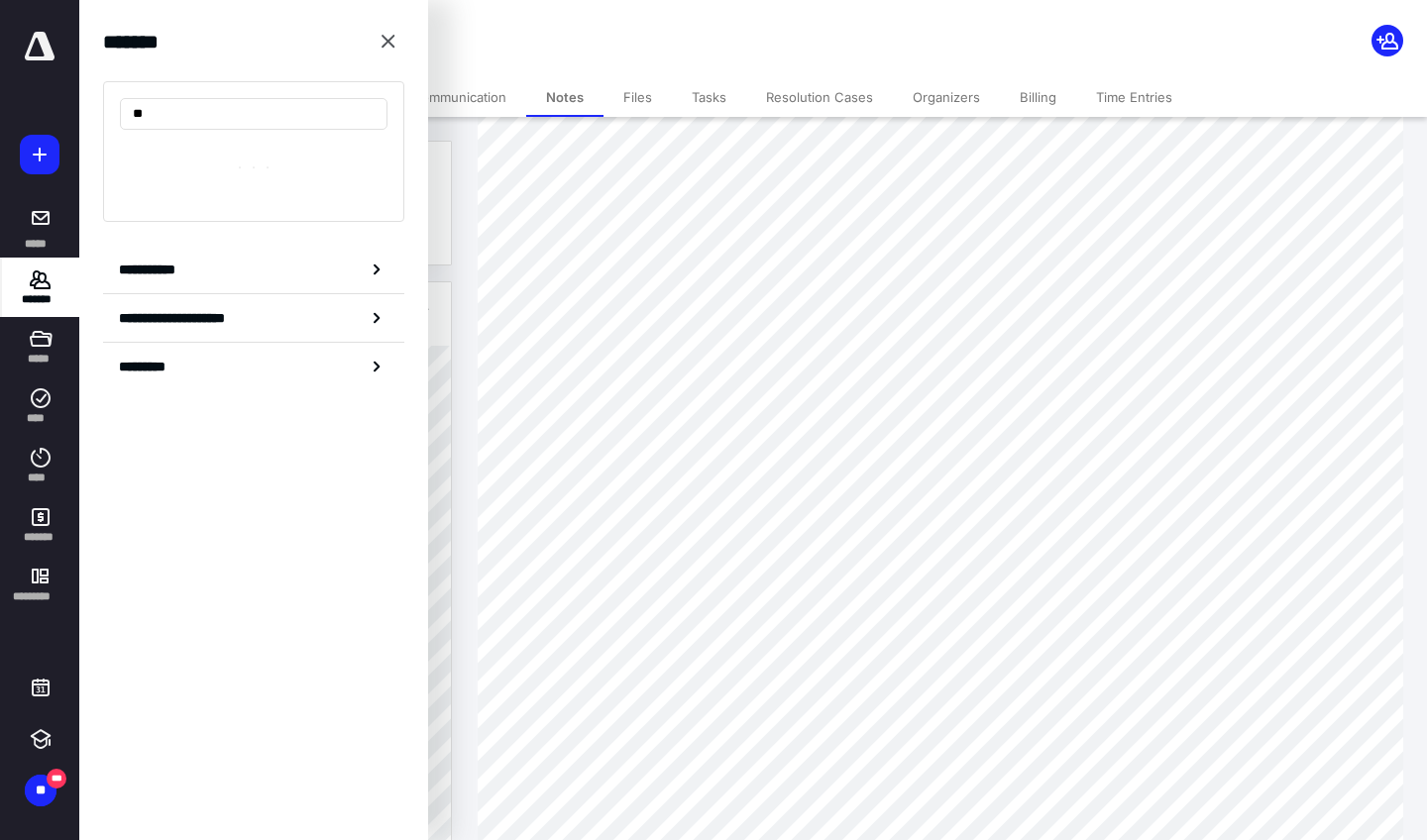 type on "*" 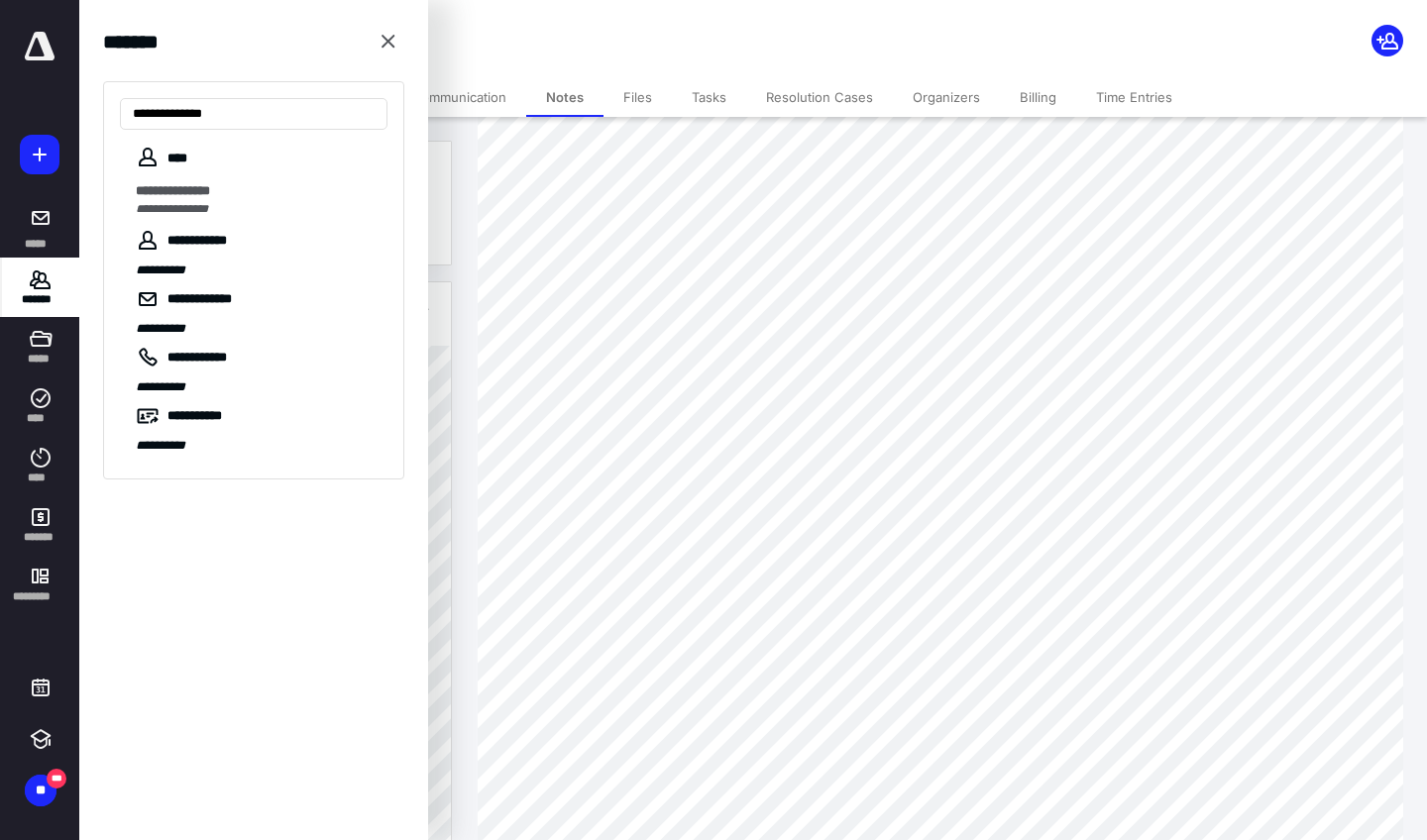 type on "**********" 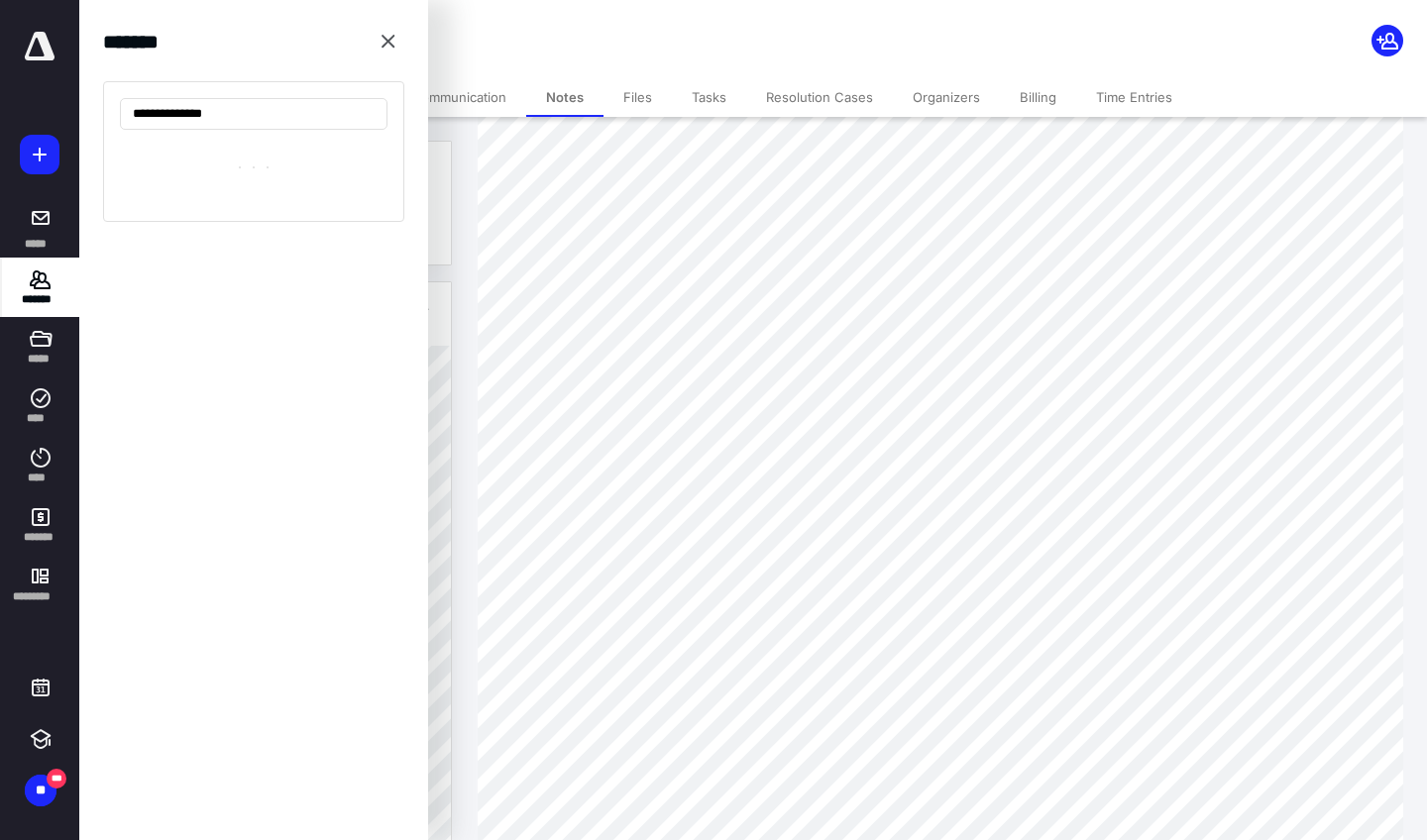 drag, startPoint x: 398, startPoint y: 230, endPoint x: 200, endPoint y: 222, distance: 198.16155 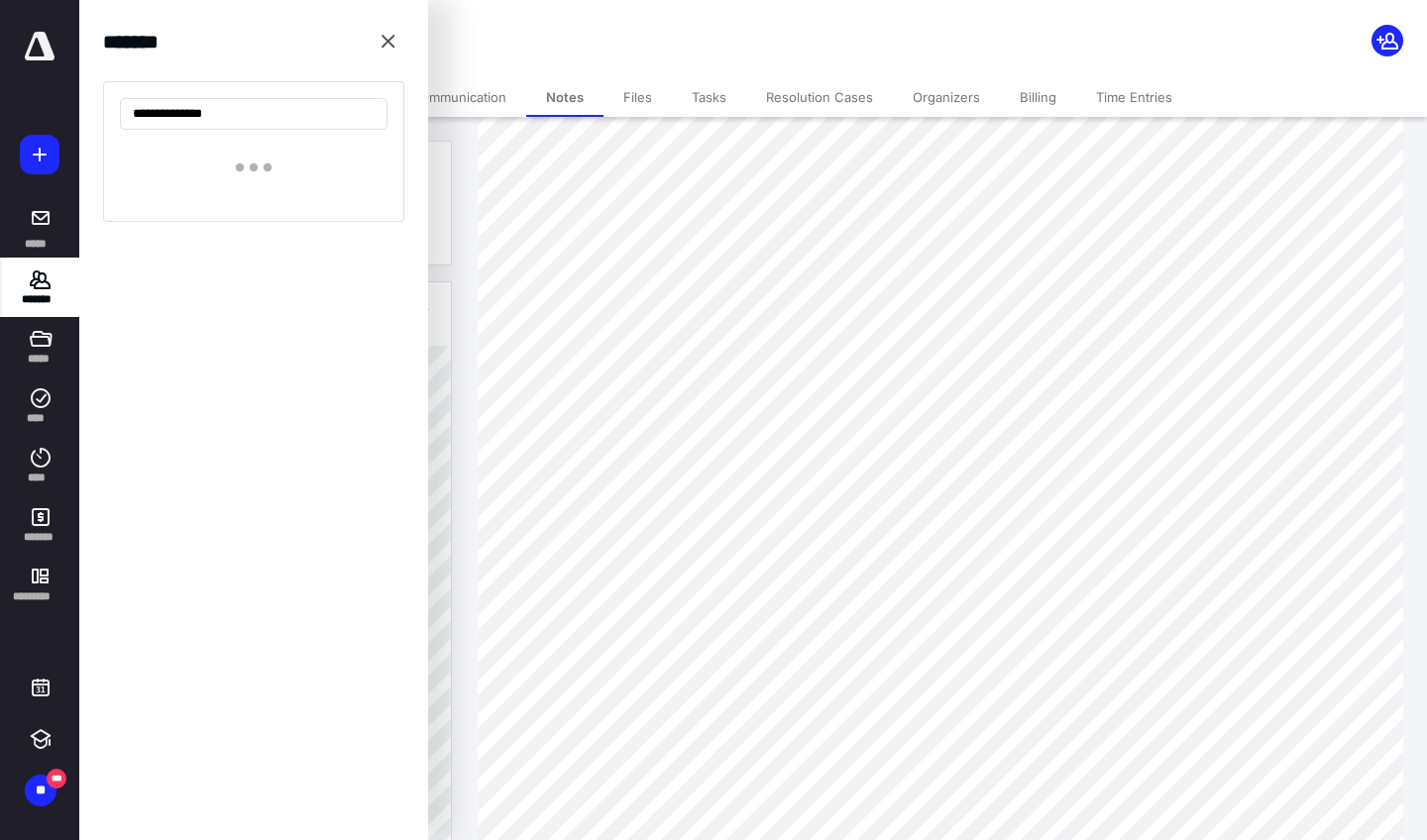 click on "**********" at bounding box center (254, 124) 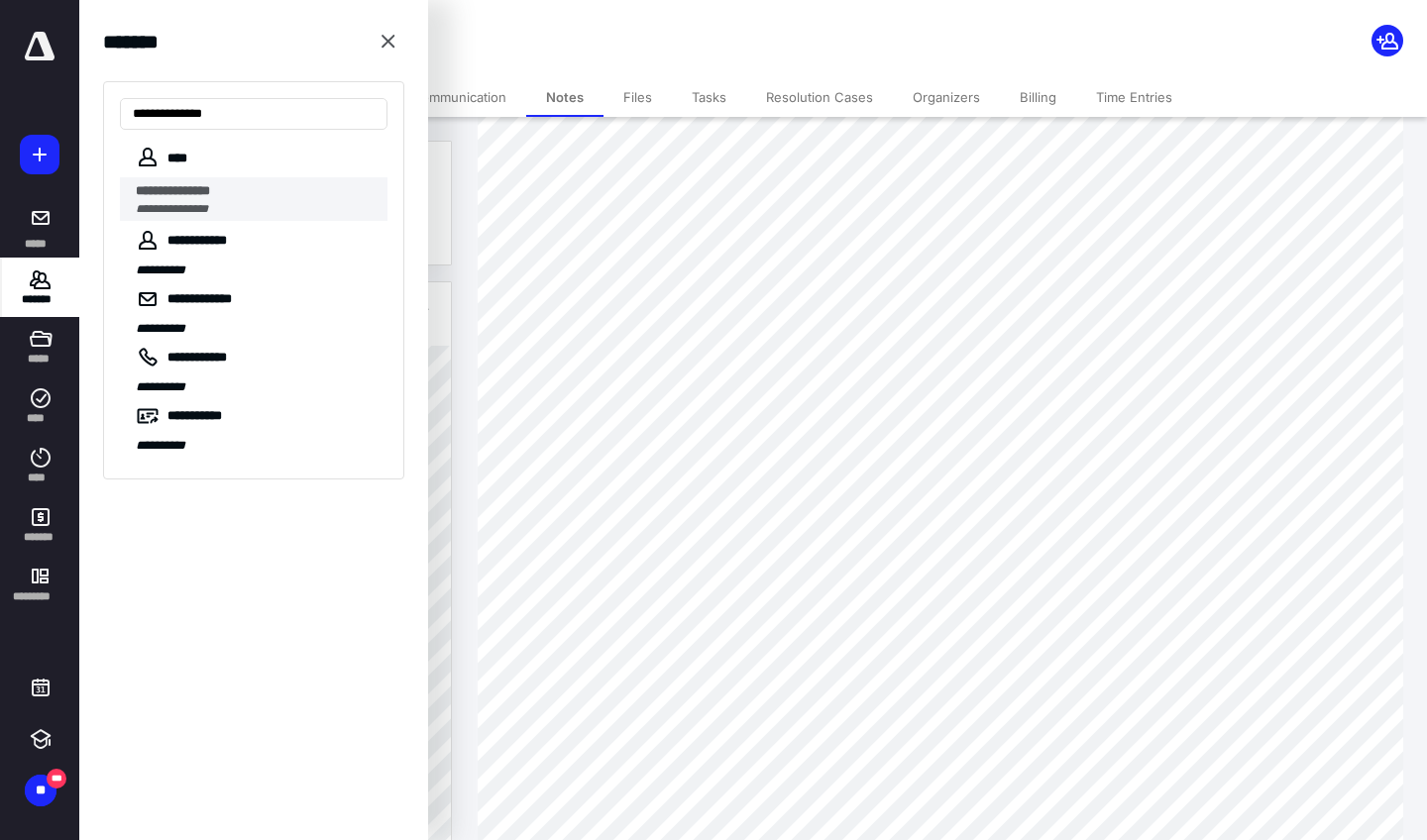 drag, startPoint x: 325, startPoint y: 139, endPoint x: 222, endPoint y: 182, distance: 111.61541 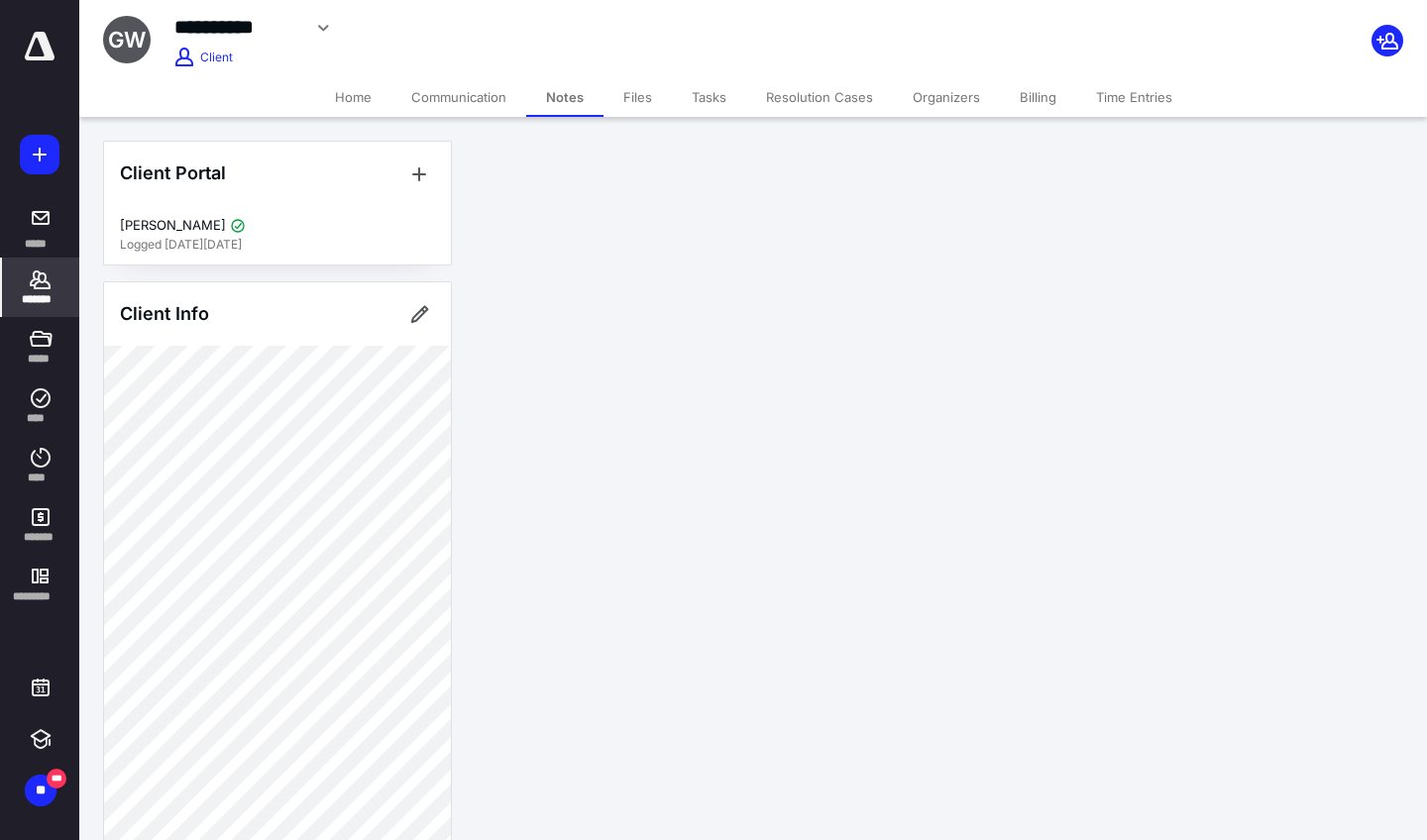 scroll, scrollTop: 0, scrollLeft: 0, axis: both 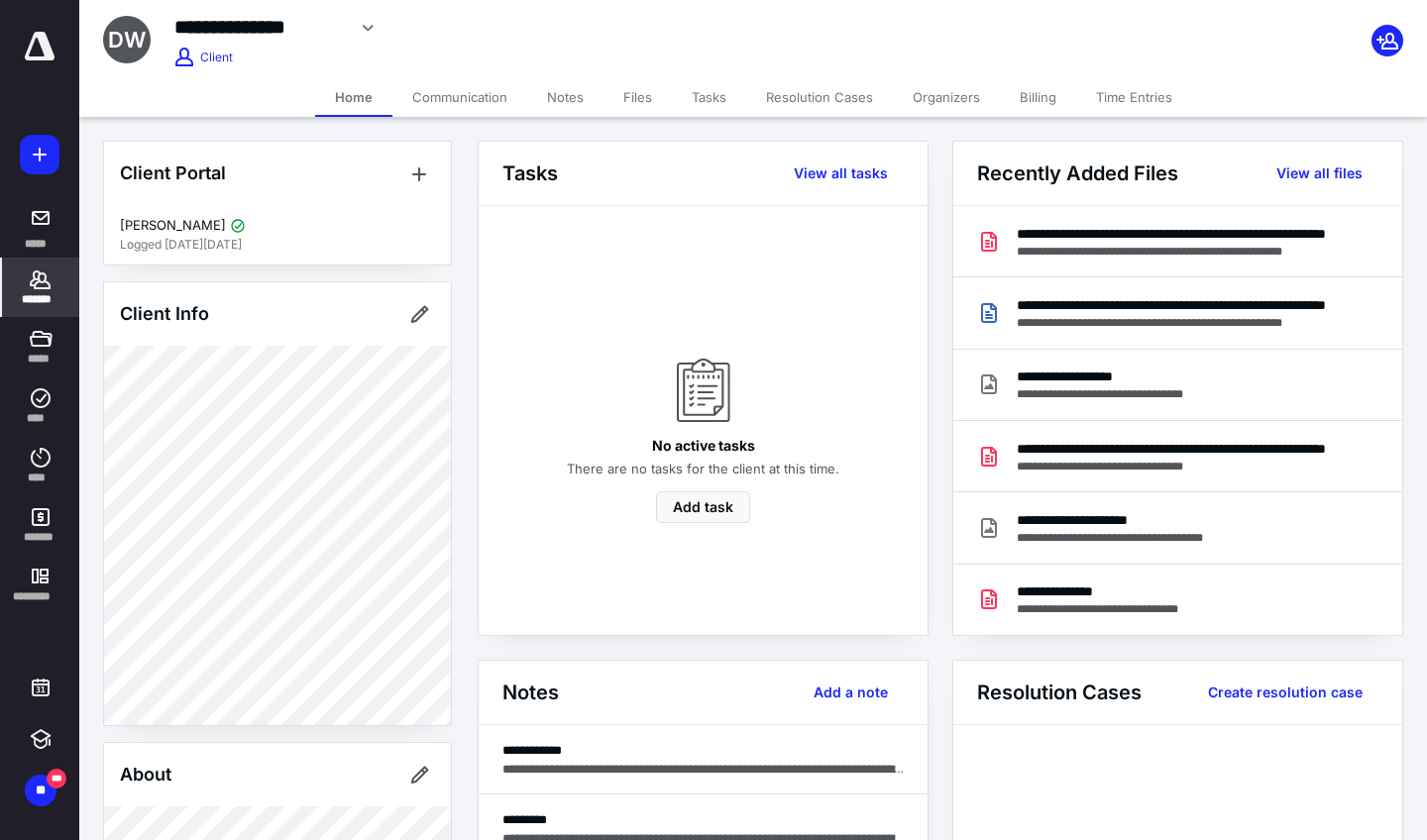 click on "Notes" at bounding box center [565, 97] 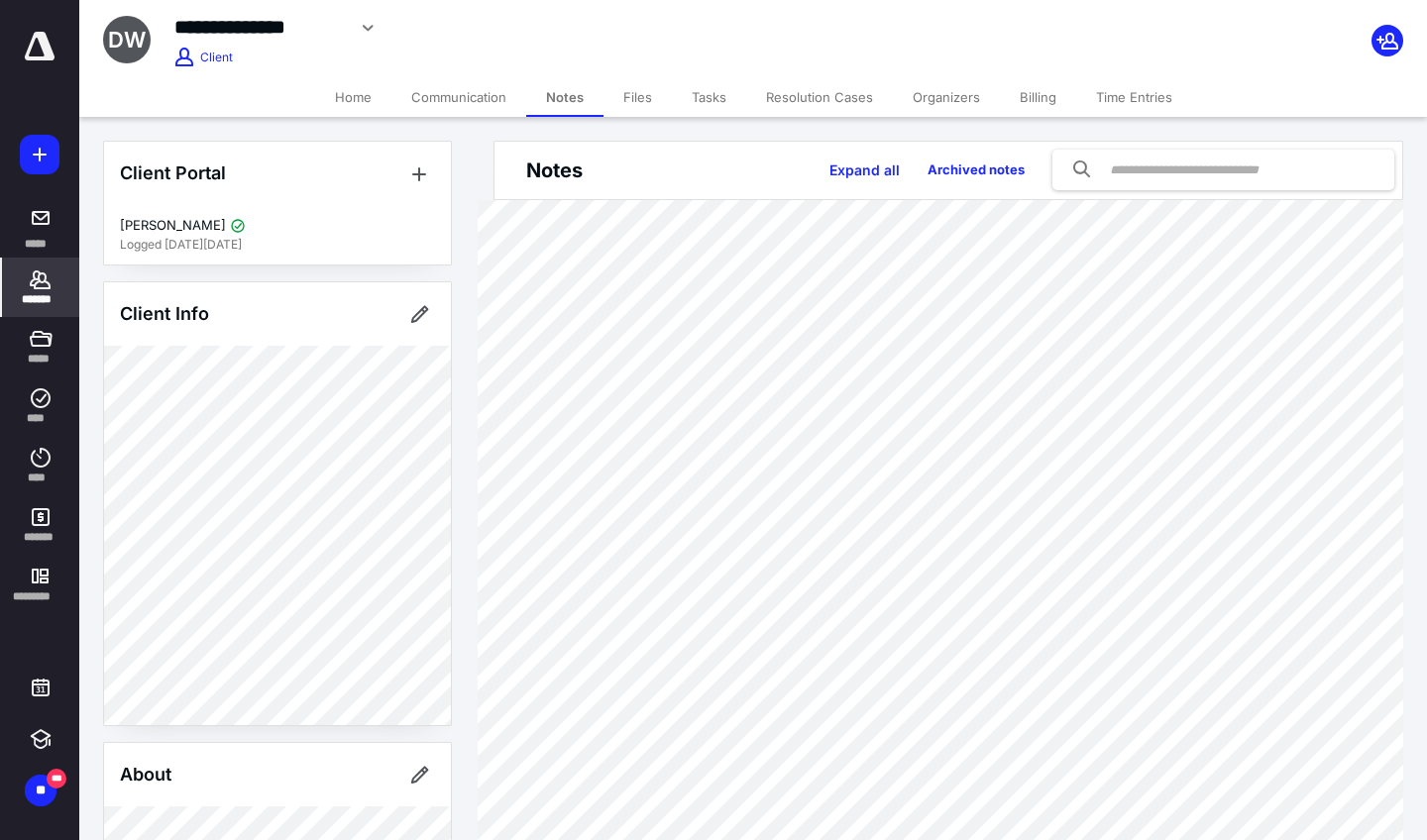 scroll, scrollTop: 0, scrollLeft: 0, axis: both 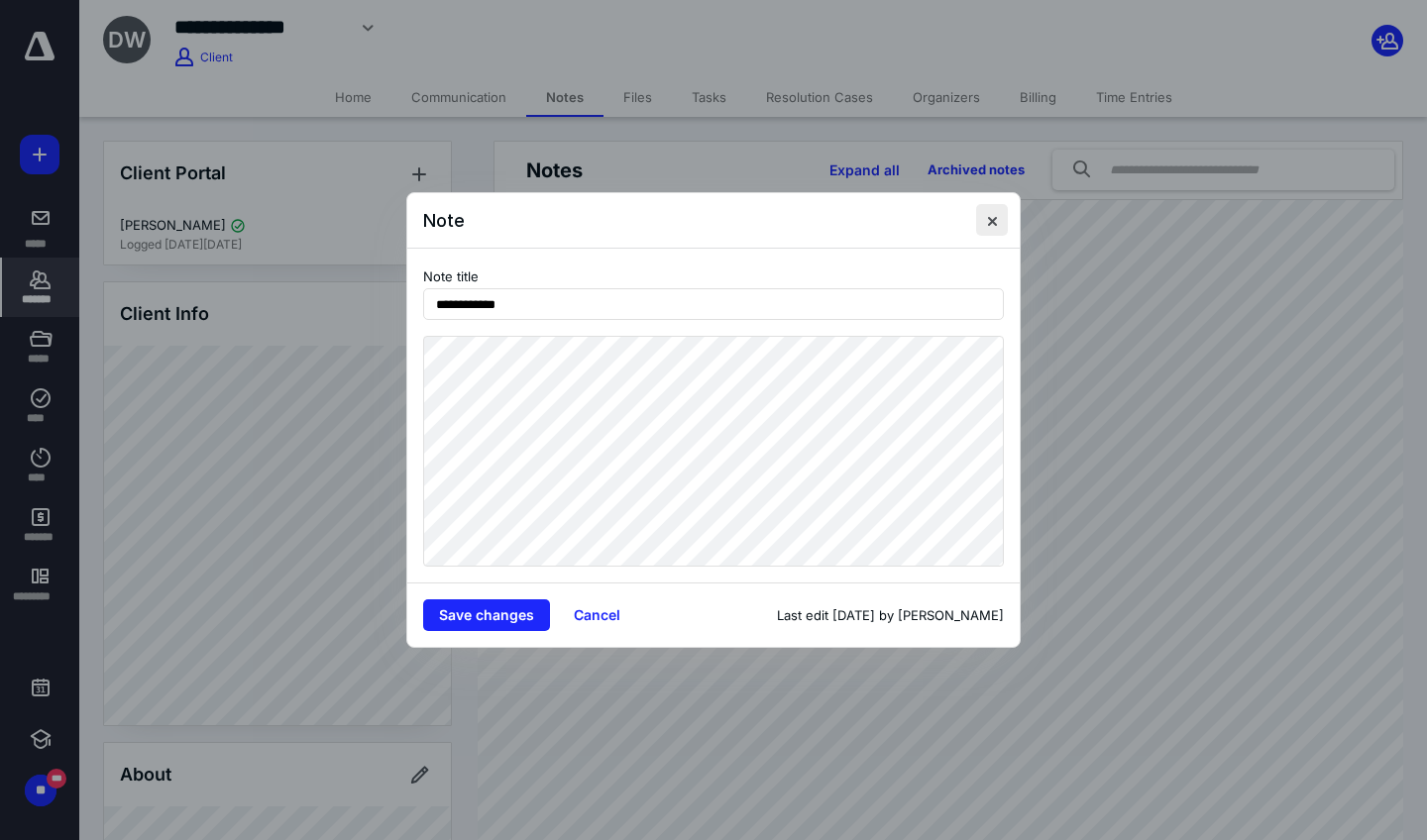 click at bounding box center [992, 220] 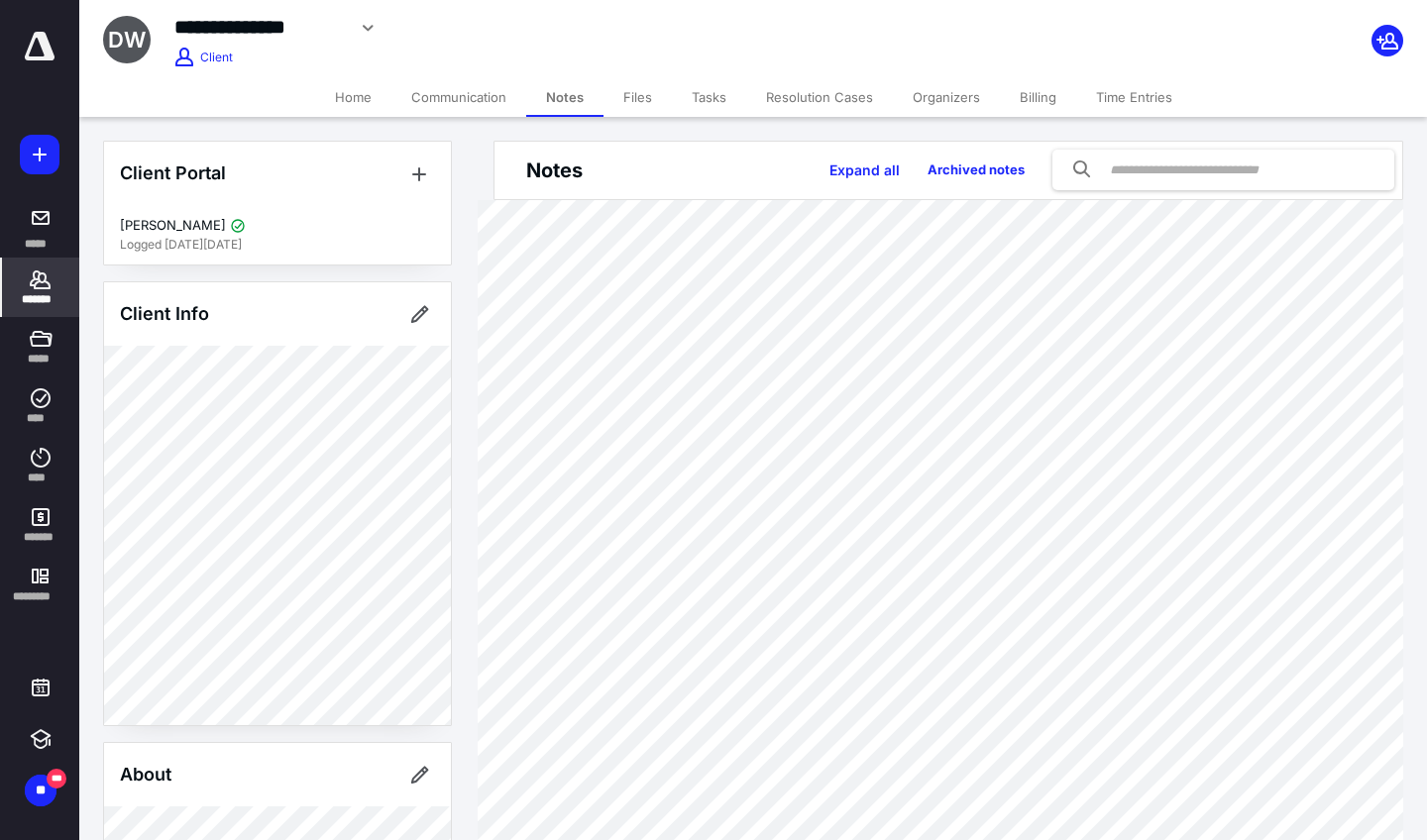 click on "*******" at bounding box center [41, 287] 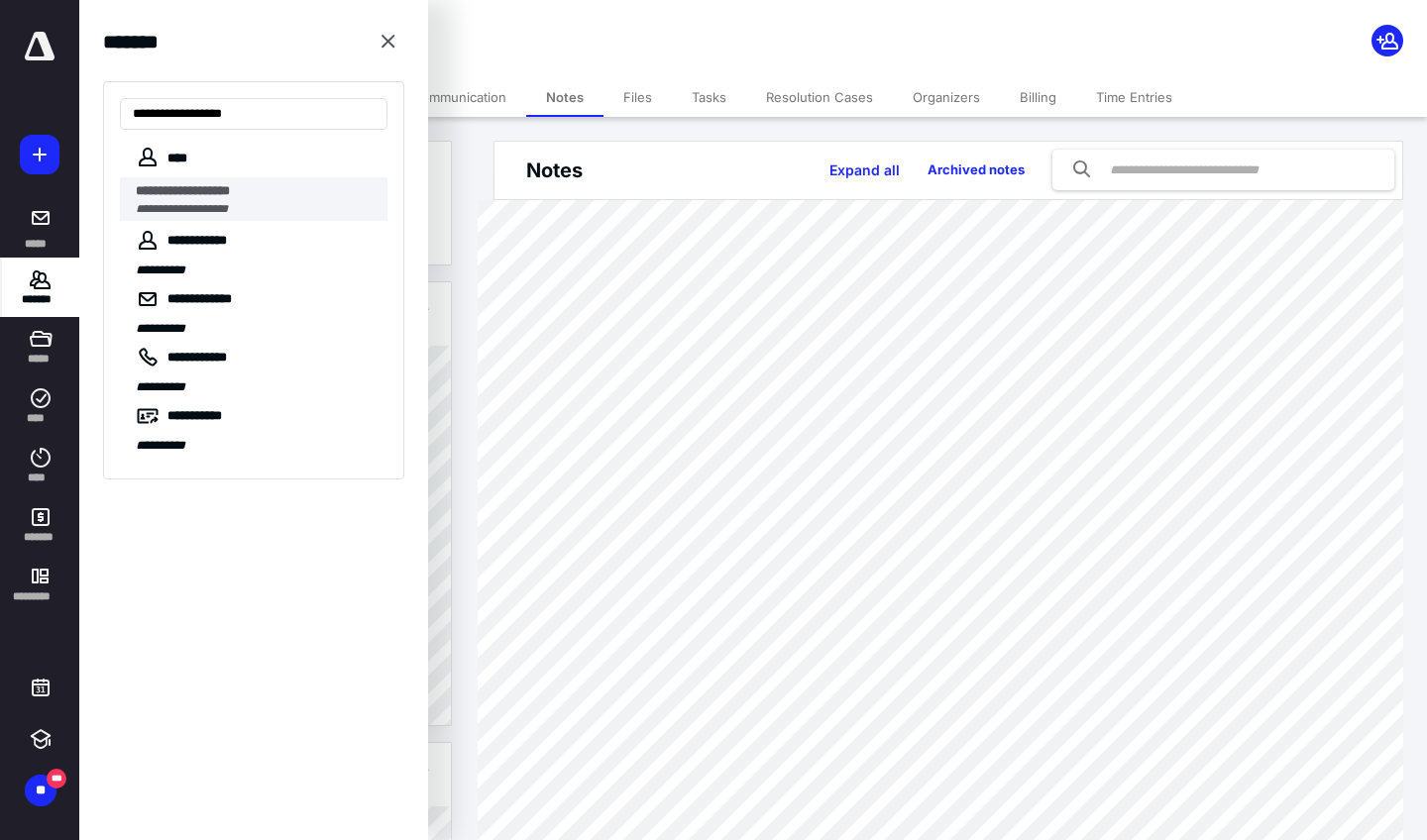 type on "**********" 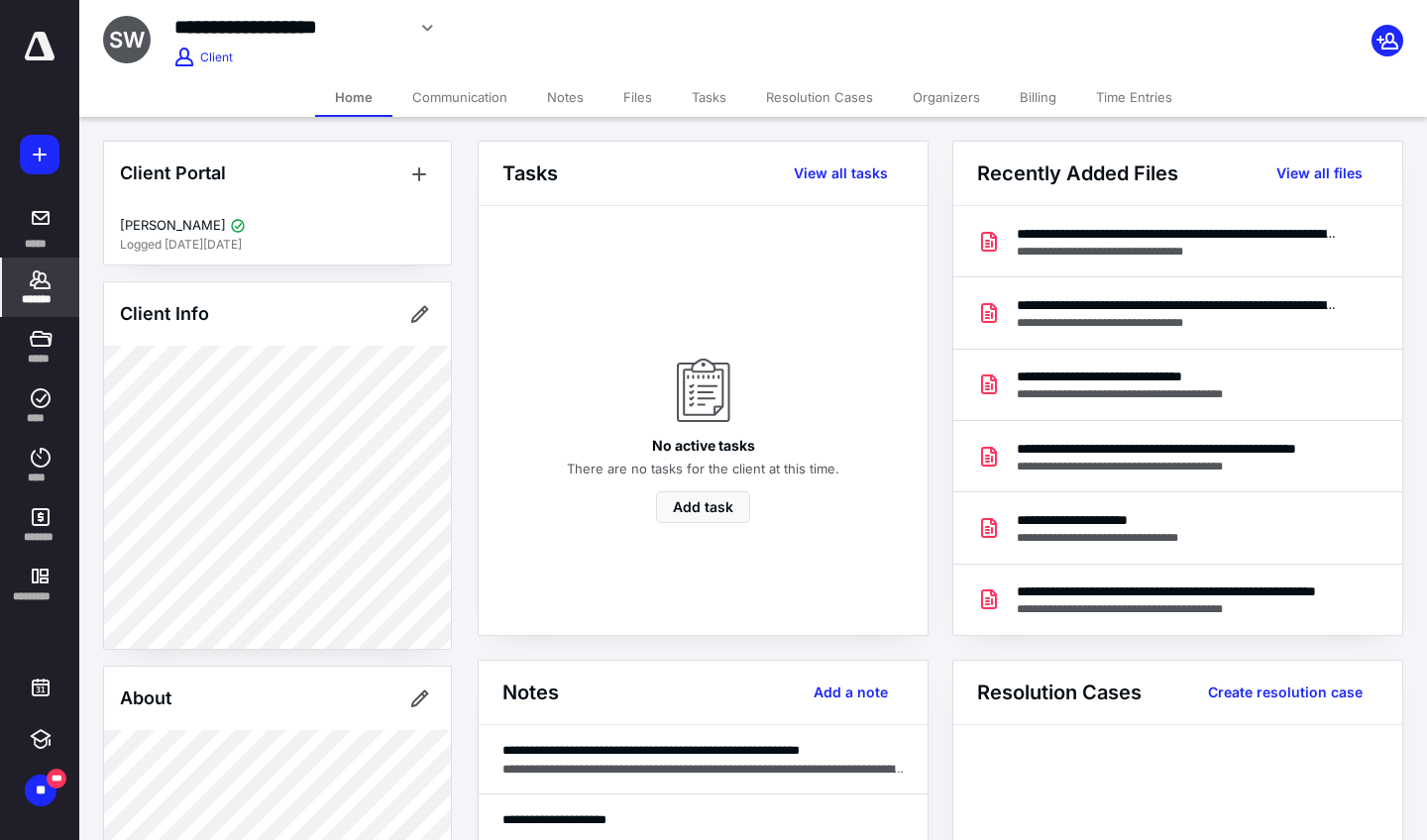 click on "Notes" at bounding box center [565, 97] 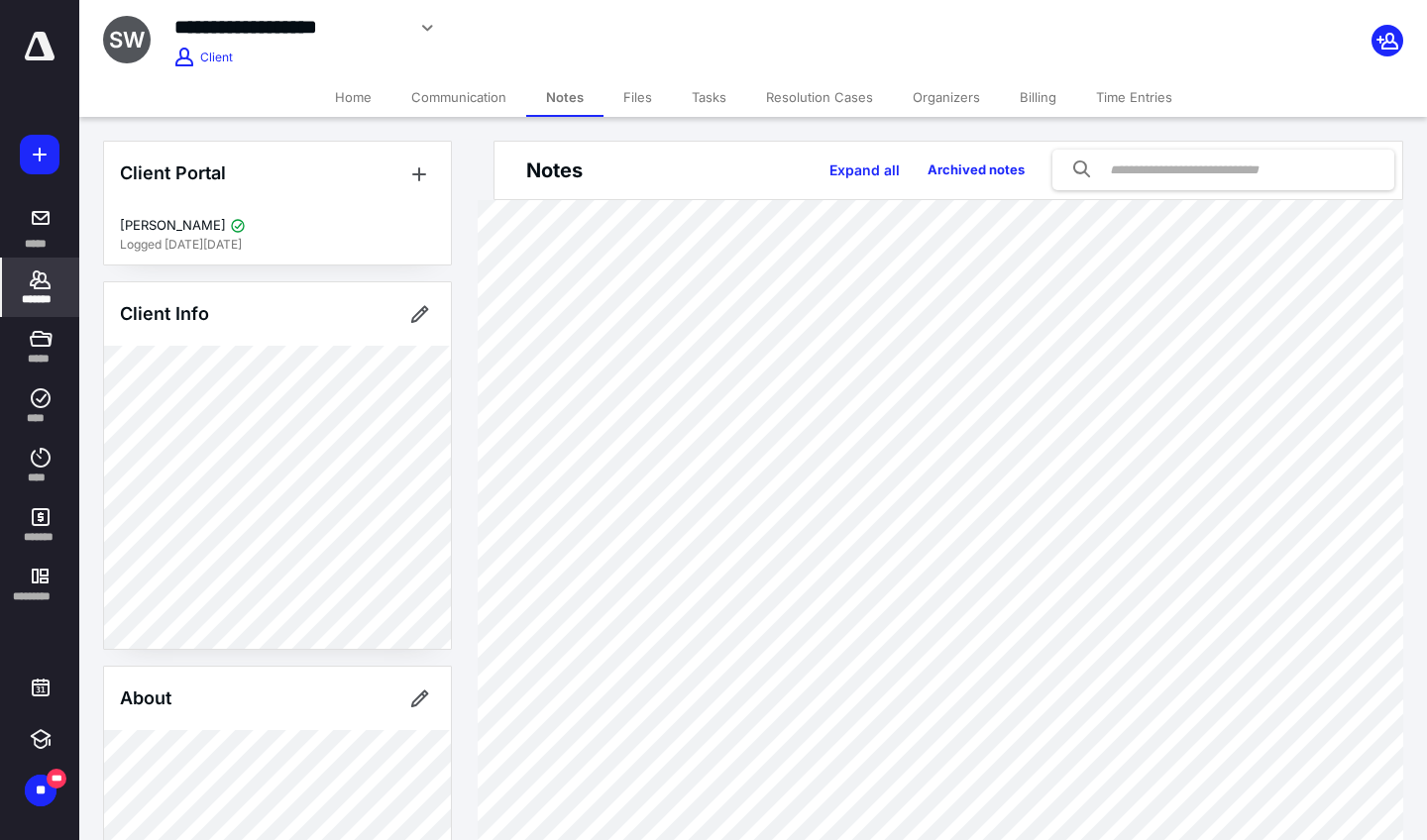 scroll, scrollTop: 0, scrollLeft: 0, axis: both 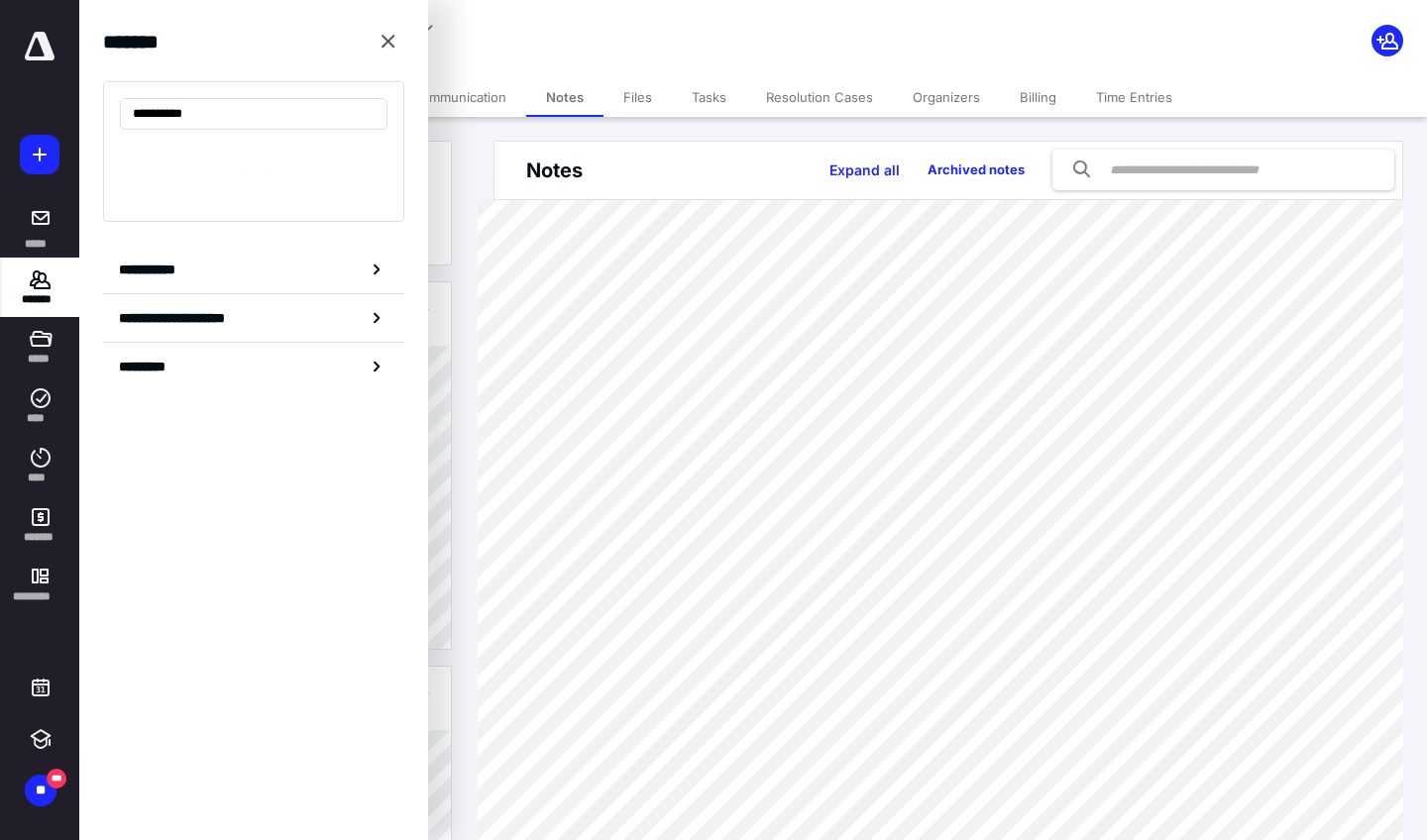 type on "*********" 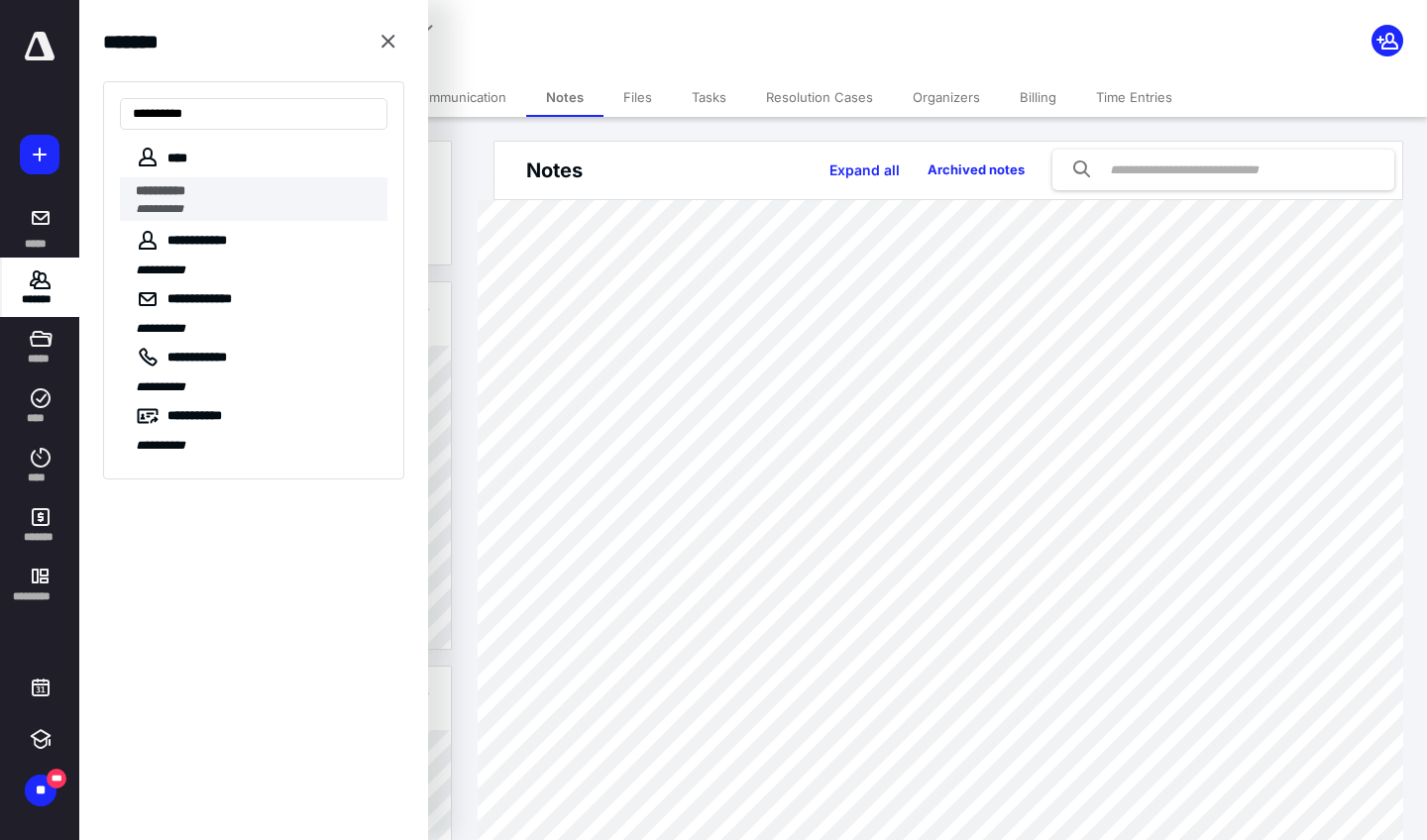 click on "**********" at bounding box center [256, 191] 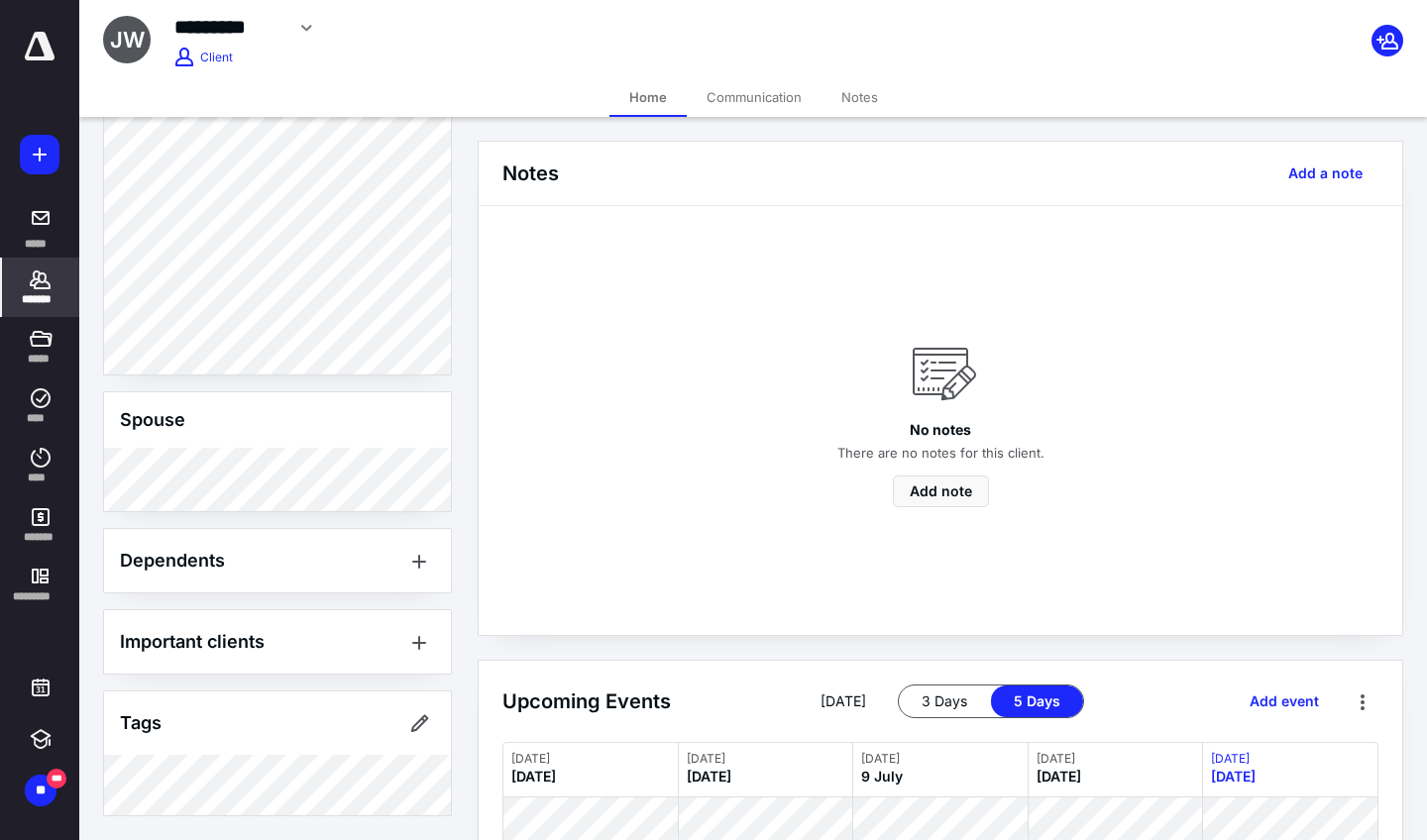 scroll, scrollTop: 368, scrollLeft: 0, axis: vertical 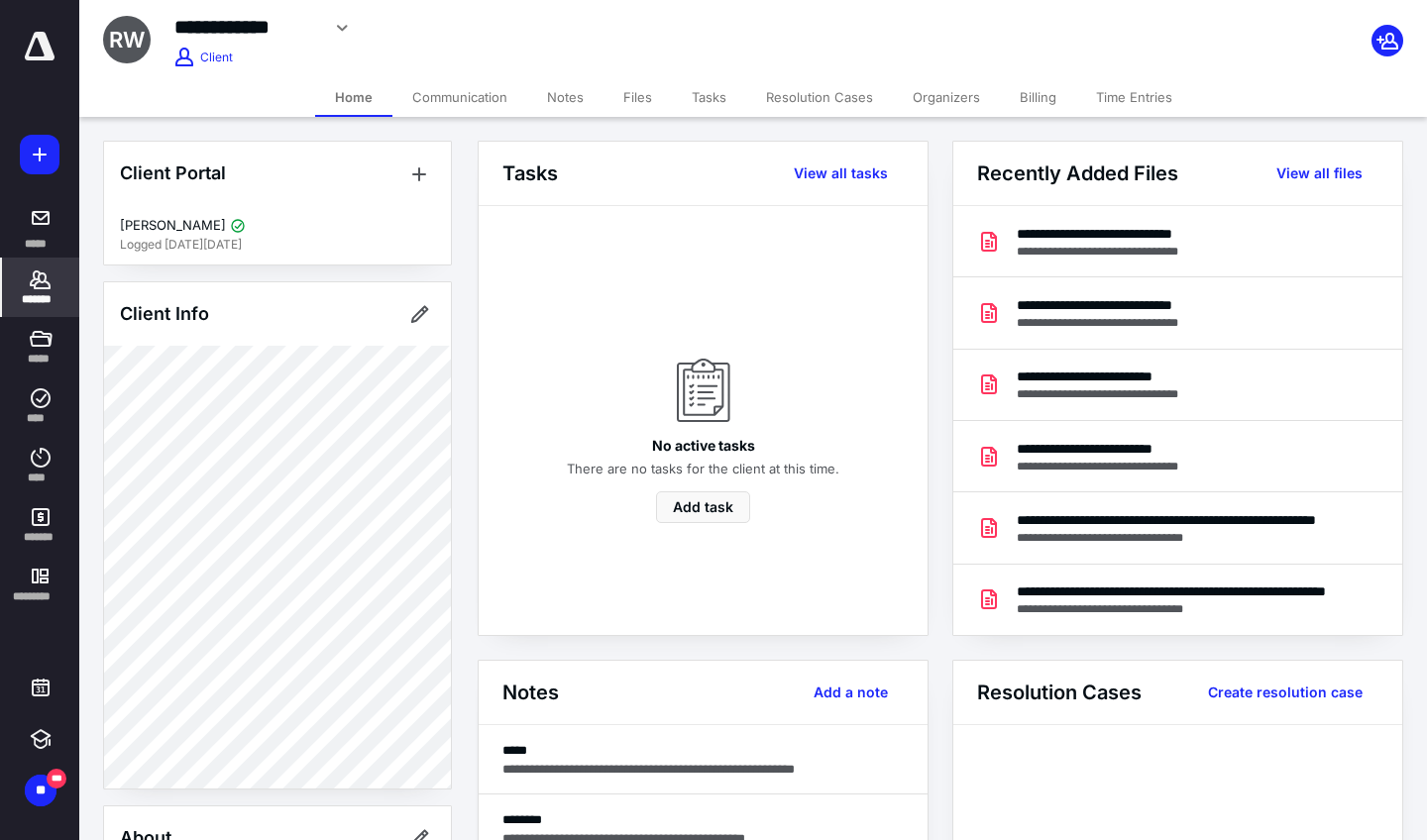 click on "Notes" at bounding box center [565, 97] 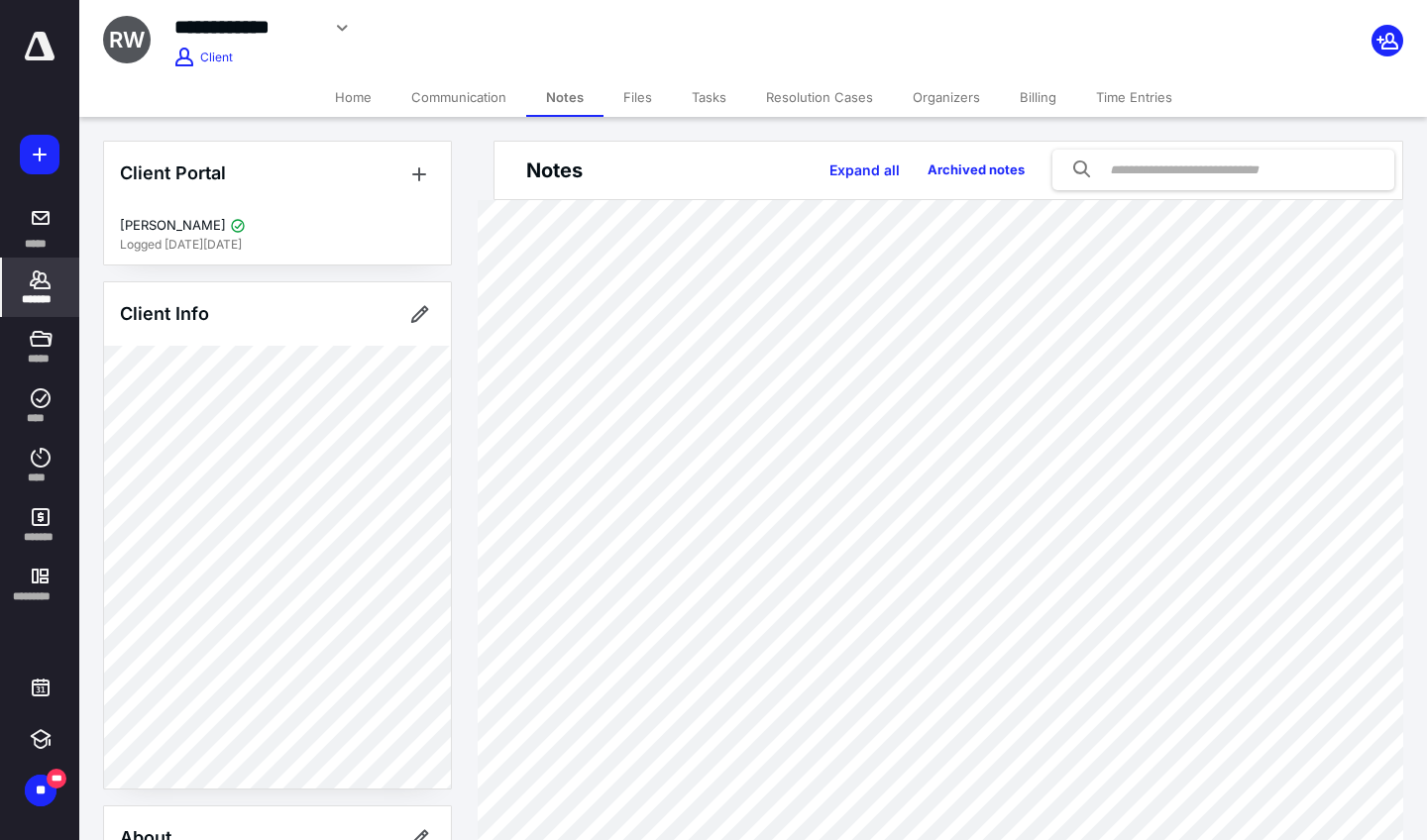 scroll, scrollTop: 0, scrollLeft: 0, axis: both 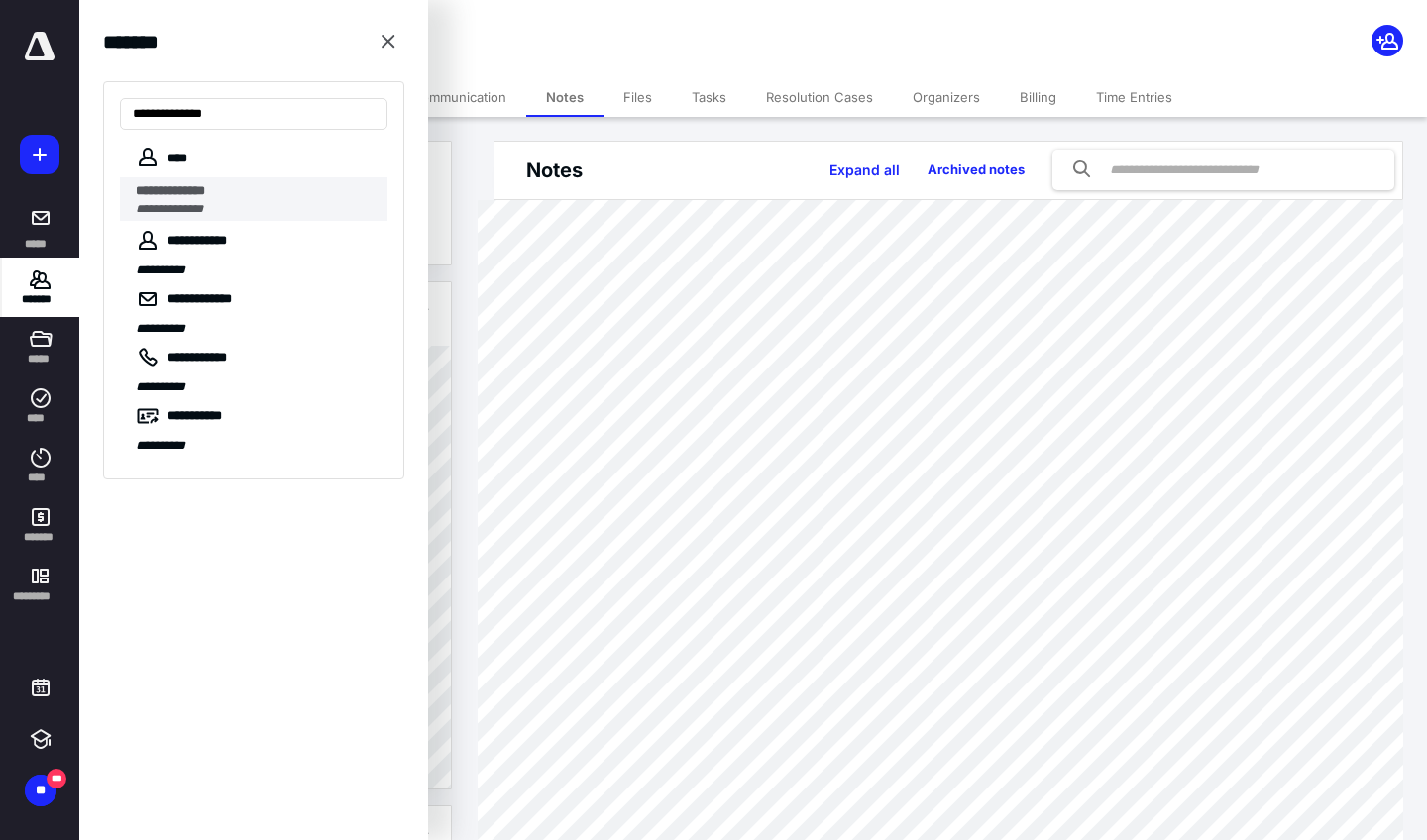 type on "**********" 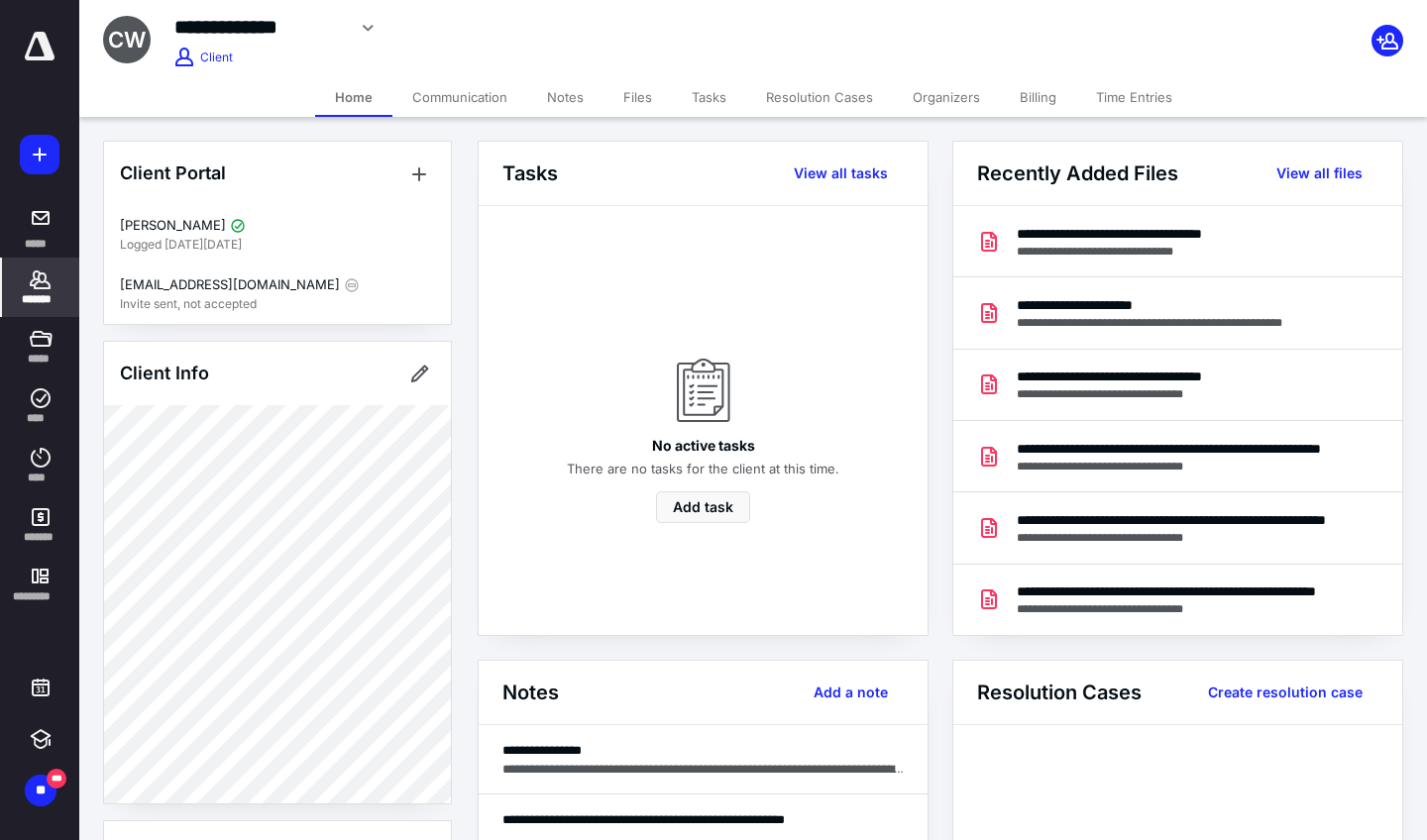 click on "Notes" at bounding box center [565, 97] 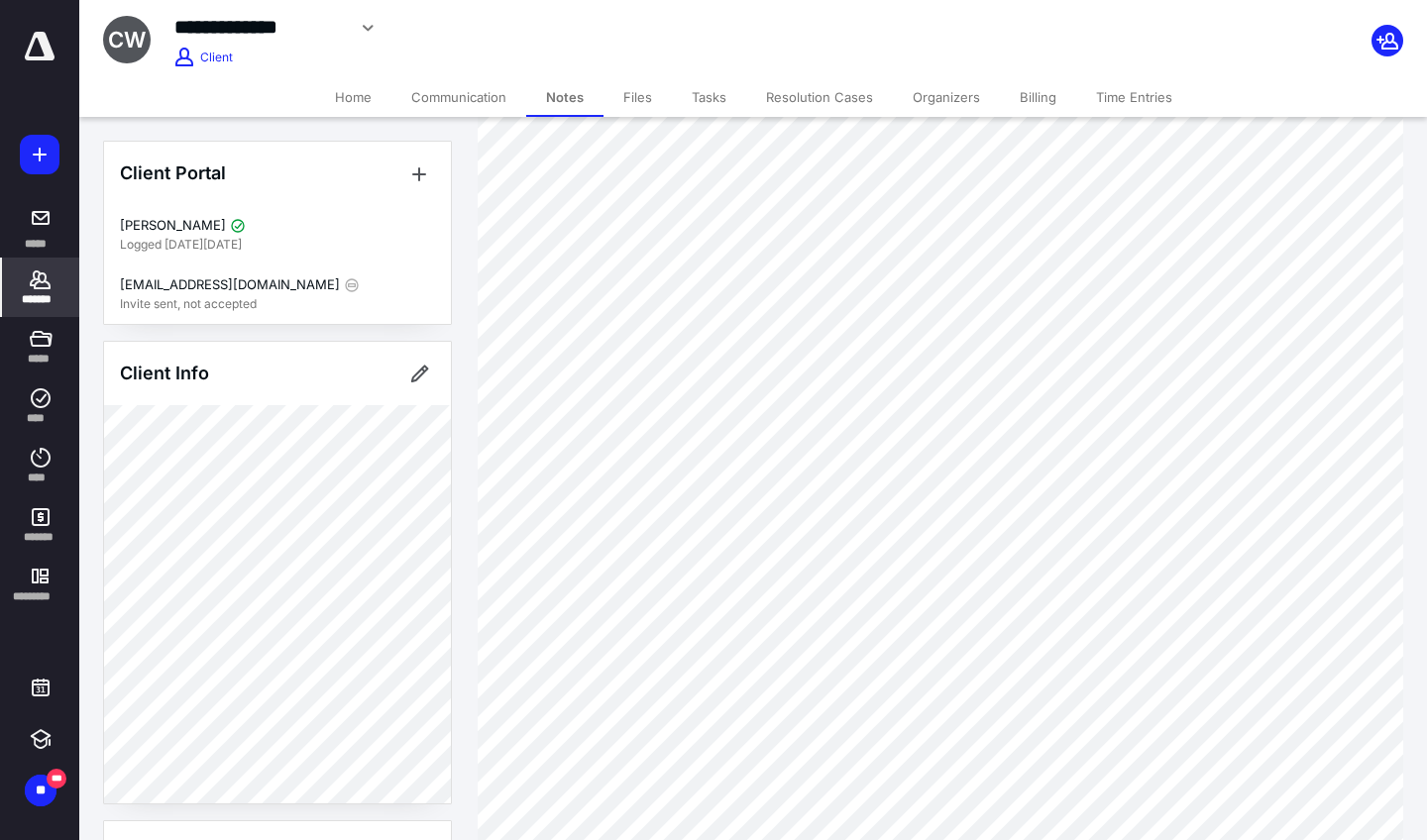 scroll, scrollTop: 1098, scrollLeft: 0, axis: vertical 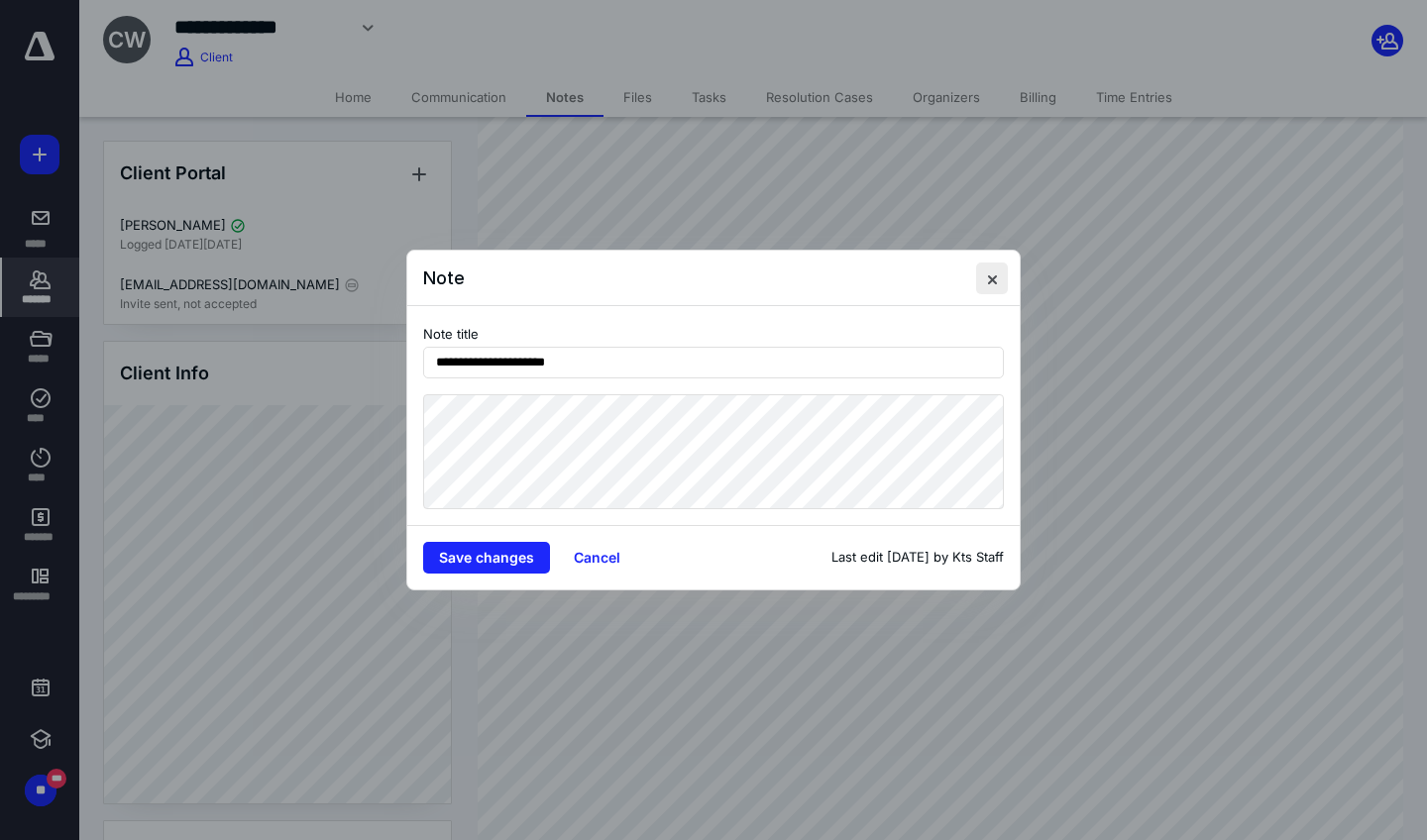 click at bounding box center [992, 278] 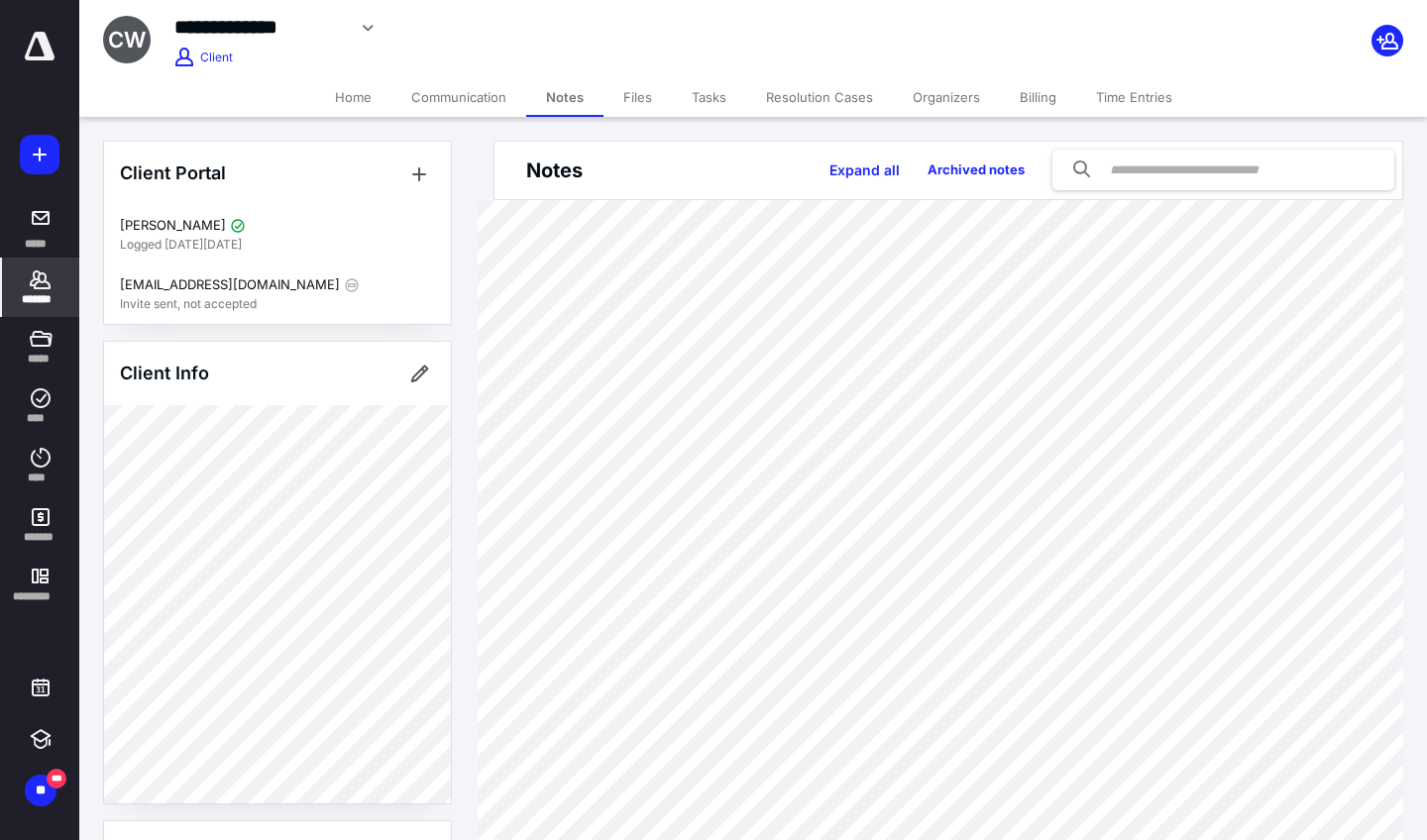 scroll, scrollTop: 0, scrollLeft: 0, axis: both 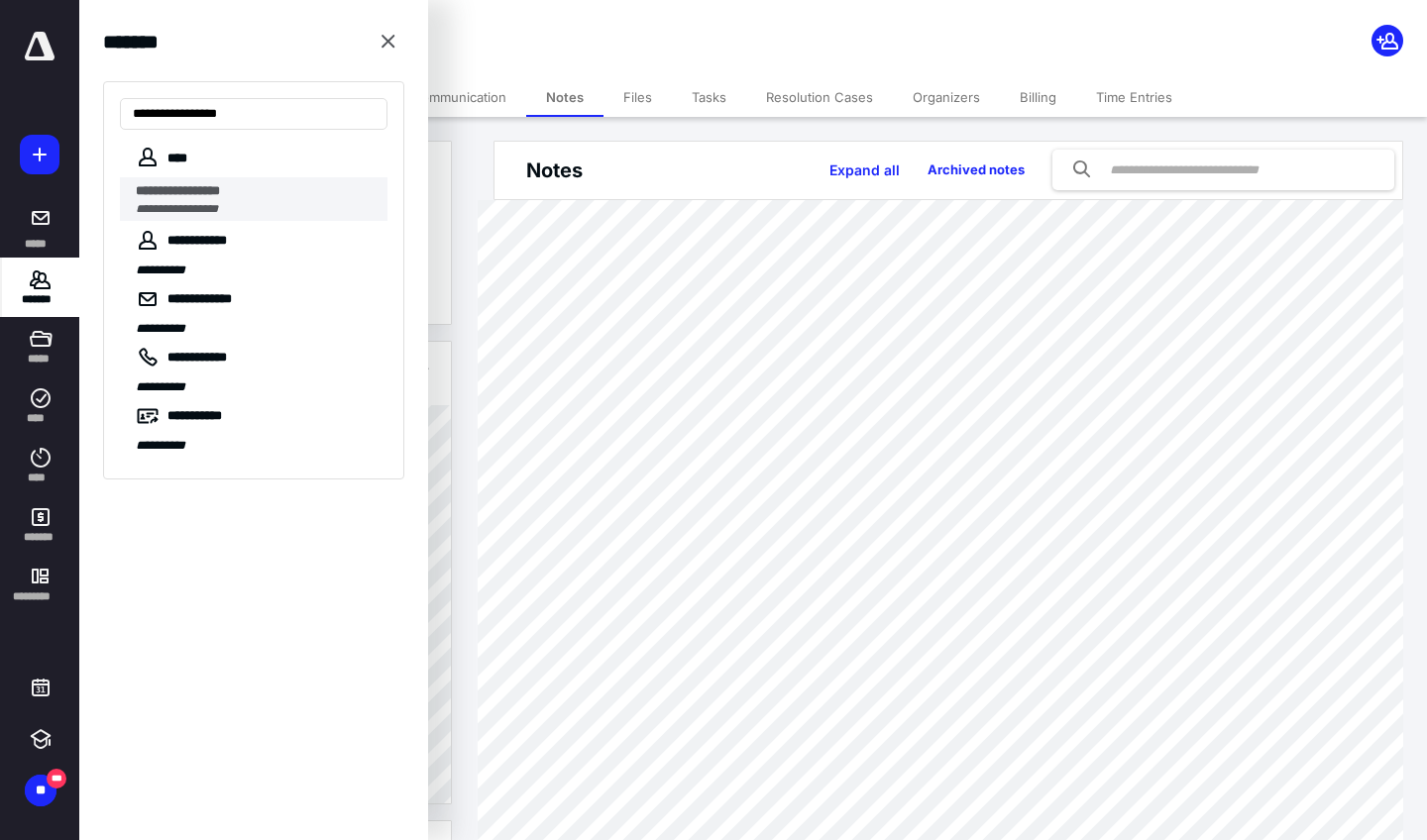 type on "**********" 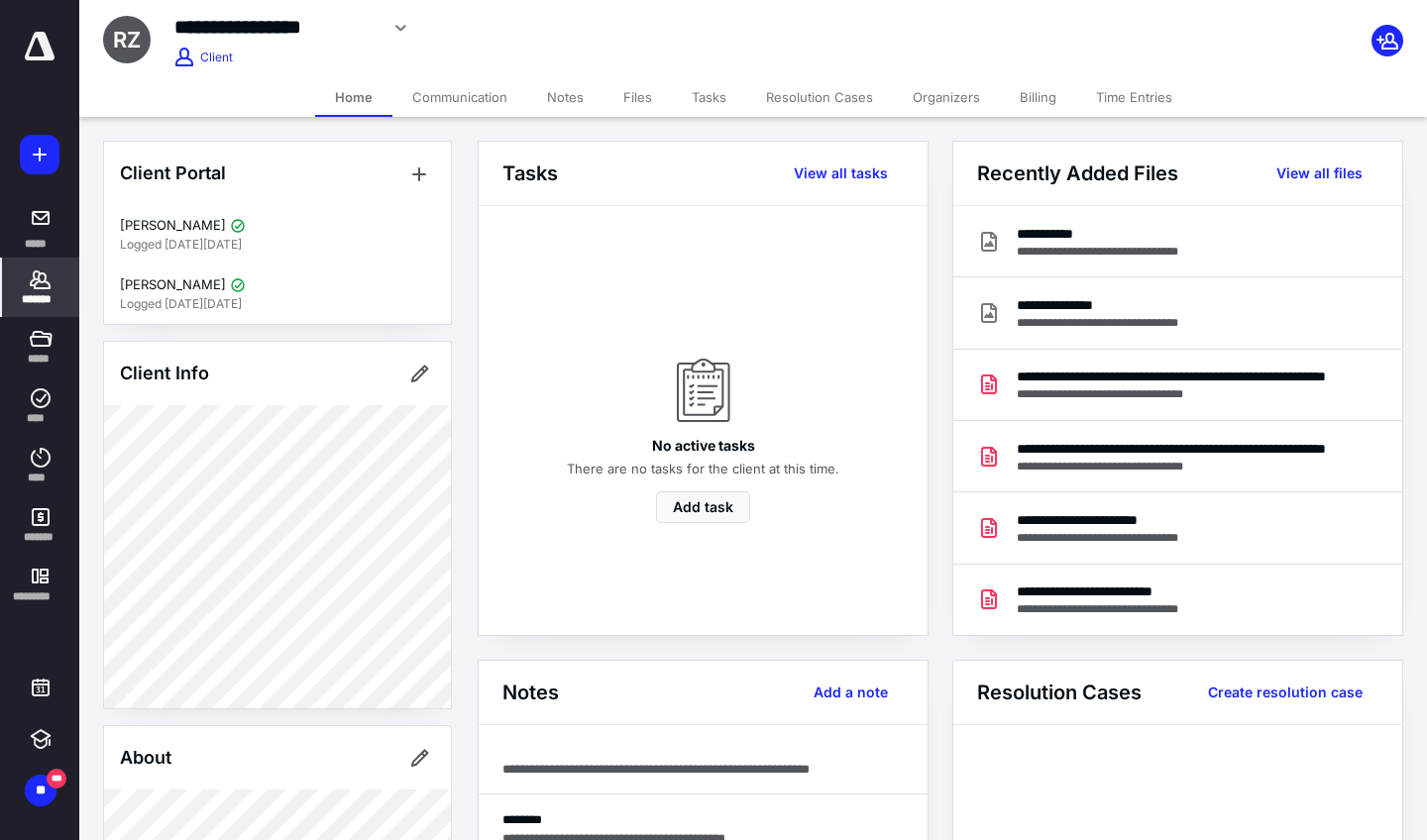 click on "Notes" at bounding box center (565, 97) 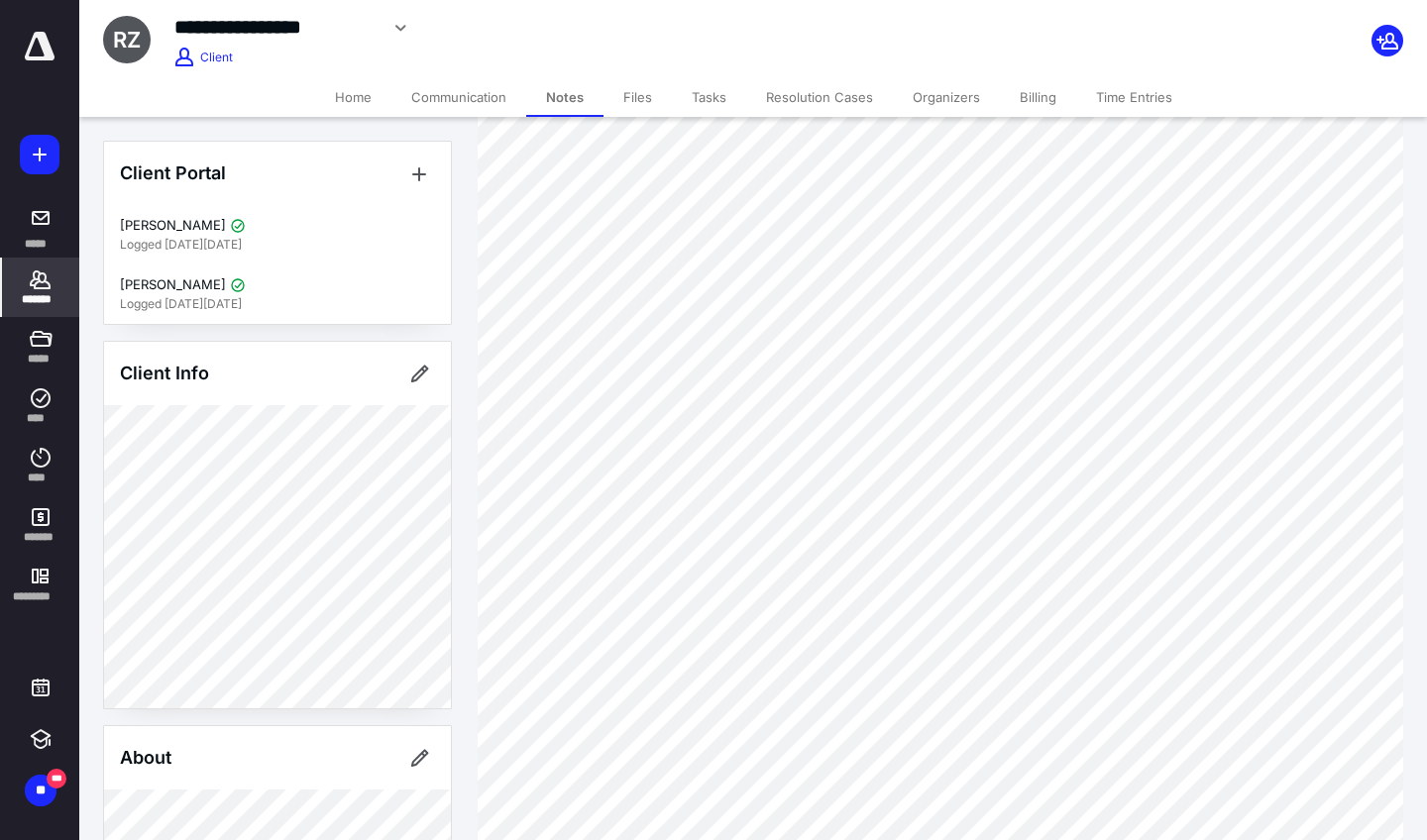 scroll, scrollTop: 665, scrollLeft: 0, axis: vertical 